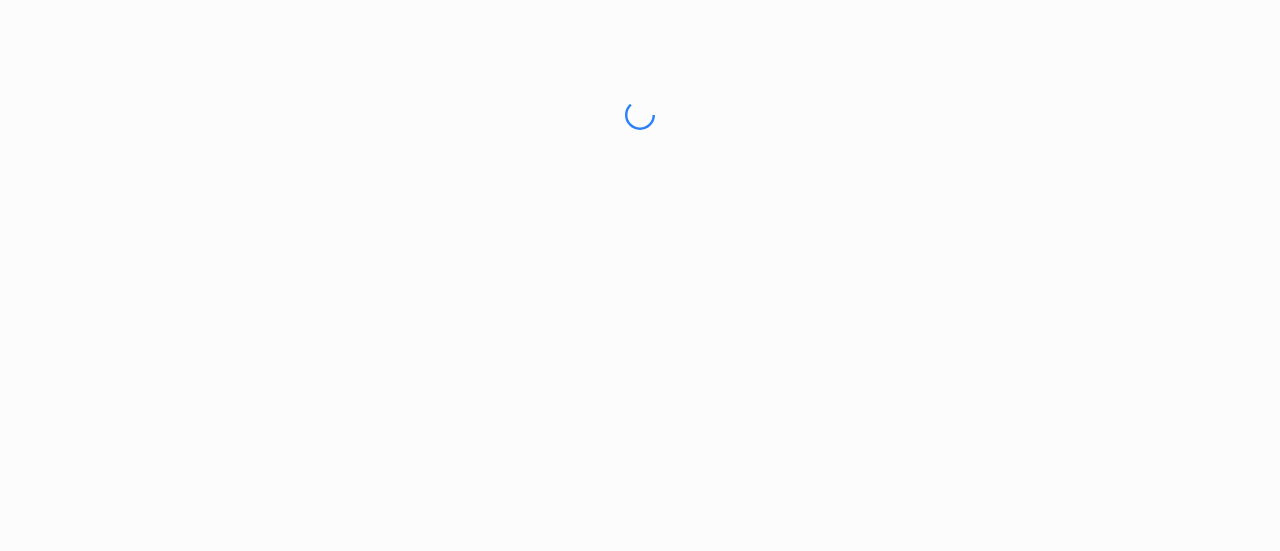scroll, scrollTop: 0, scrollLeft: 0, axis: both 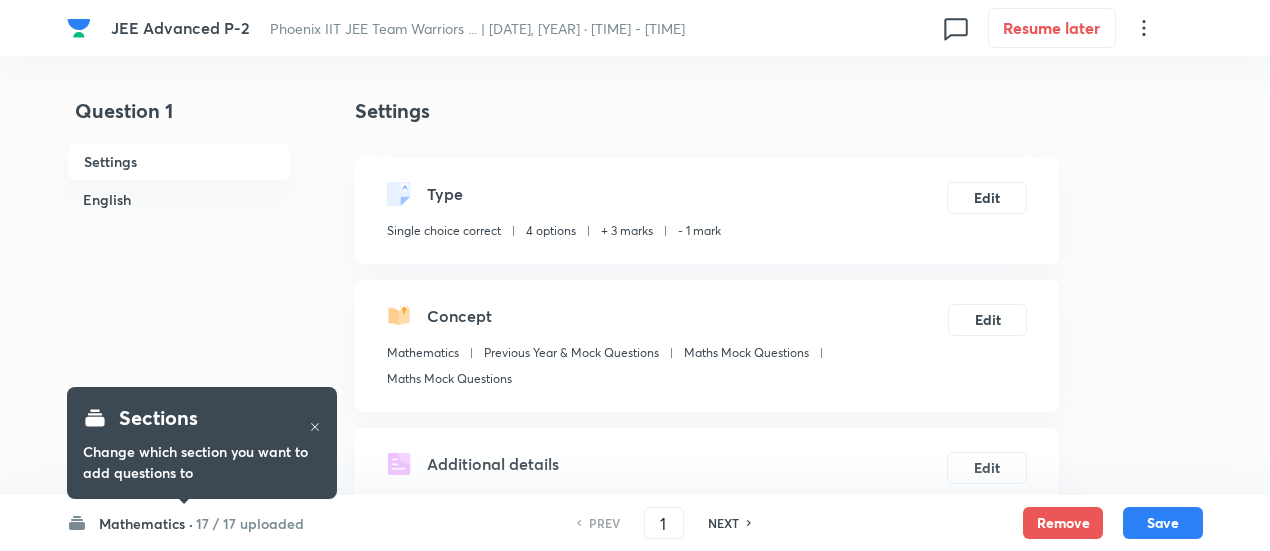checkbox on "true" 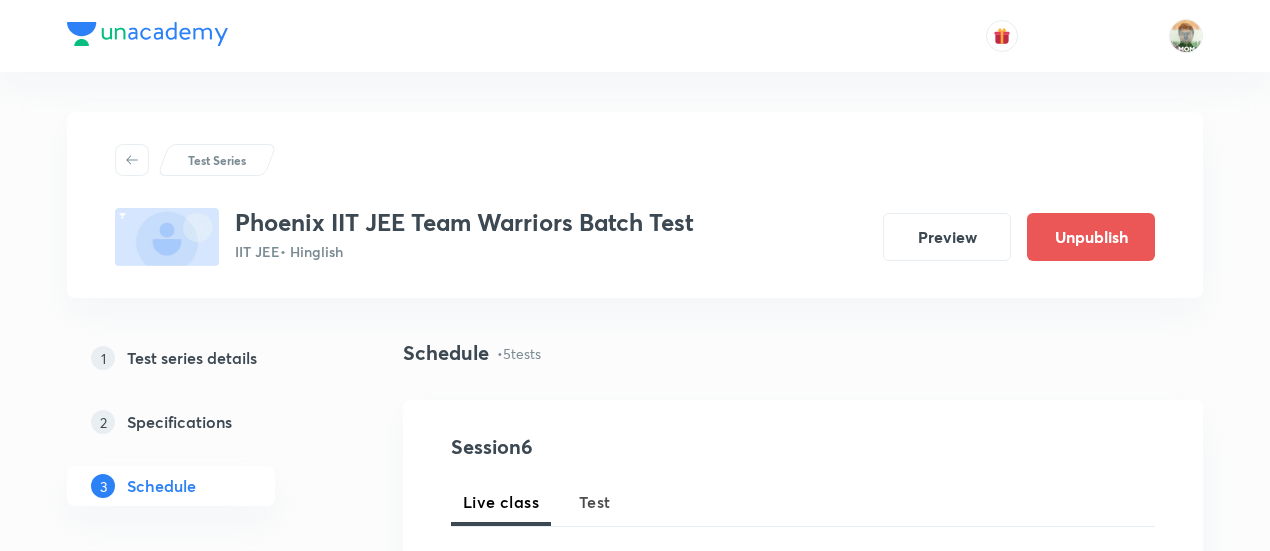 scroll, scrollTop: 1862, scrollLeft: 0, axis: vertical 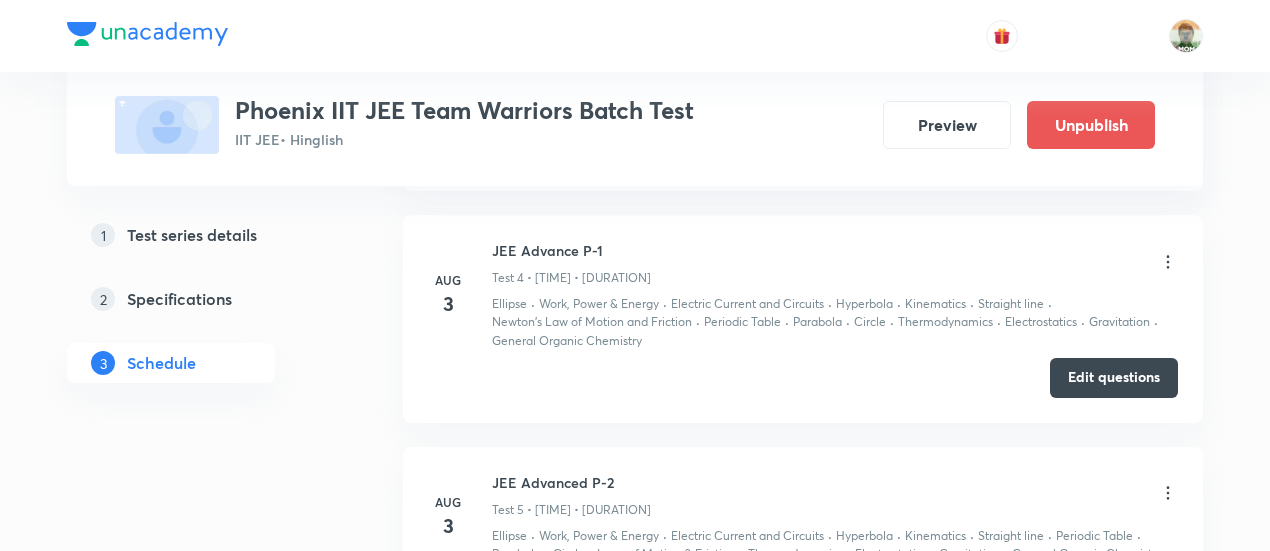 click 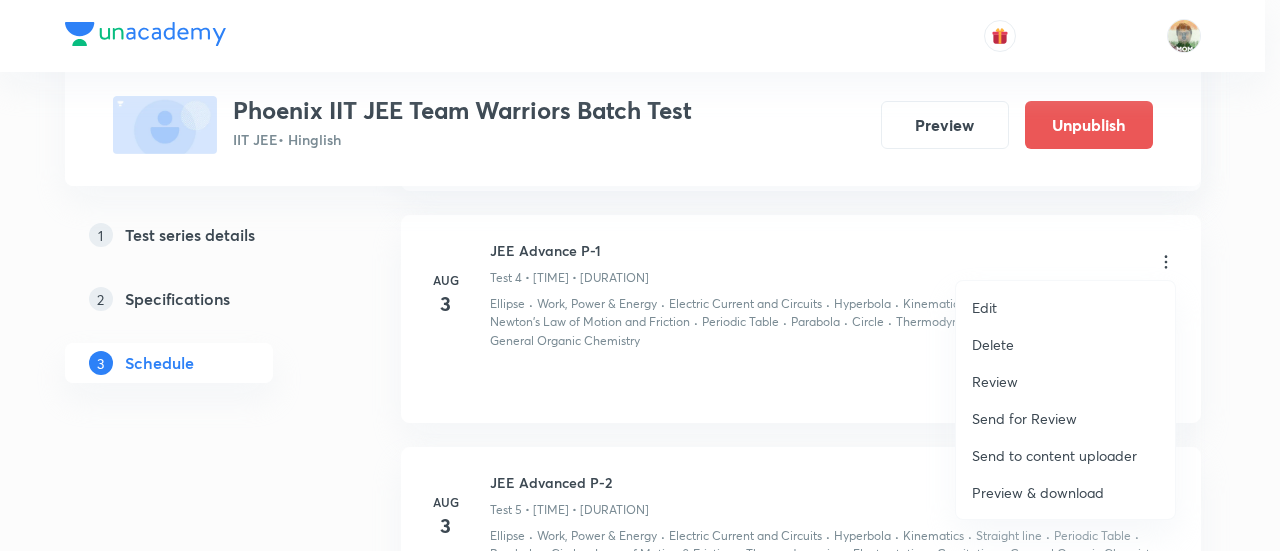 click on "Preview & download" at bounding box center (1038, 492) 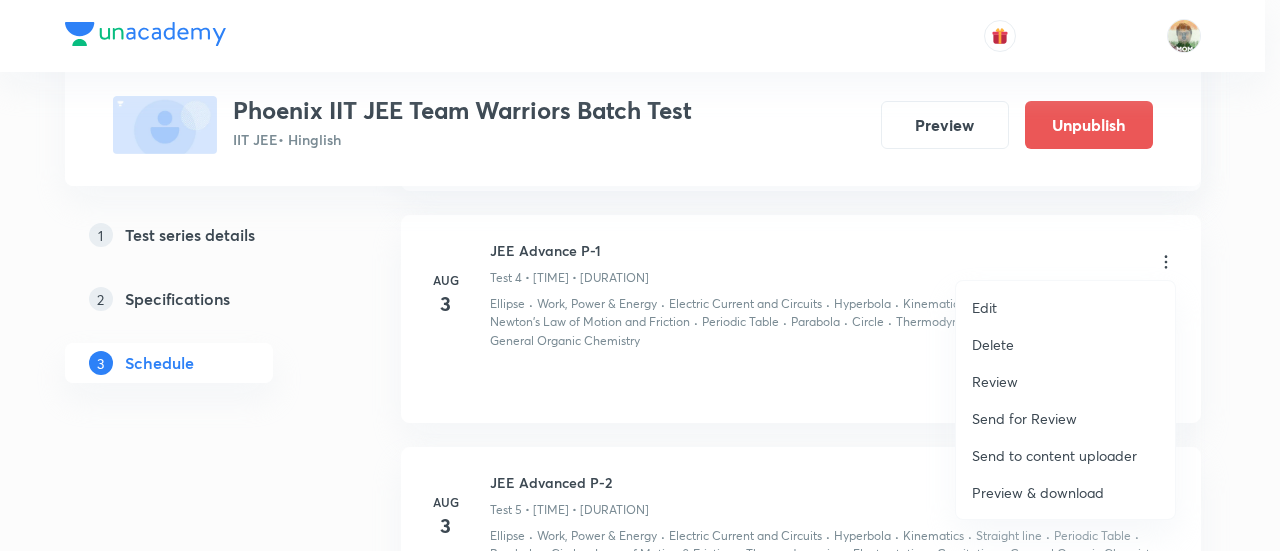 click at bounding box center [640, 275] 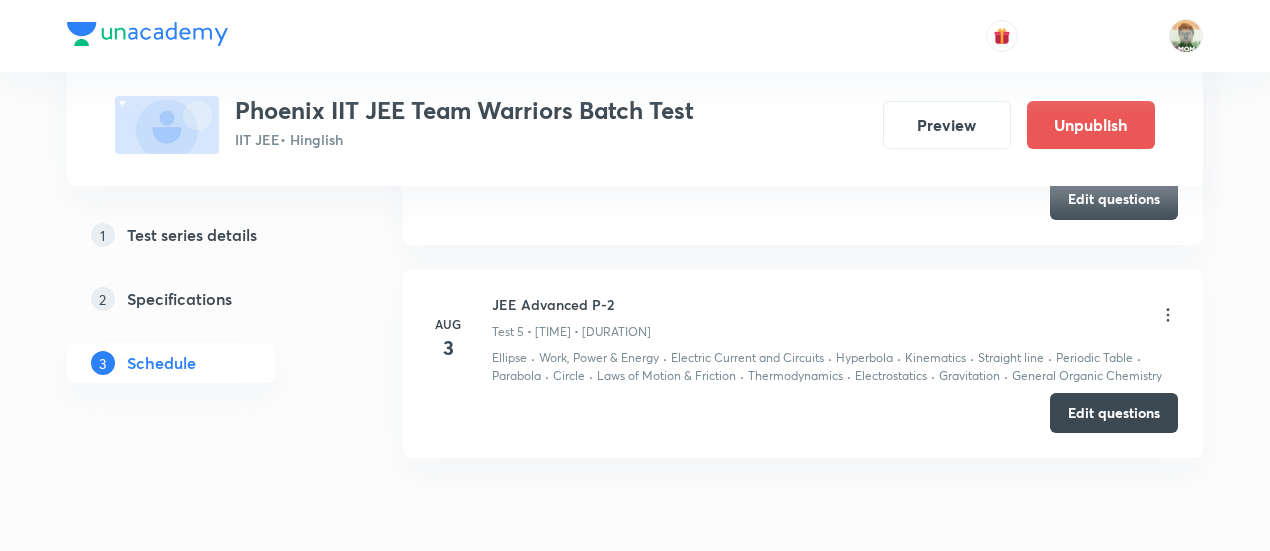 scroll, scrollTop: 1828, scrollLeft: 0, axis: vertical 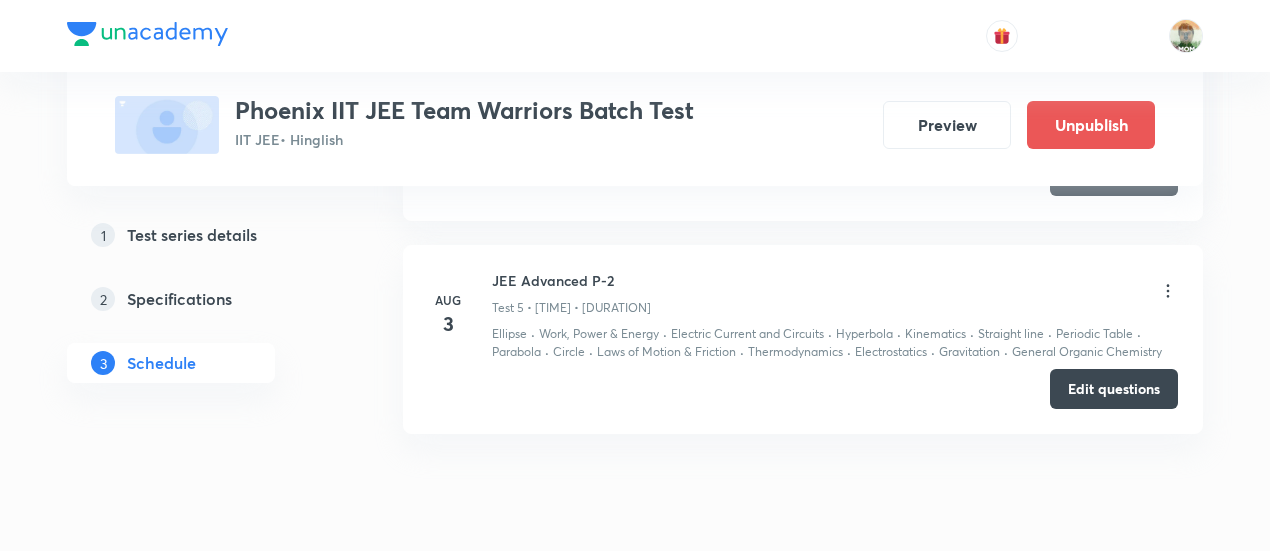 click 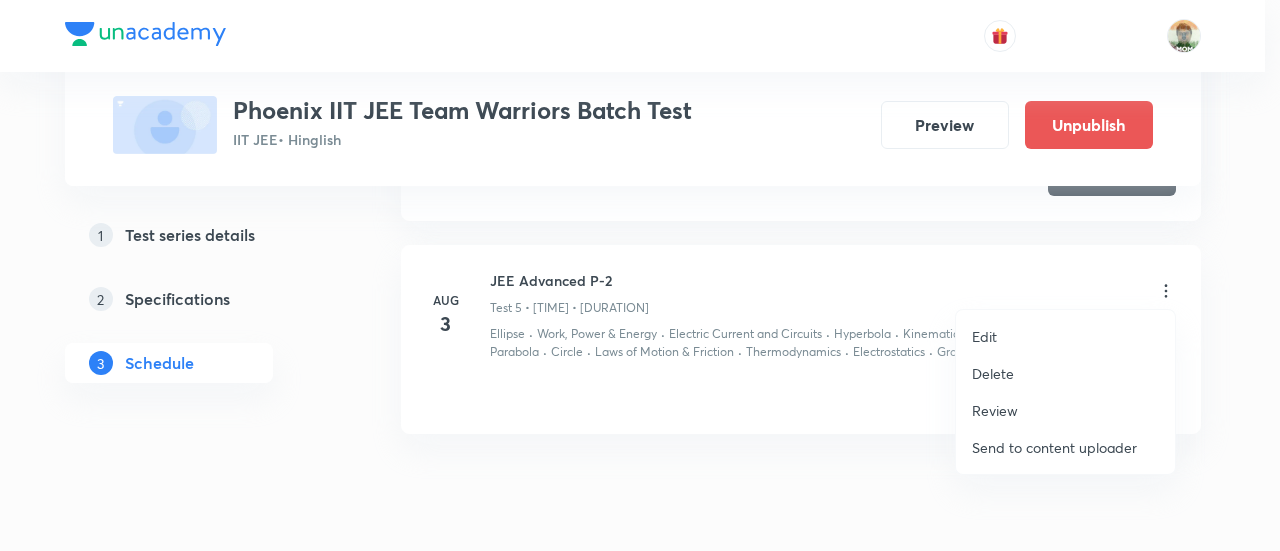 click at bounding box center [640, 275] 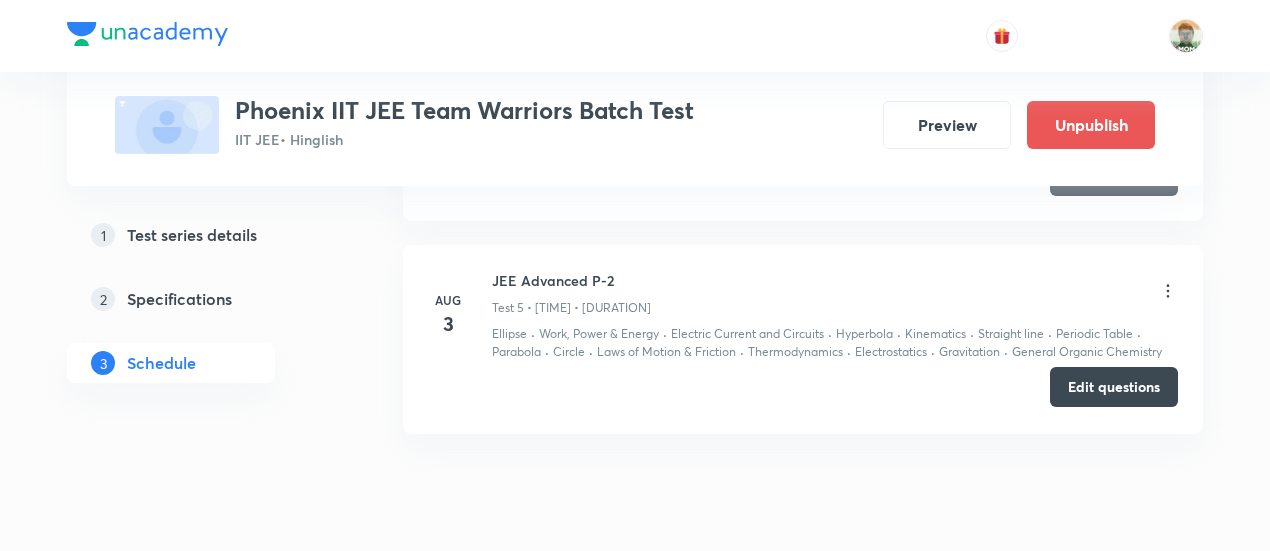 click on "Edit questions" at bounding box center [1114, 387] 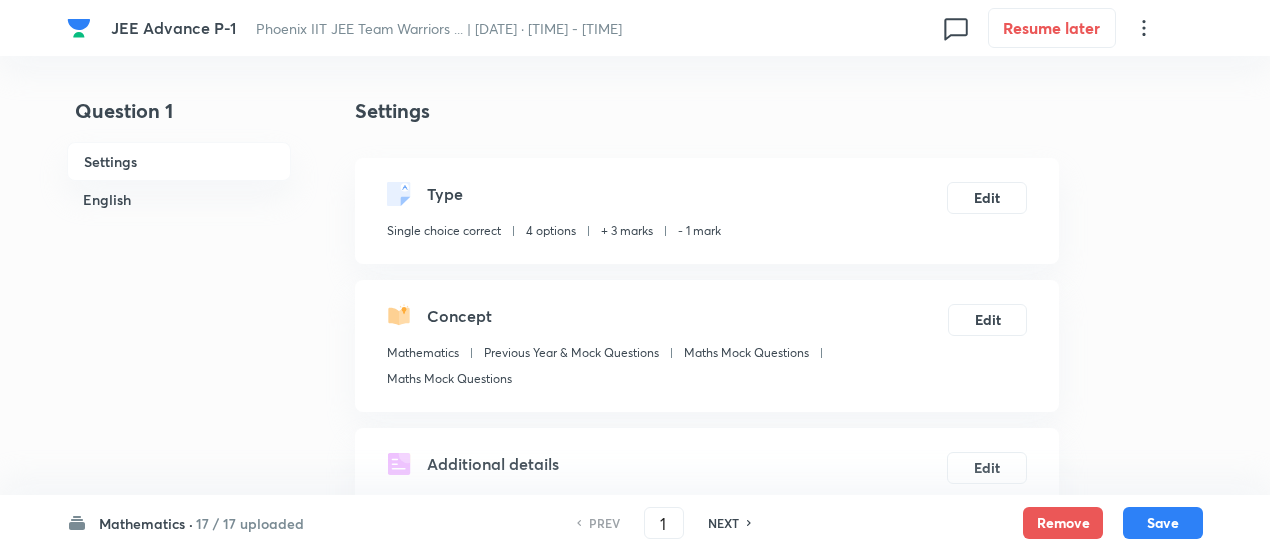scroll, scrollTop: 0, scrollLeft: 0, axis: both 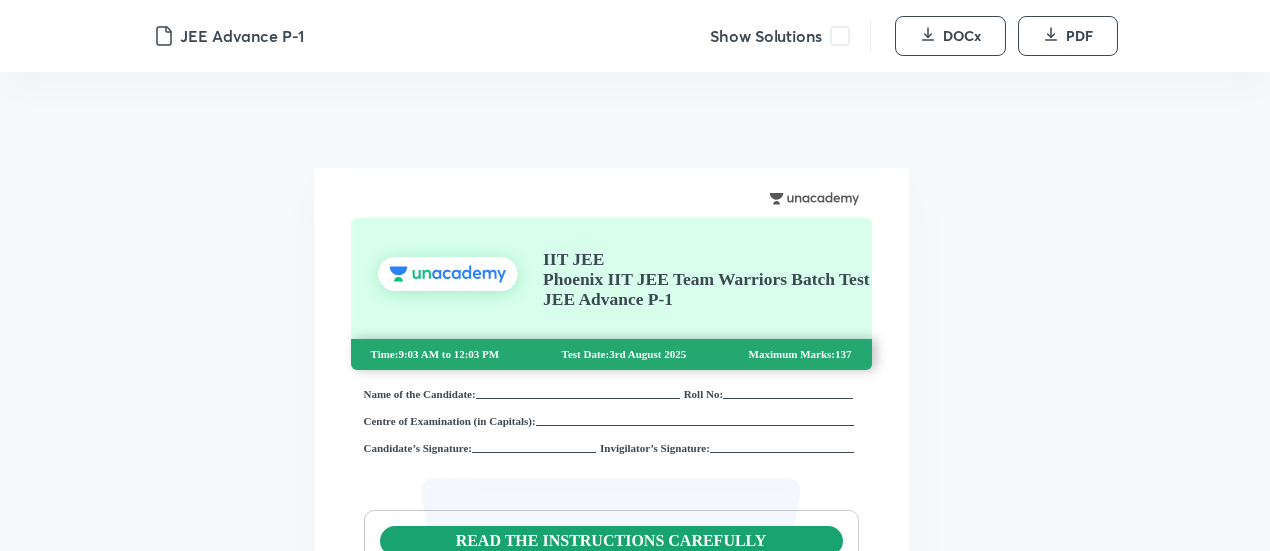 click at bounding box center [840, 36] 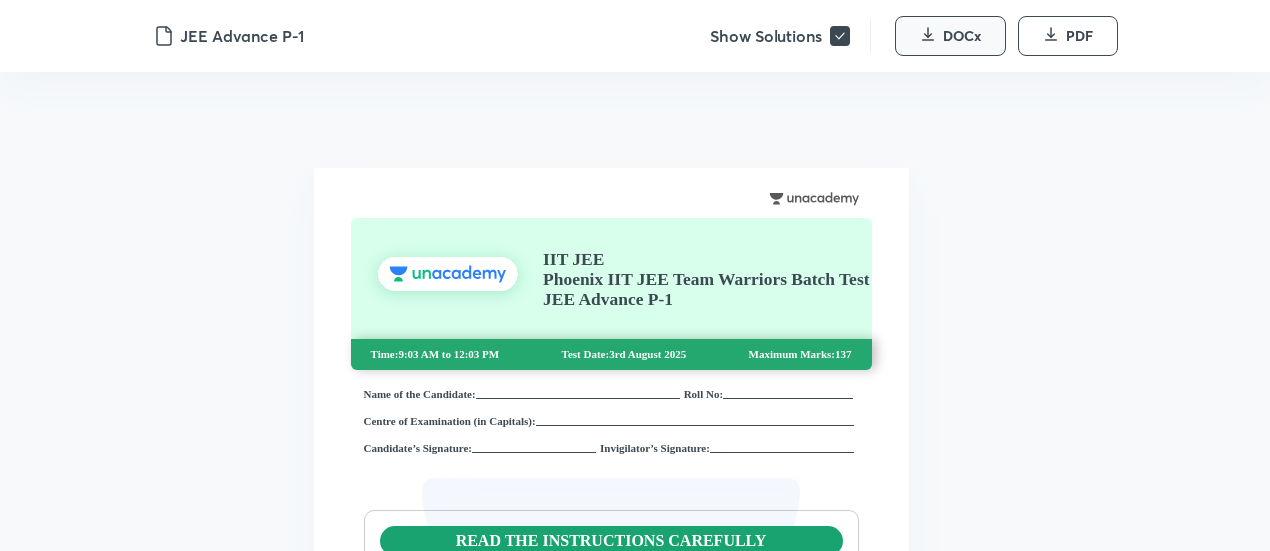 click on "DOCx" at bounding box center (962, 36) 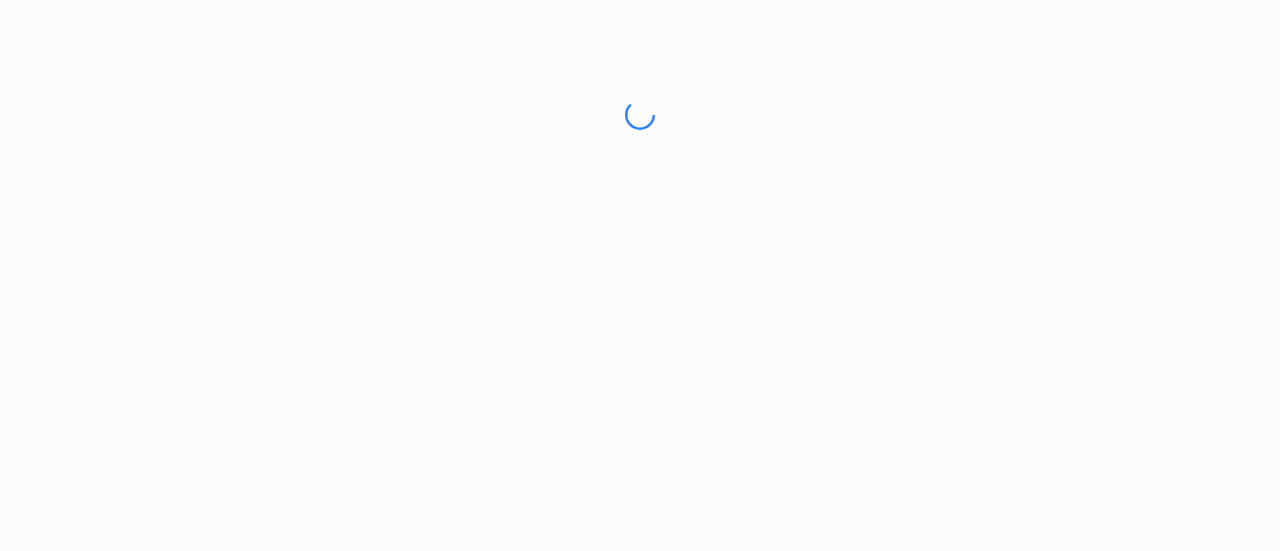 scroll, scrollTop: 0, scrollLeft: 0, axis: both 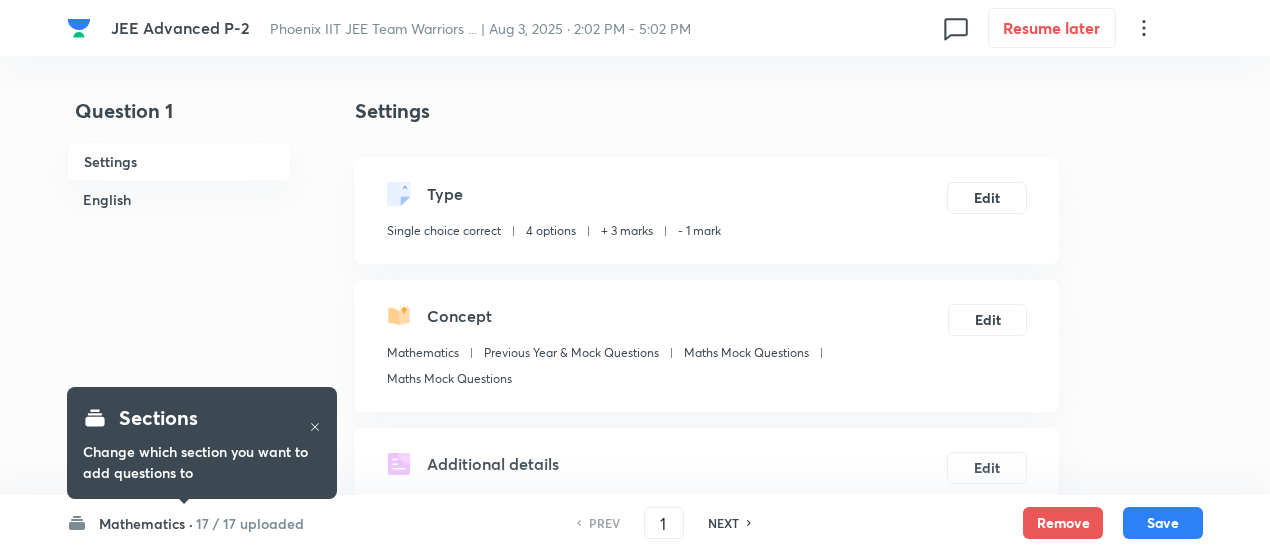 click on "17 / 17 uploaded" at bounding box center [250, 523] 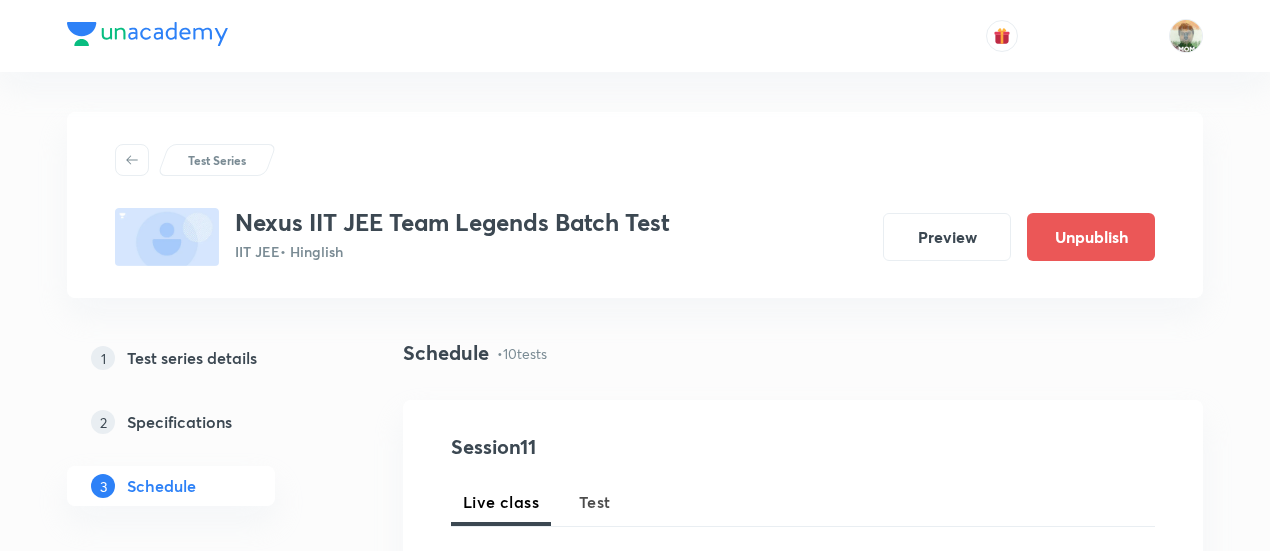 scroll, scrollTop: 0, scrollLeft: 0, axis: both 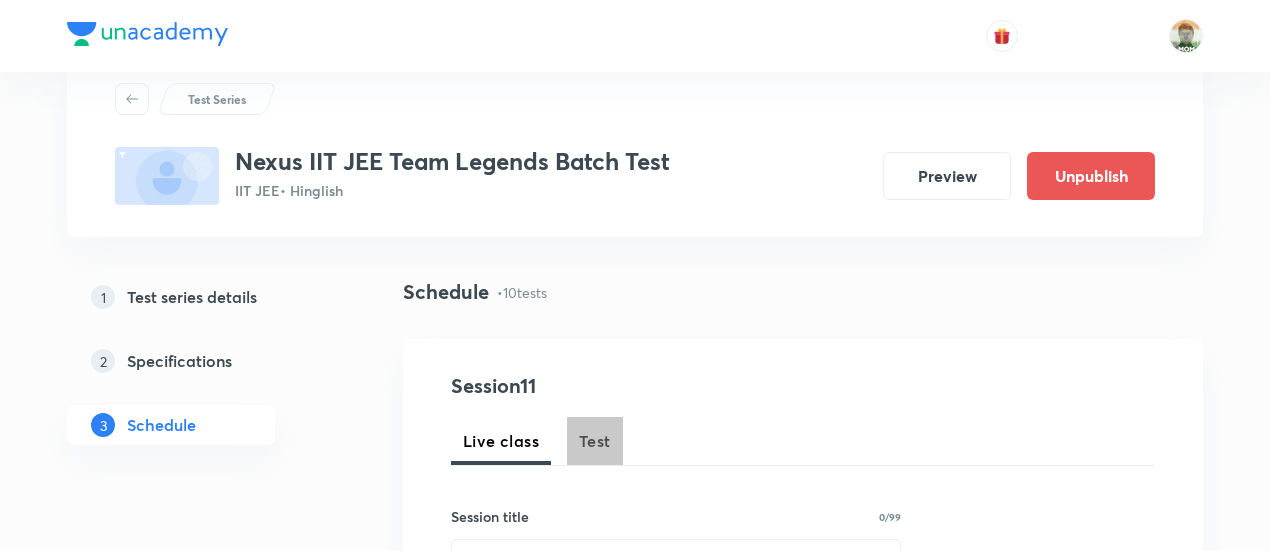 click on "Test" at bounding box center [595, 441] 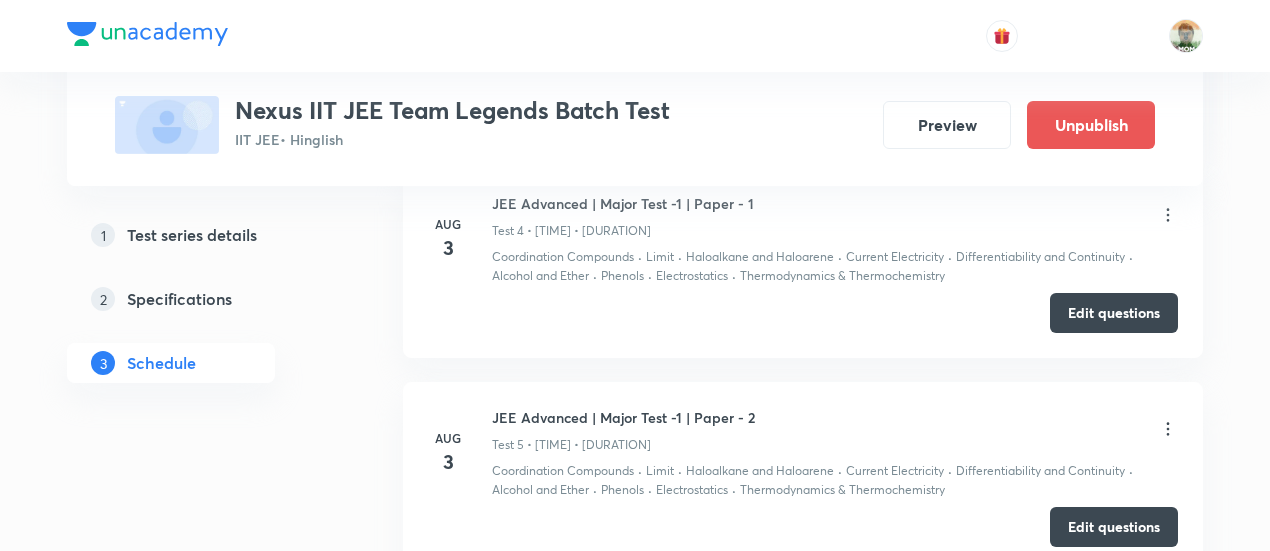 scroll, scrollTop: 1786, scrollLeft: 0, axis: vertical 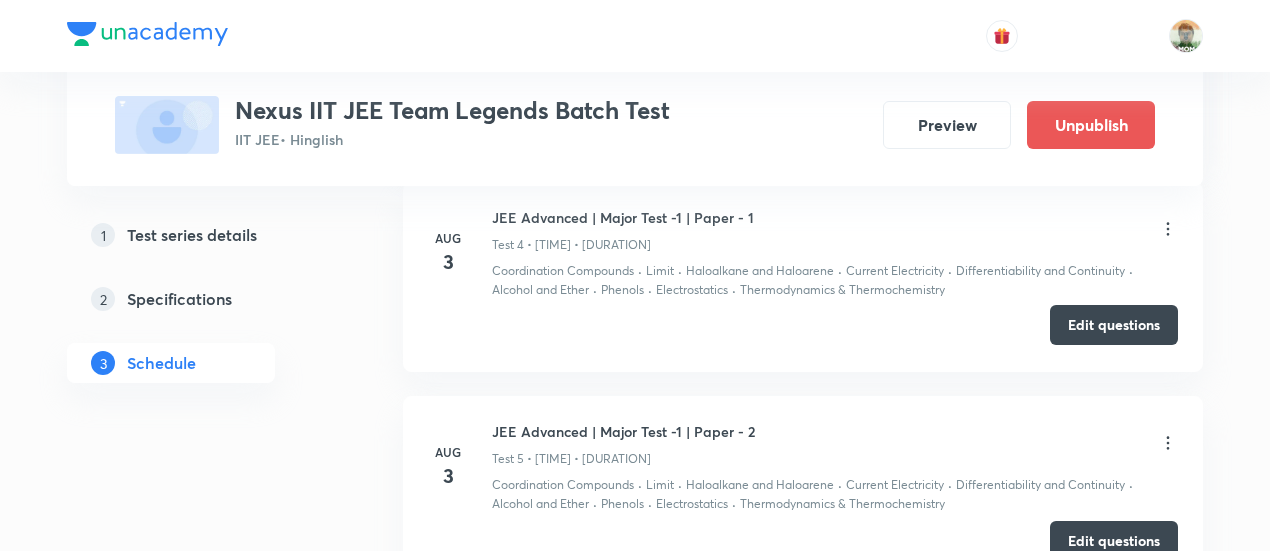 click on "Edit questions" at bounding box center [1114, 325] 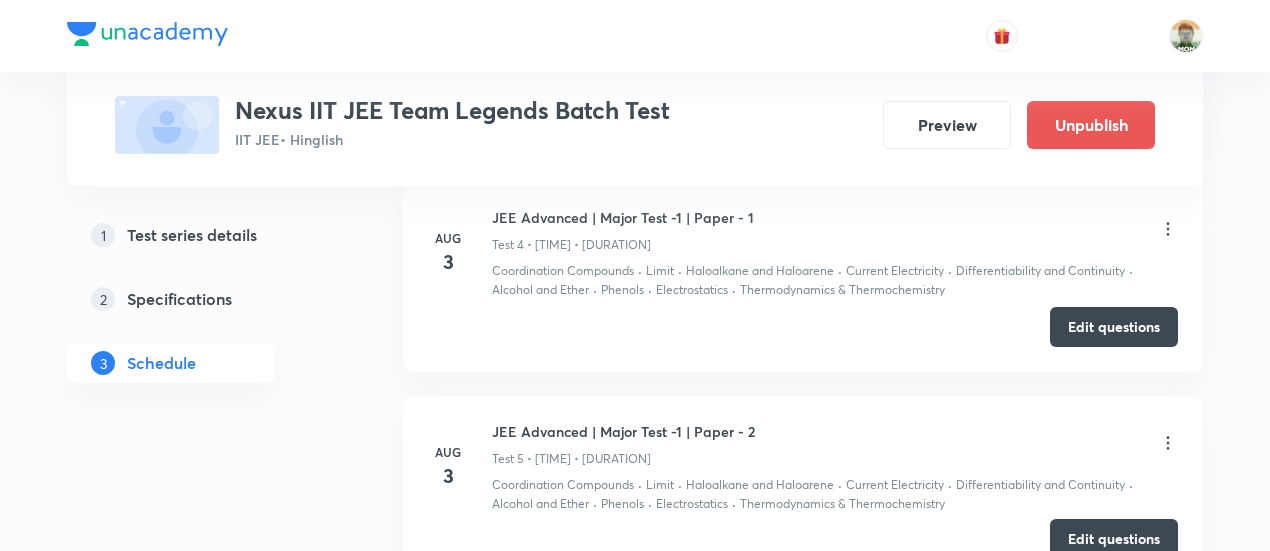 click on "Edit questions" at bounding box center (1114, 539) 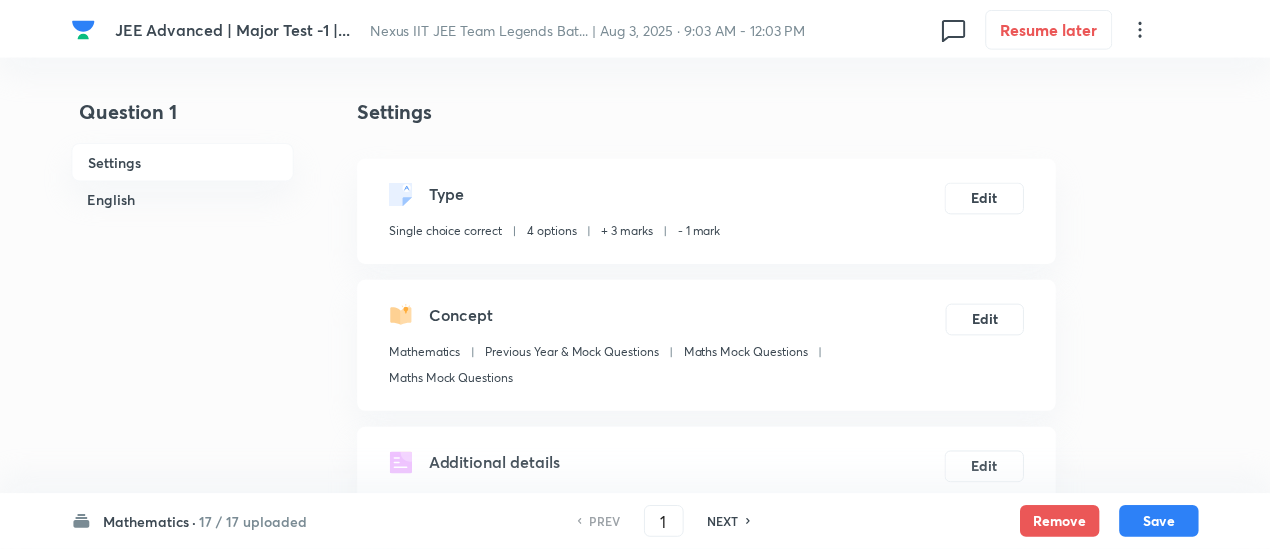 scroll, scrollTop: 0, scrollLeft: 0, axis: both 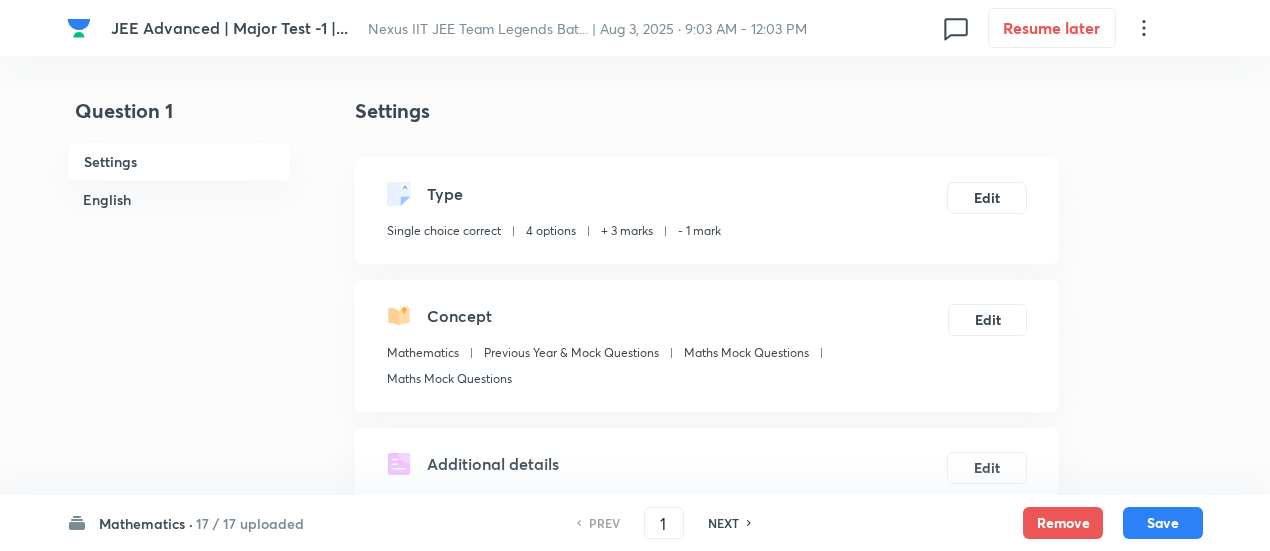 click on "17 / 17 uploaded" at bounding box center (250, 523) 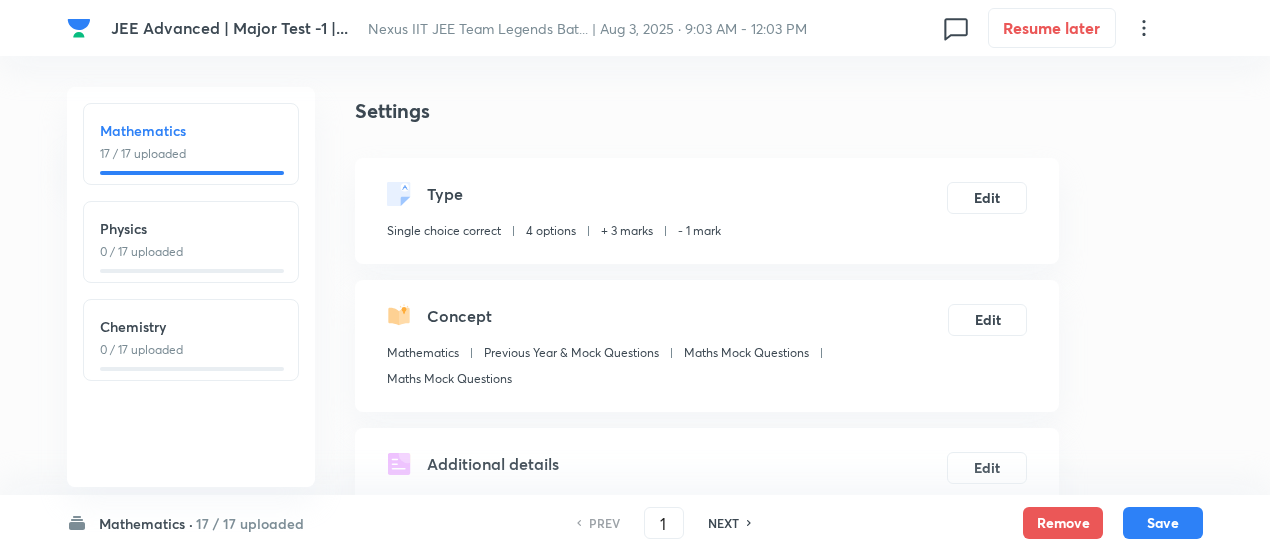 click on "0 / 17 uploaded" at bounding box center (191, 252) 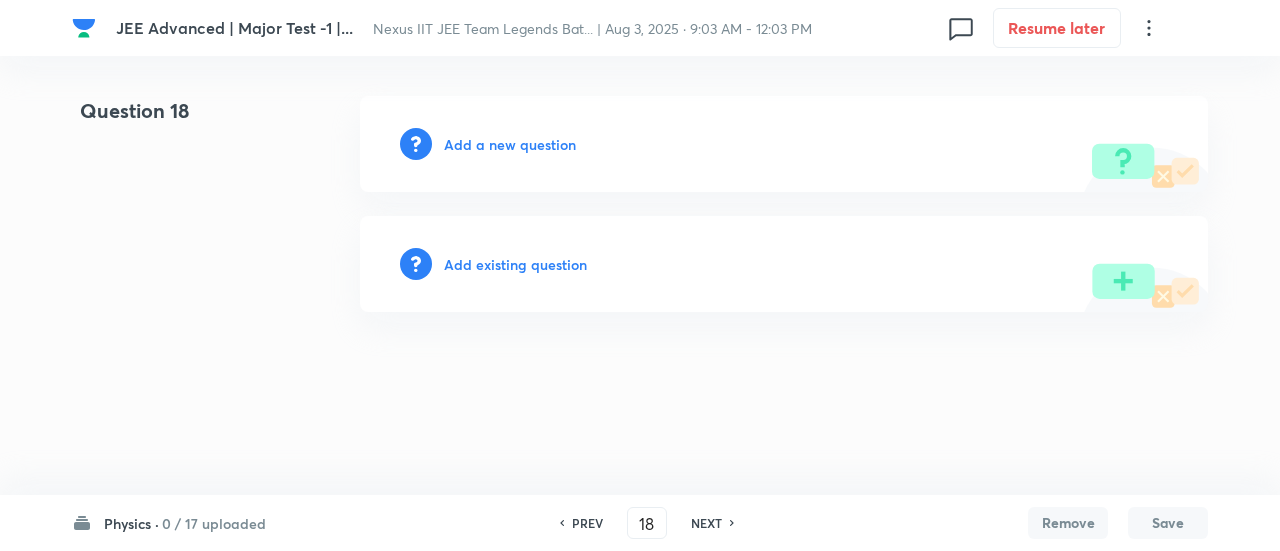 click on "NEXT" at bounding box center [706, 523] 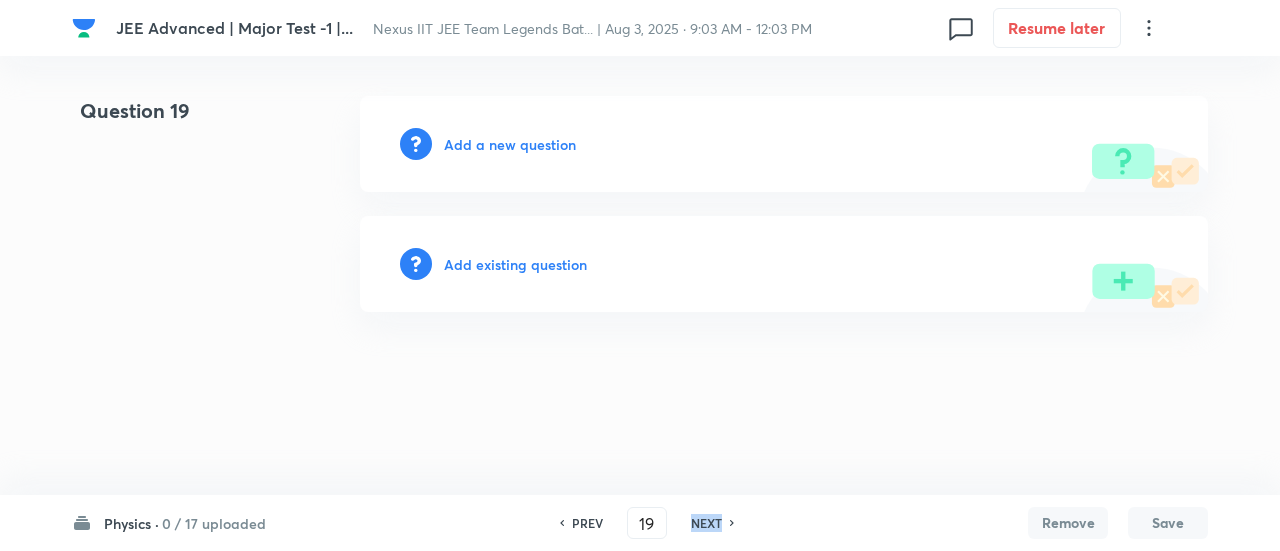 click on "NEXT" at bounding box center [706, 523] 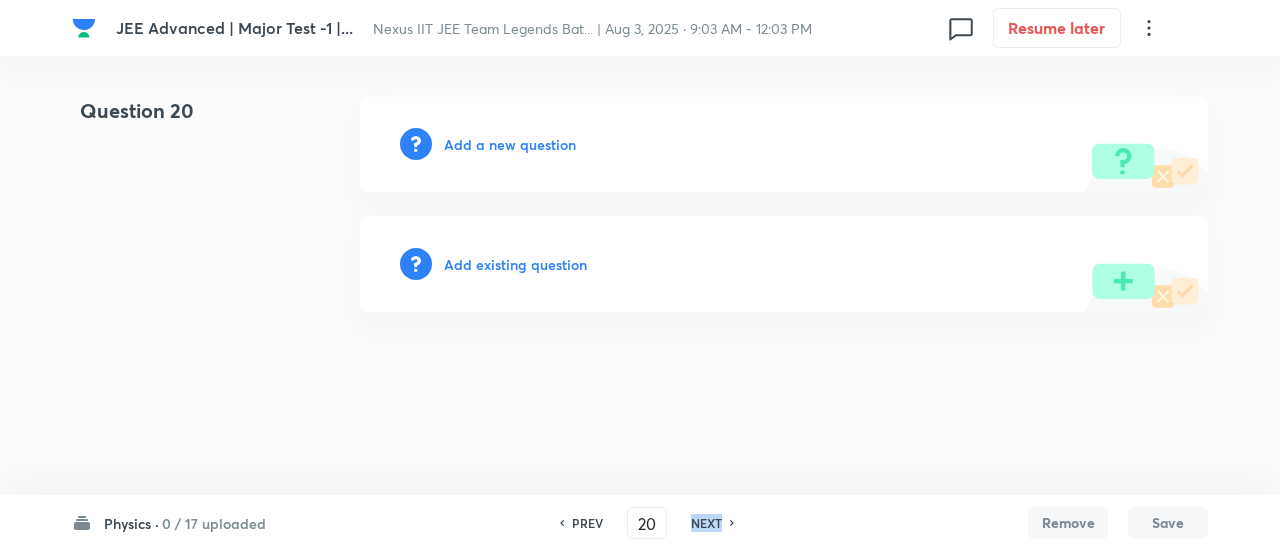 click on "NEXT" at bounding box center [706, 523] 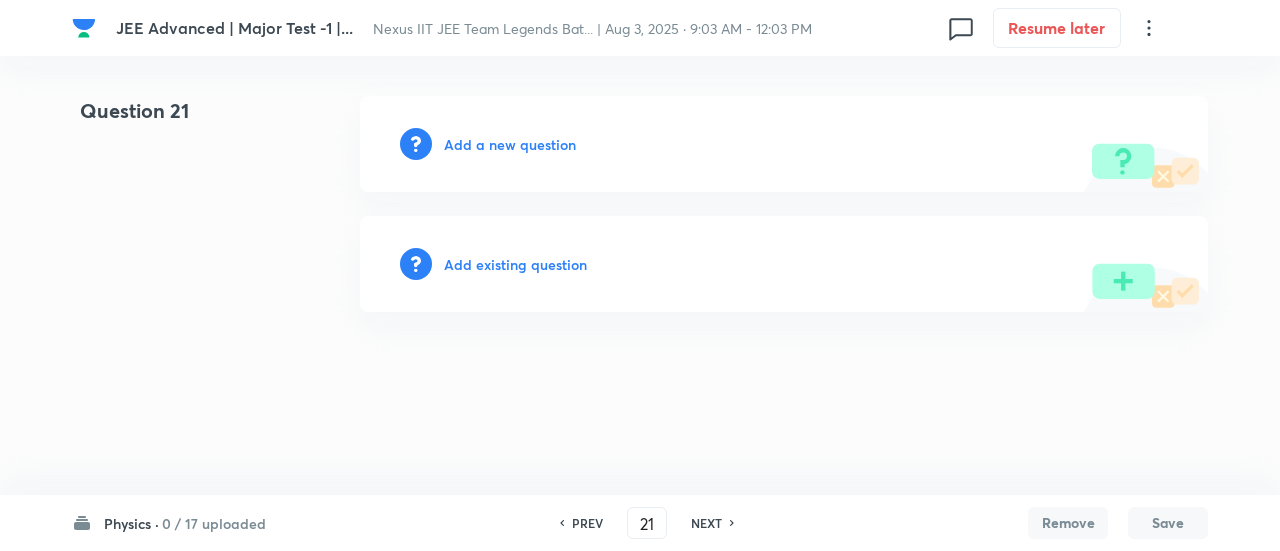 click on "NEXT" at bounding box center (706, 523) 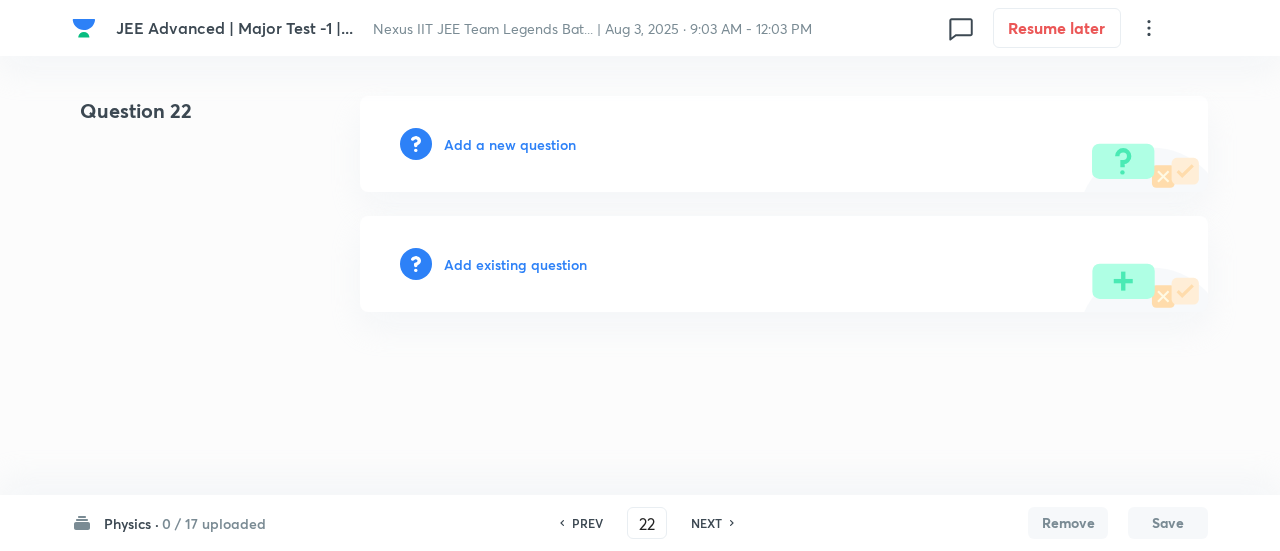 click on "Add existing question" at bounding box center [515, 264] 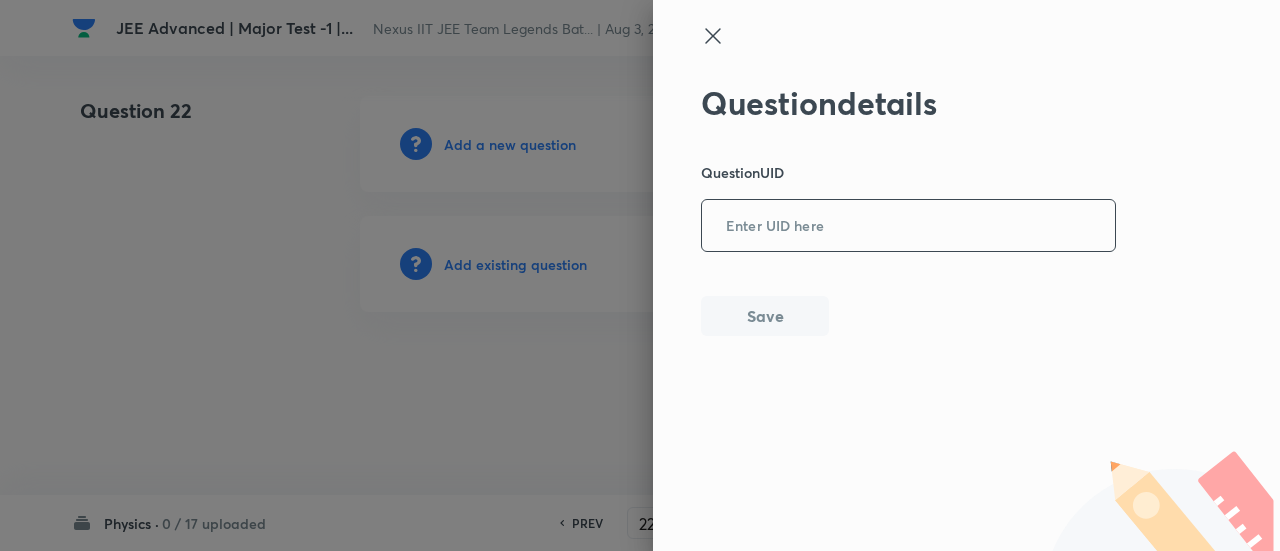 click at bounding box center (908, 226) 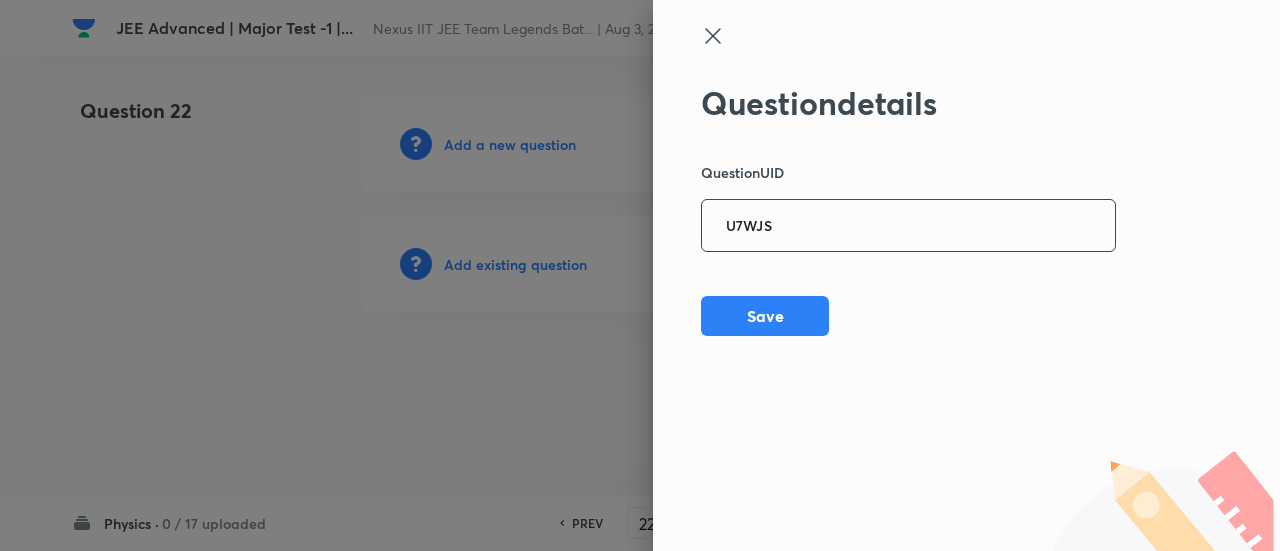type on "U7WJS" 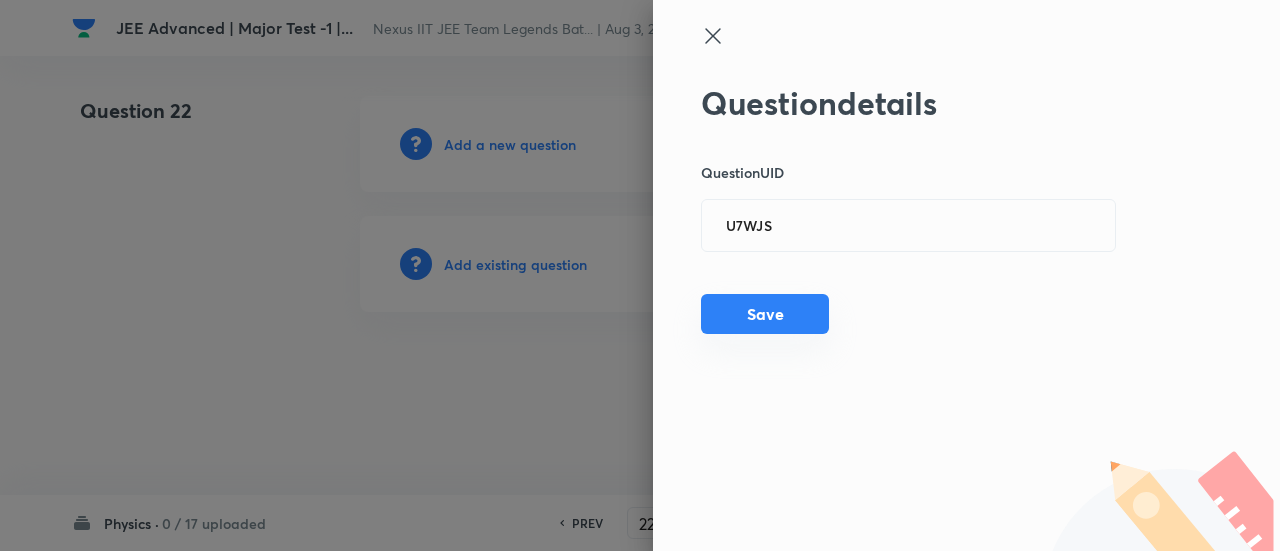 click on "Save" at bounding box center [765, 314] 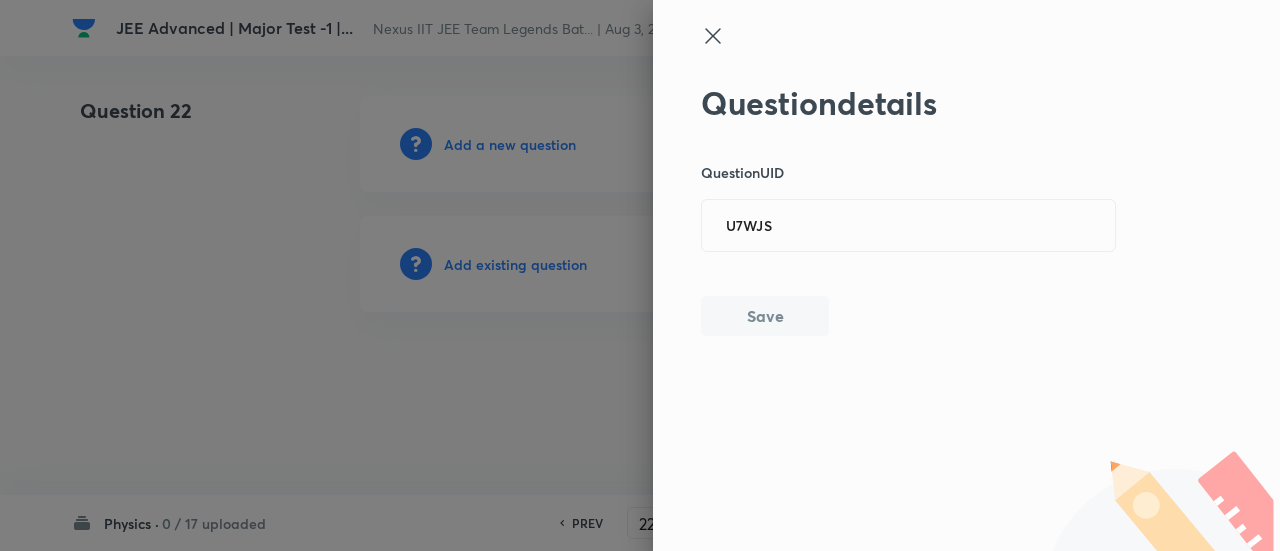 type 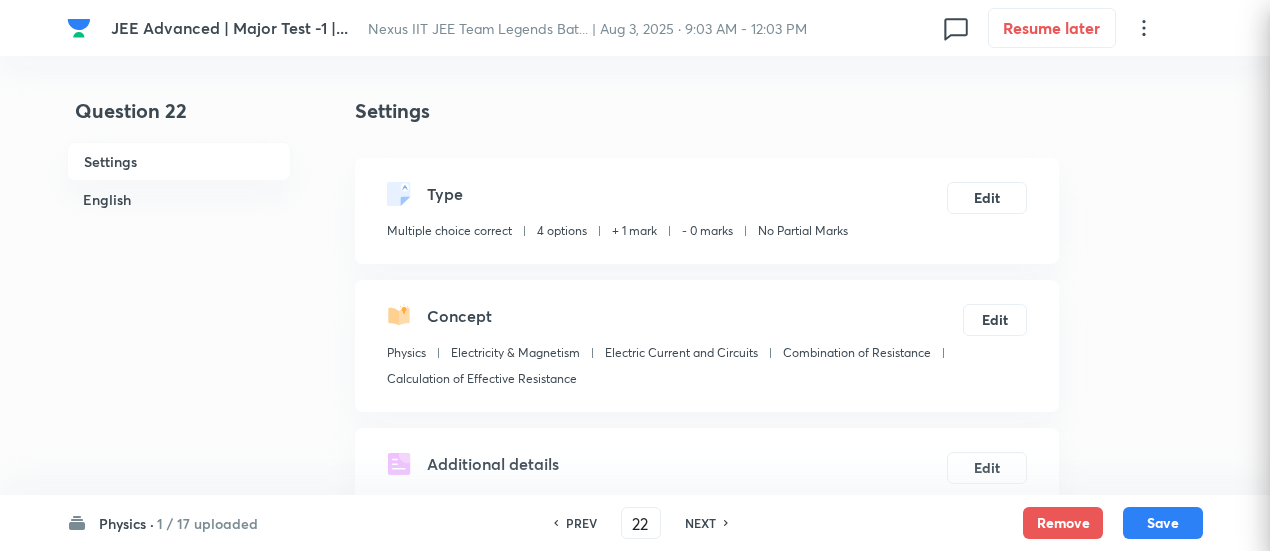 checkbox on "true" 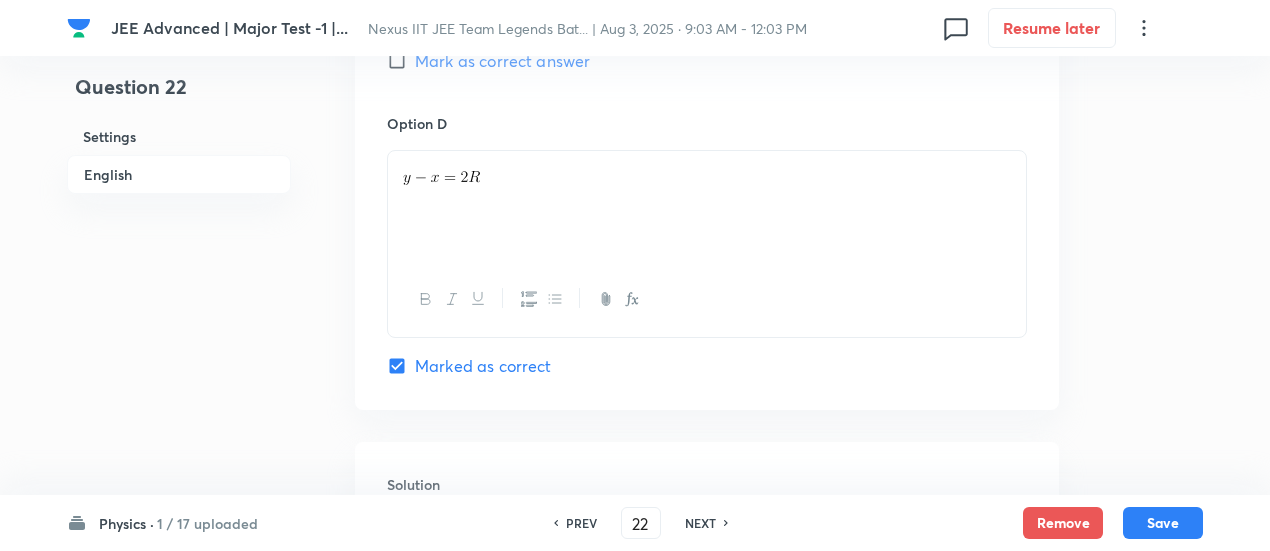 scroll, scrollTop: 2640, scrollLeft: 0, axis: vertical 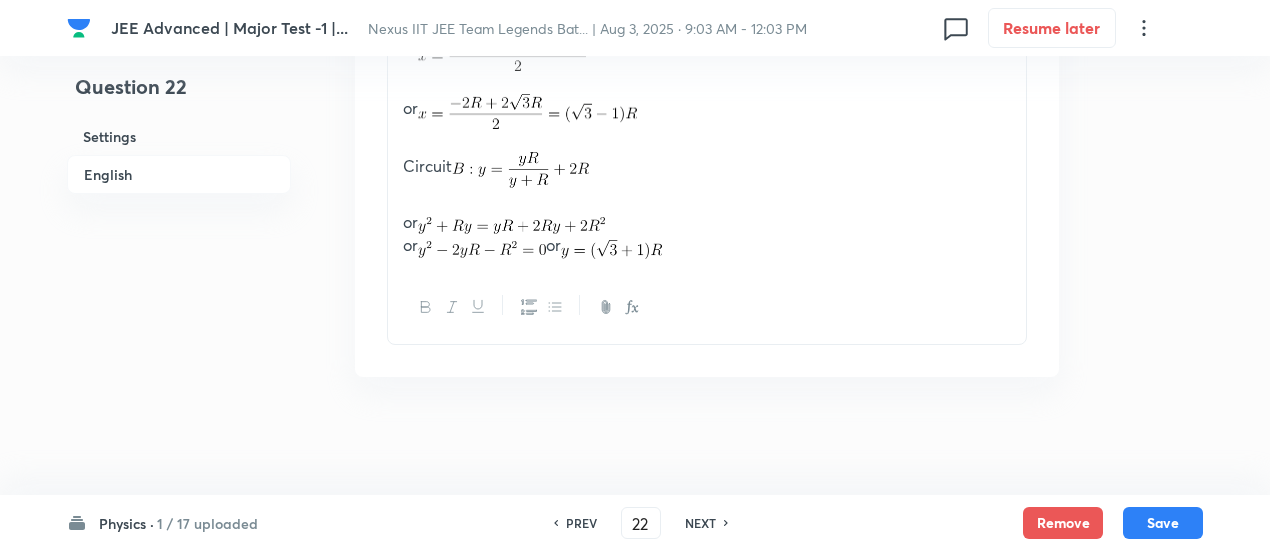 click on "NEXT" at bounding box center [700, 523] 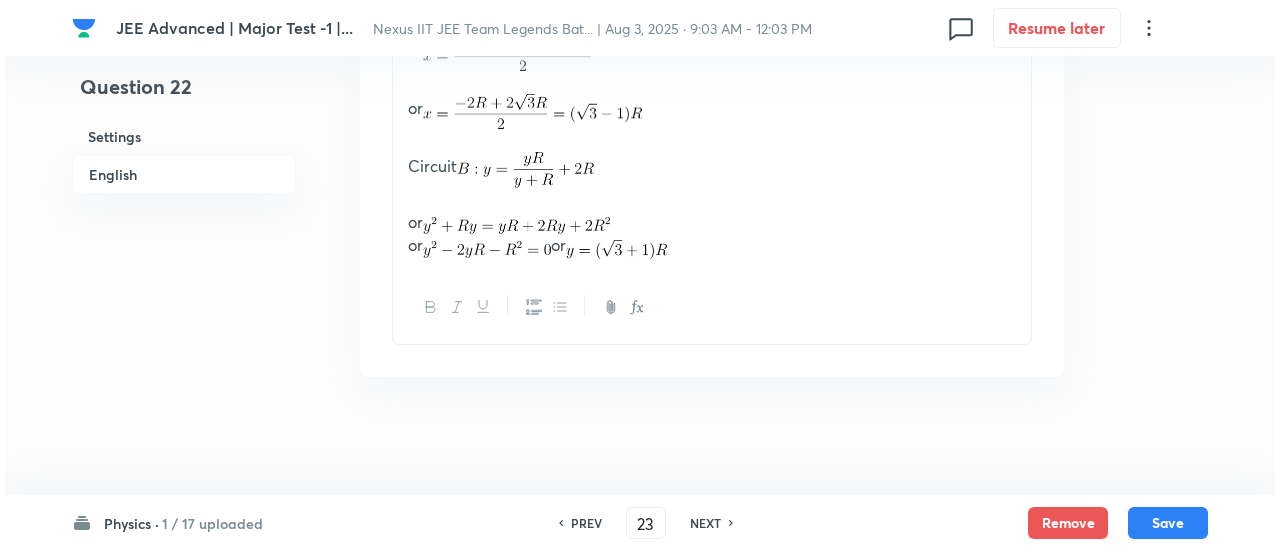 scroll, scrollTop: 0, scrollLeft: 0, axis: both 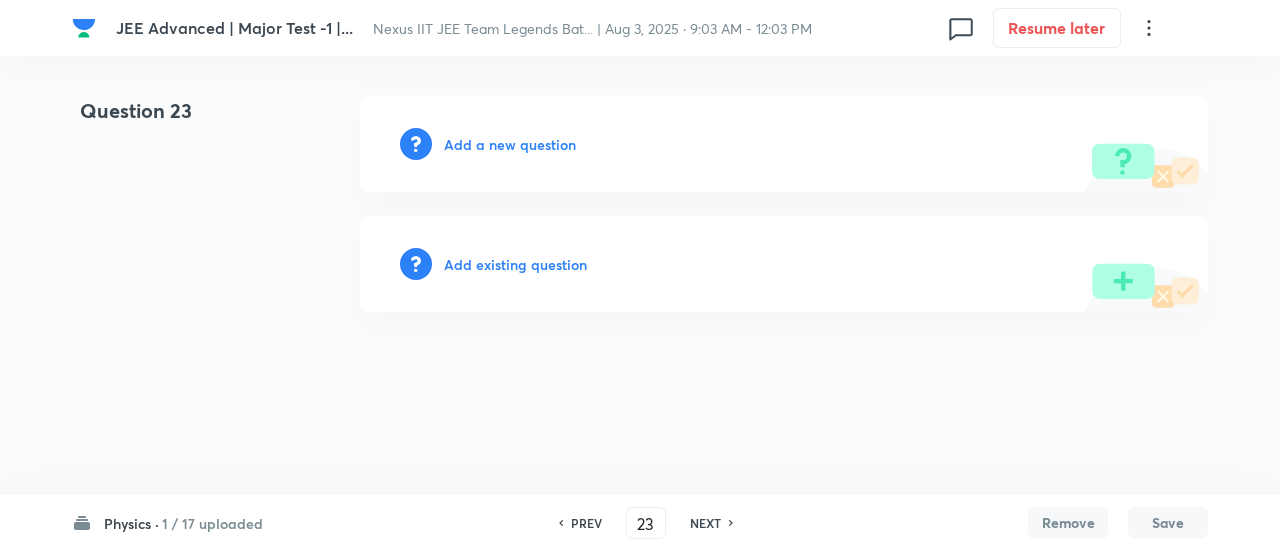 click on "Add existing question" at bounding box center (515, 264) 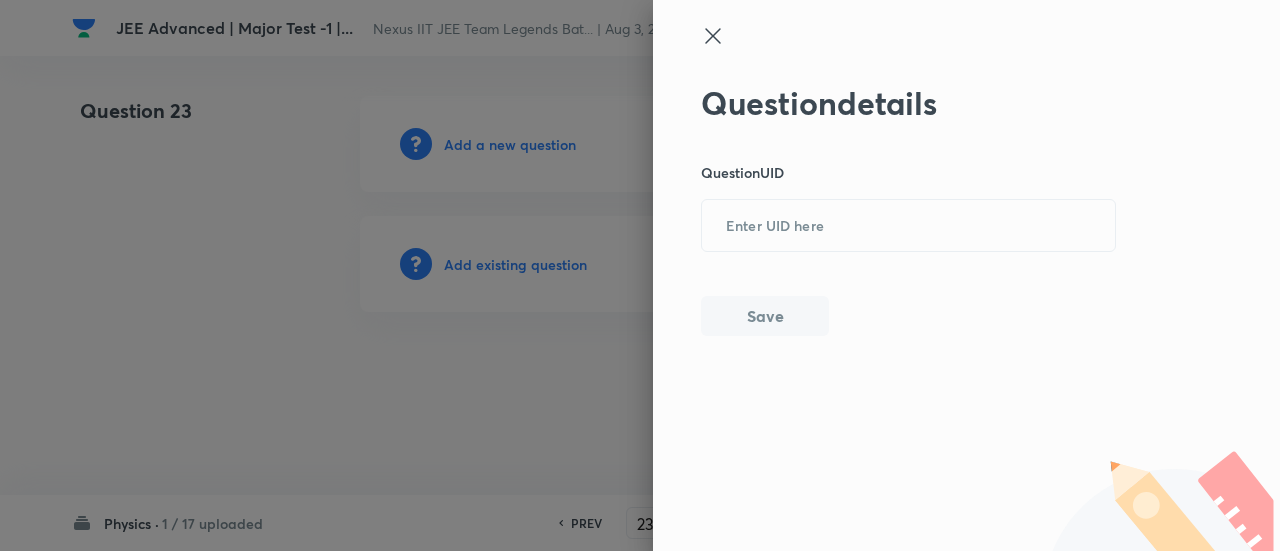 click on "Question  details Question  UID ​ Save" at bounding box center (909, 210) 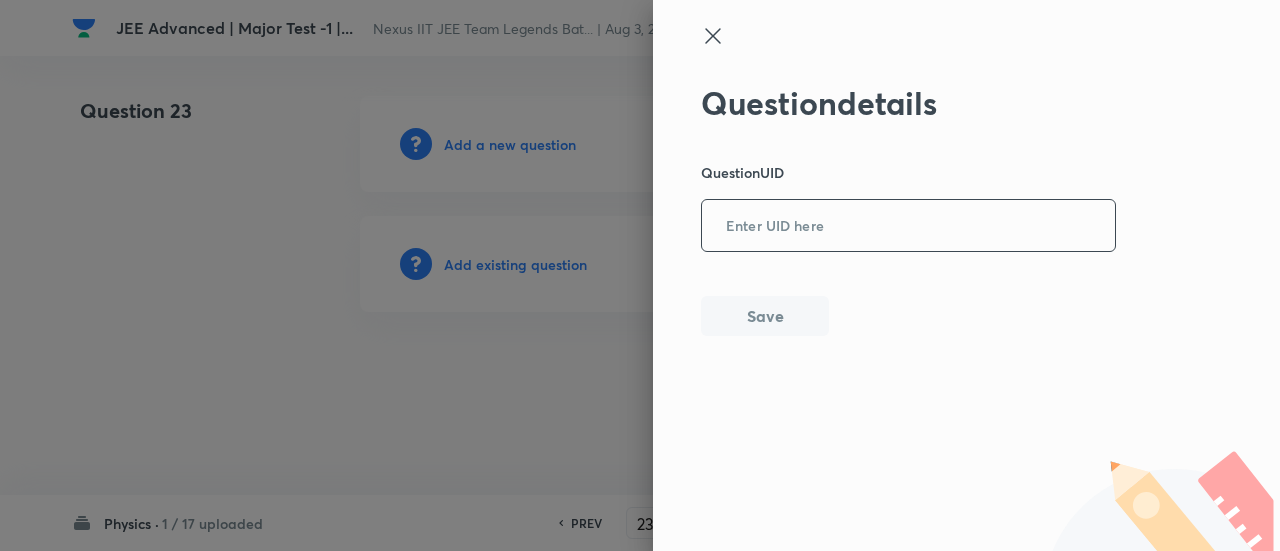 click at bounding box center [908, 226] 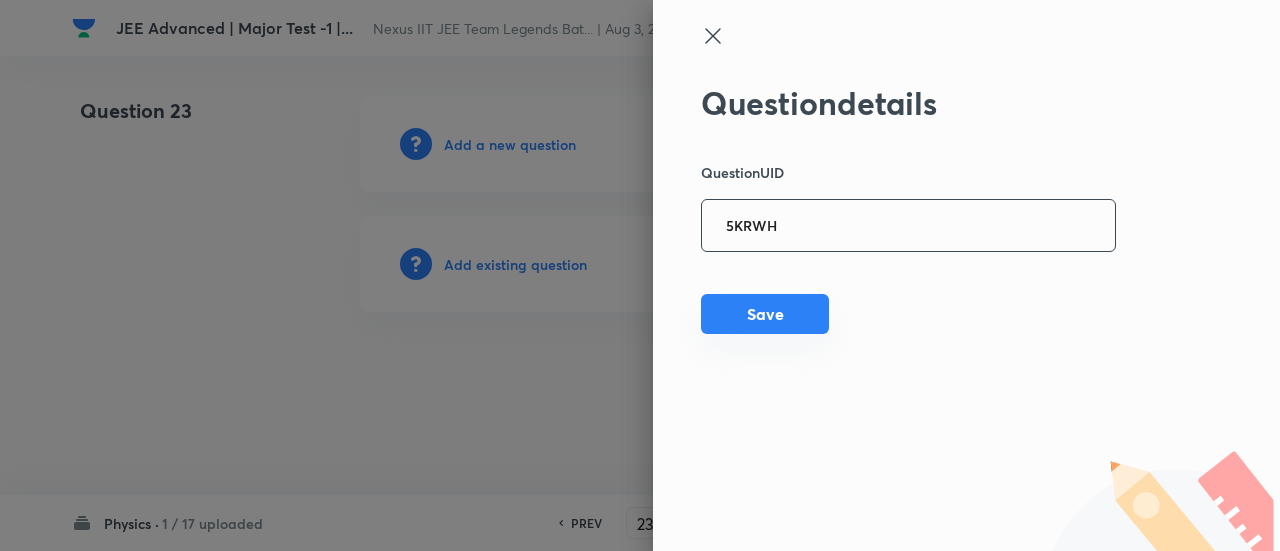 type on "5KRWH" 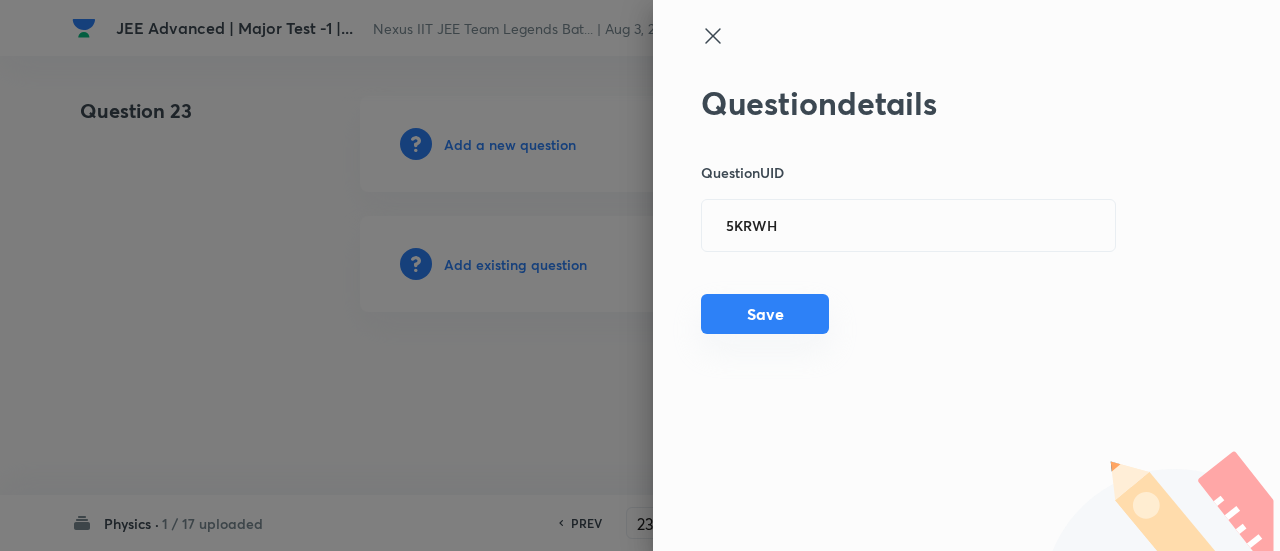 click on "Save" at bounding box center [765, 314] 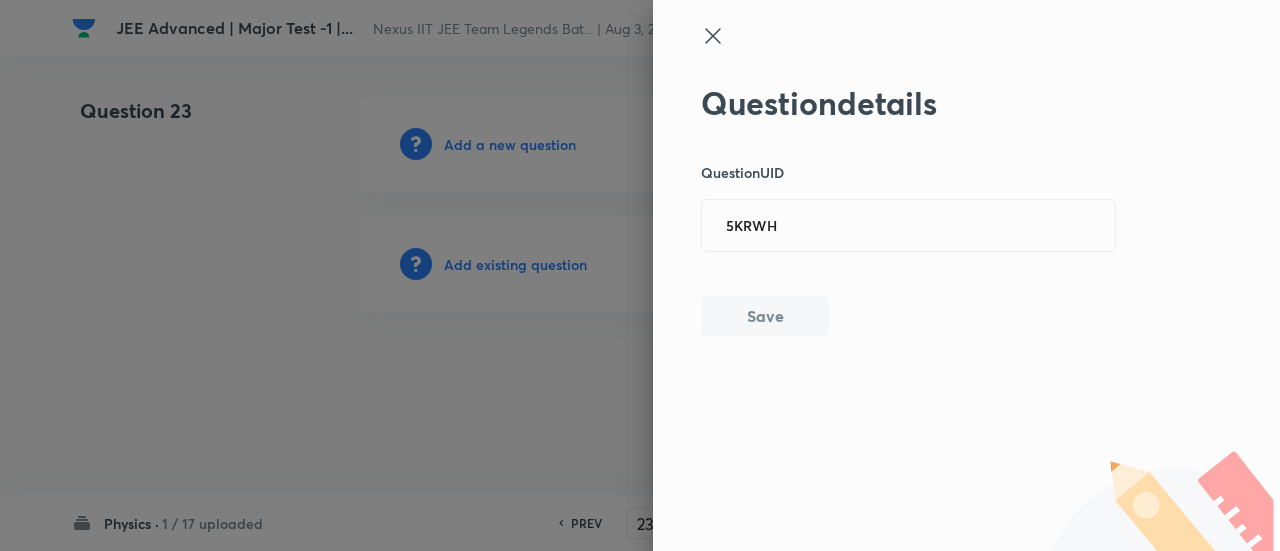 type 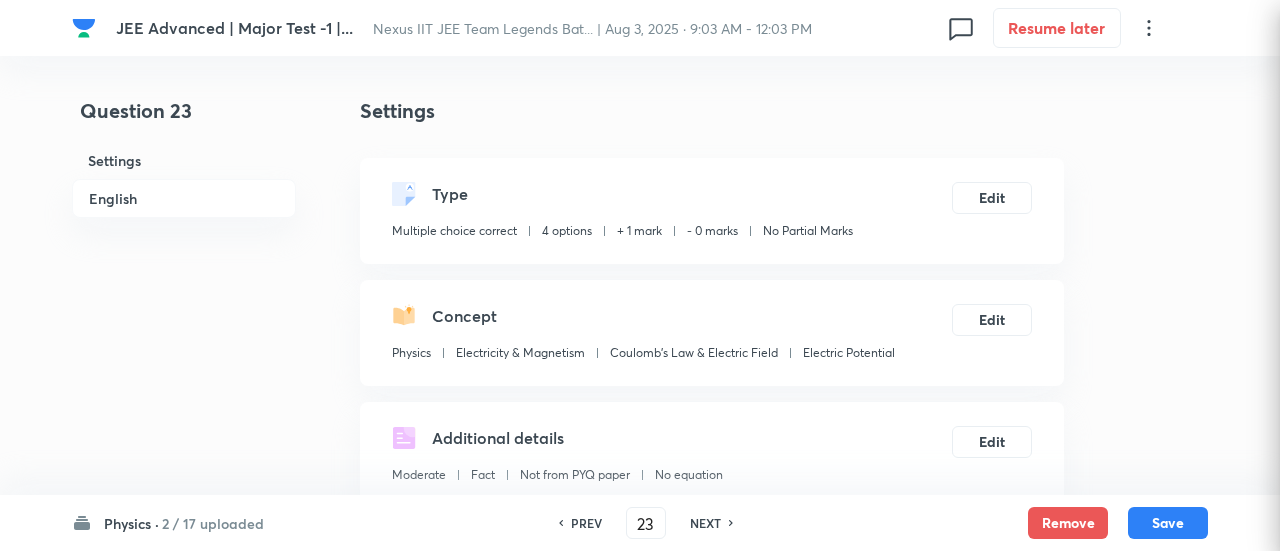 checkbox on "true" 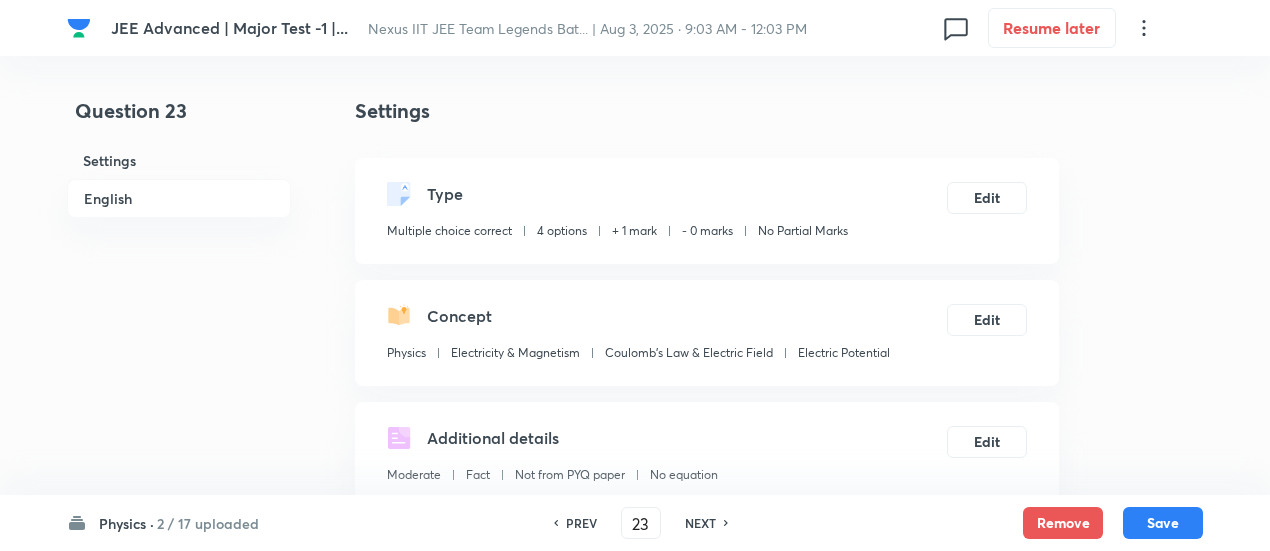 click on "NEXT" at bounding box center (700, 523) 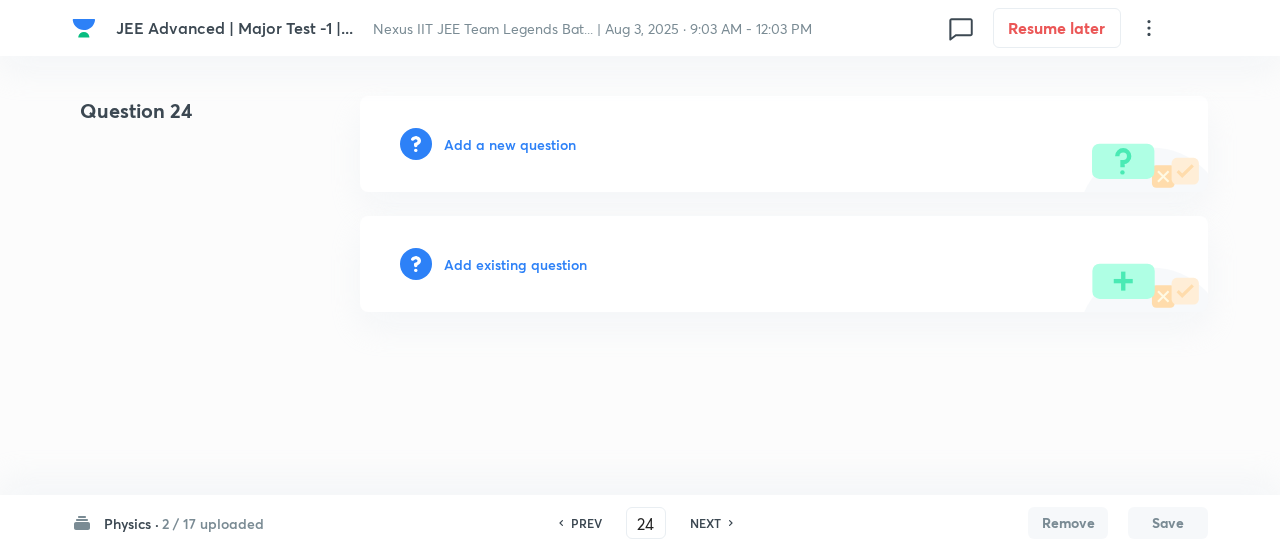 click on "Add existing question" at bounding box center [515, 264] 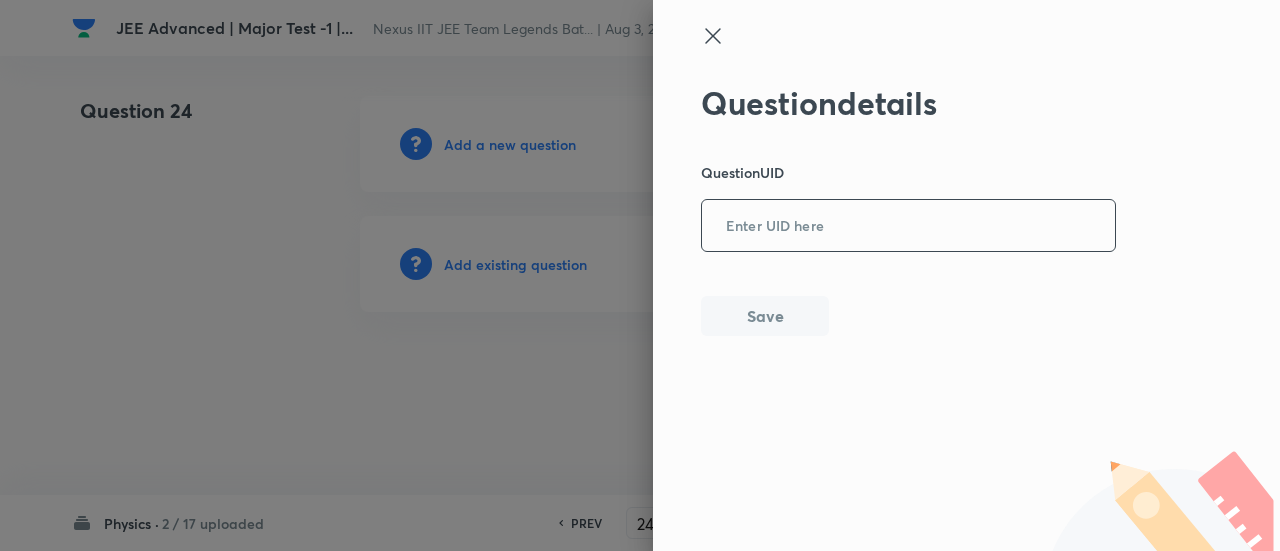 click at bounding box center [908, 226] 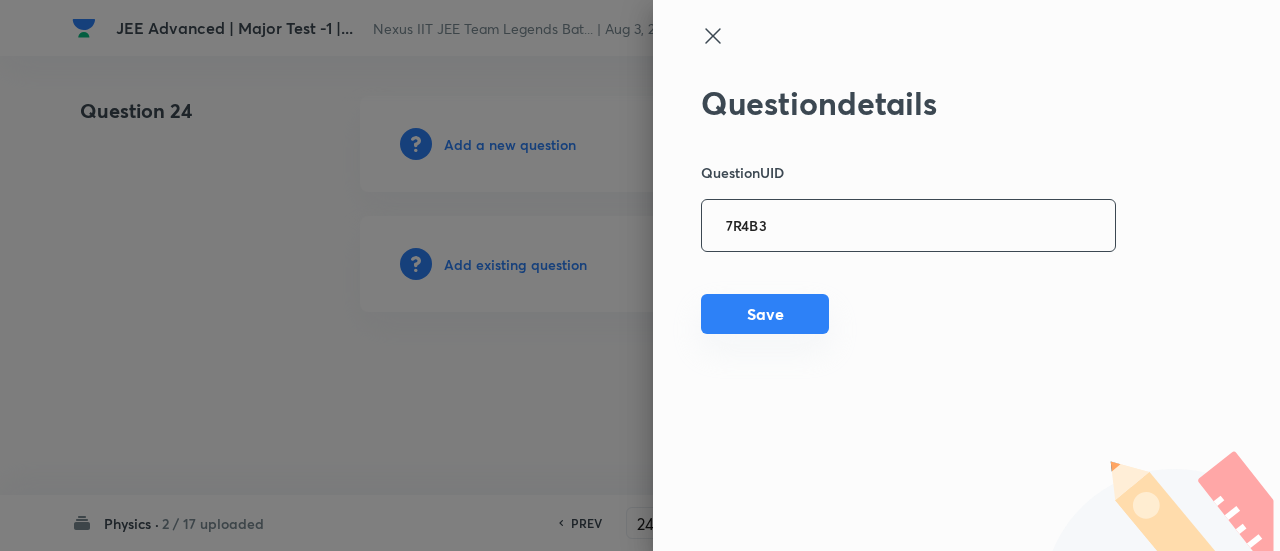 type on "7R4B3" 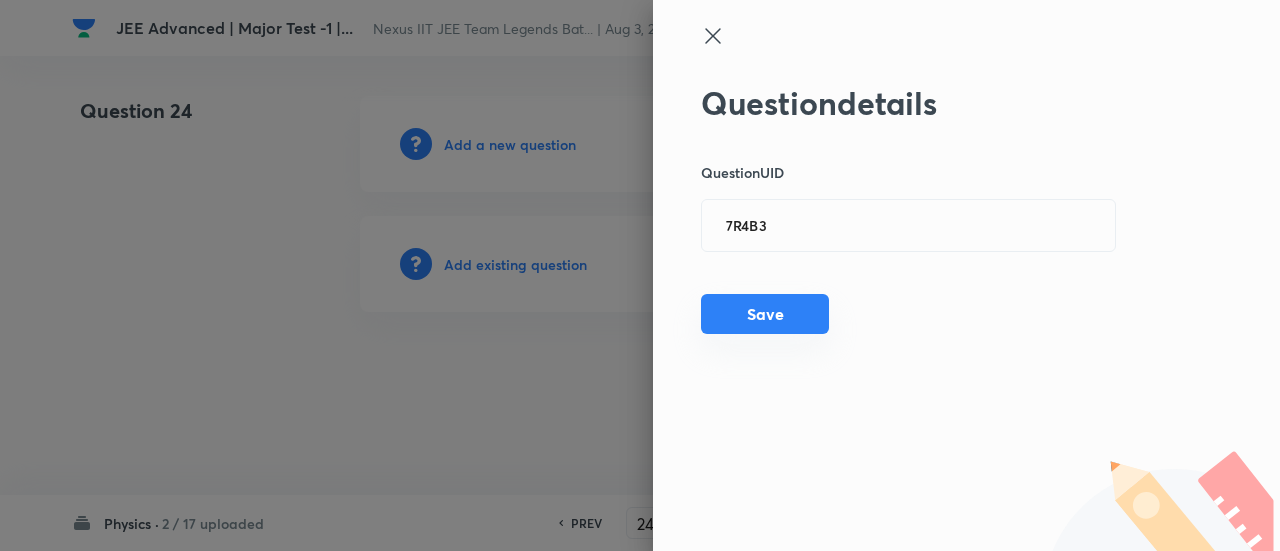 click on "Save" at bounding box center [765, 314] 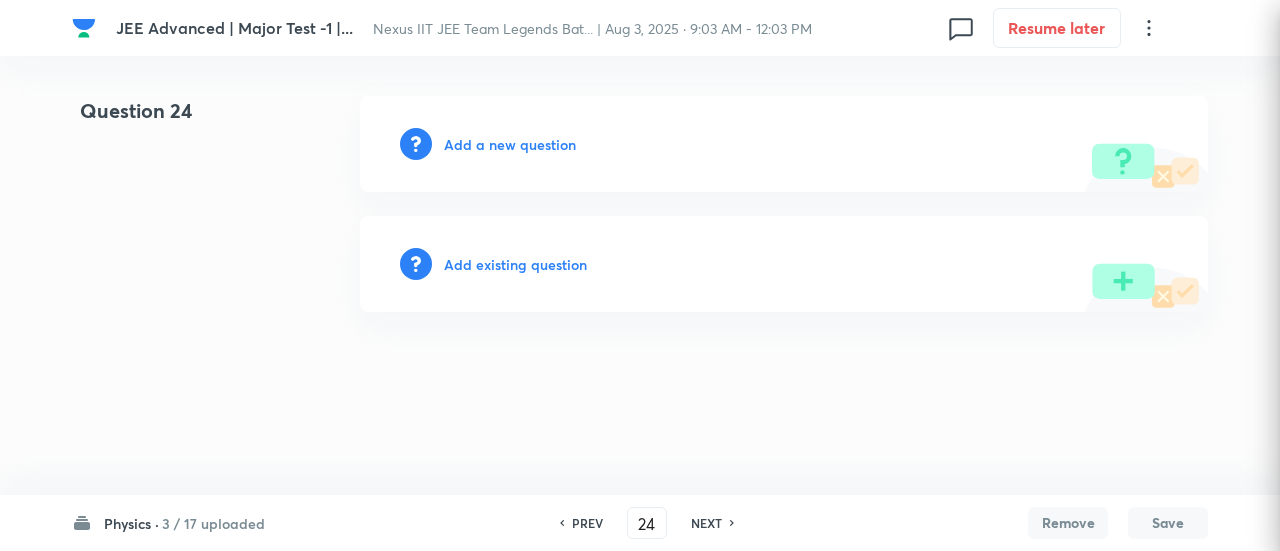 type 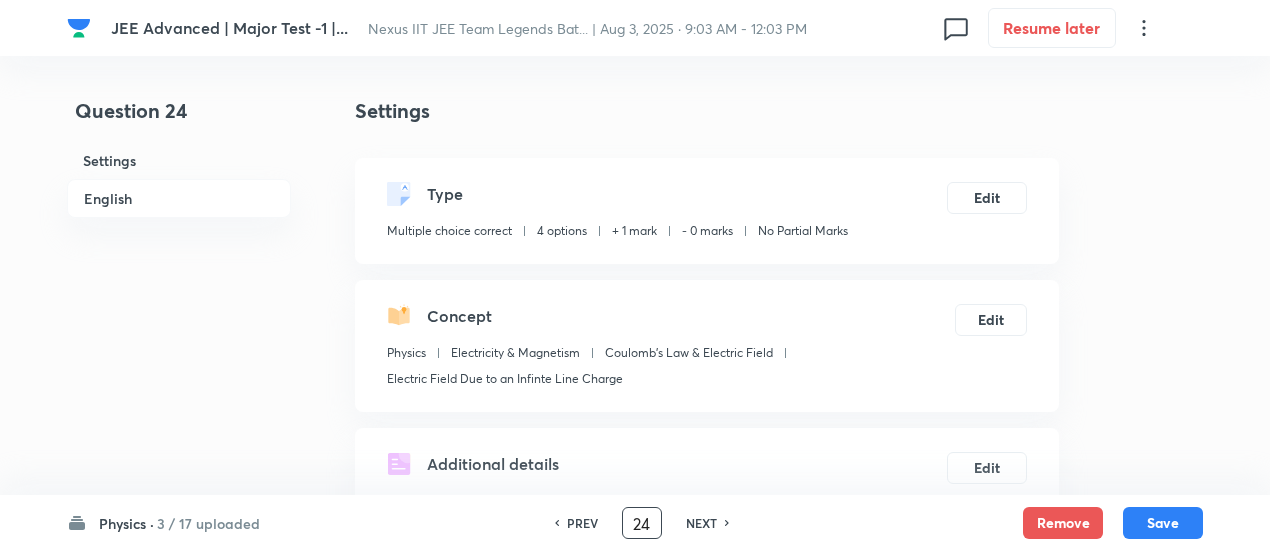 click on "24" at bounding box center [642, 523] 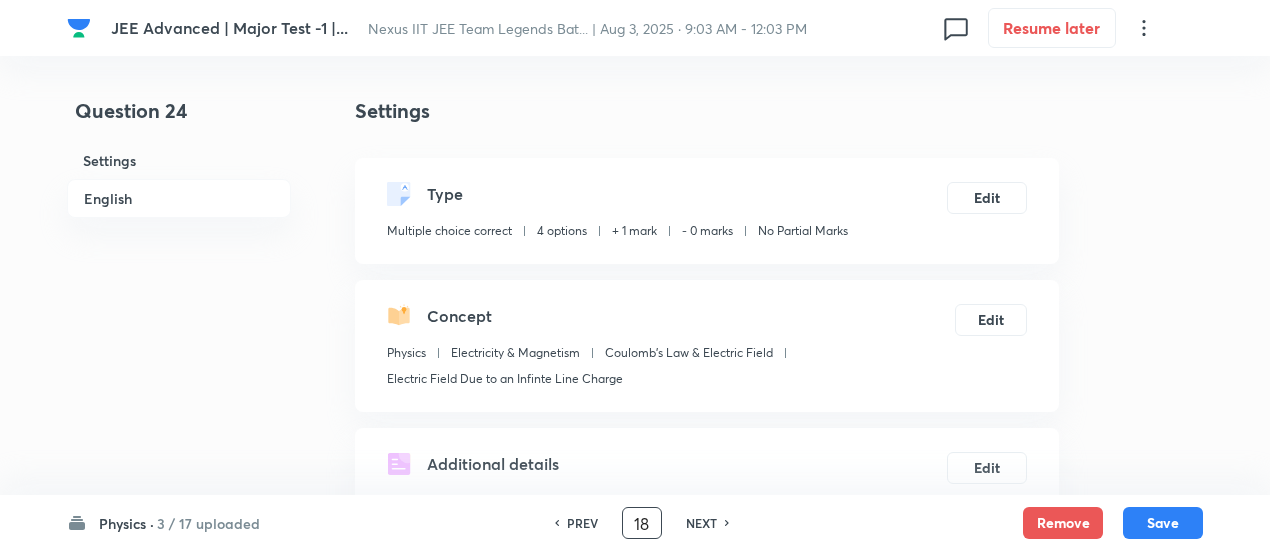 type on "18" 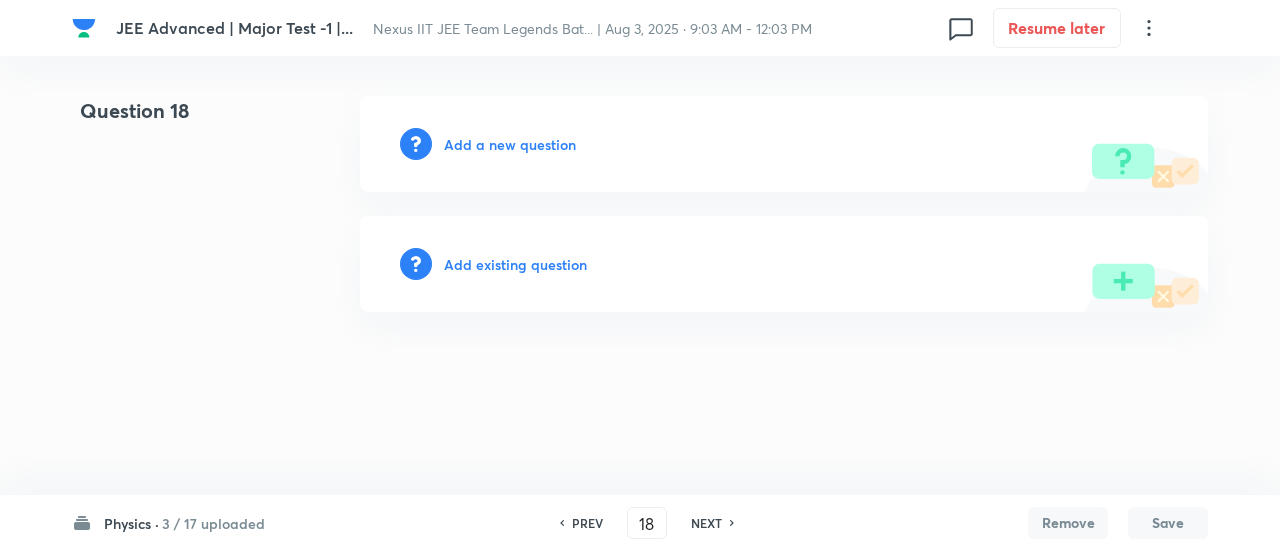 click on "Add existing question" at bounding box center (515, 264) 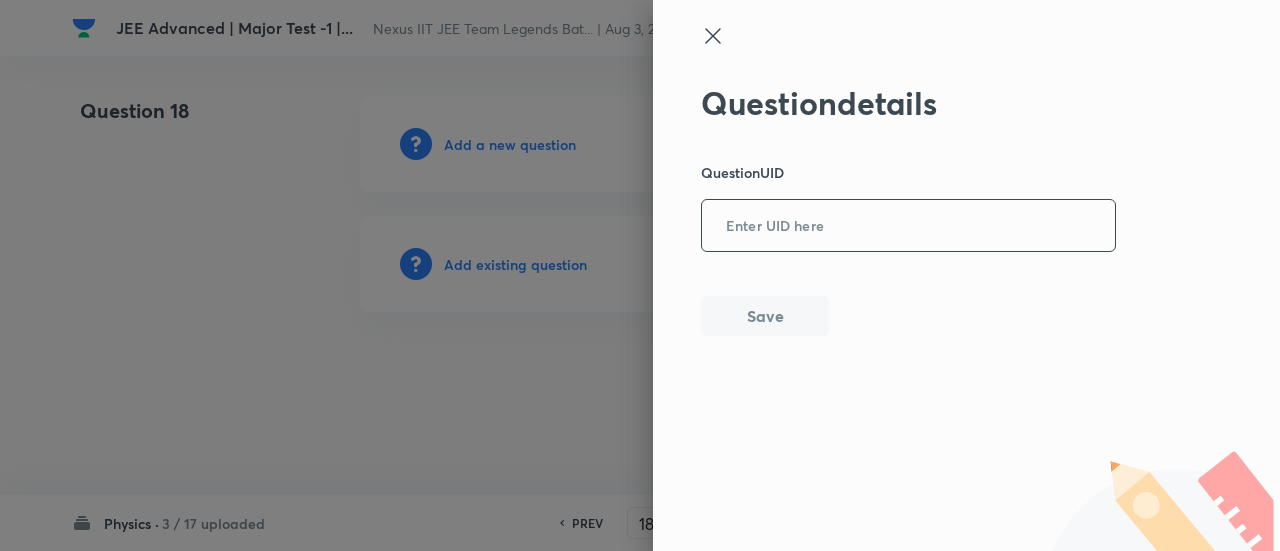 click at bounding box center [908, 226] 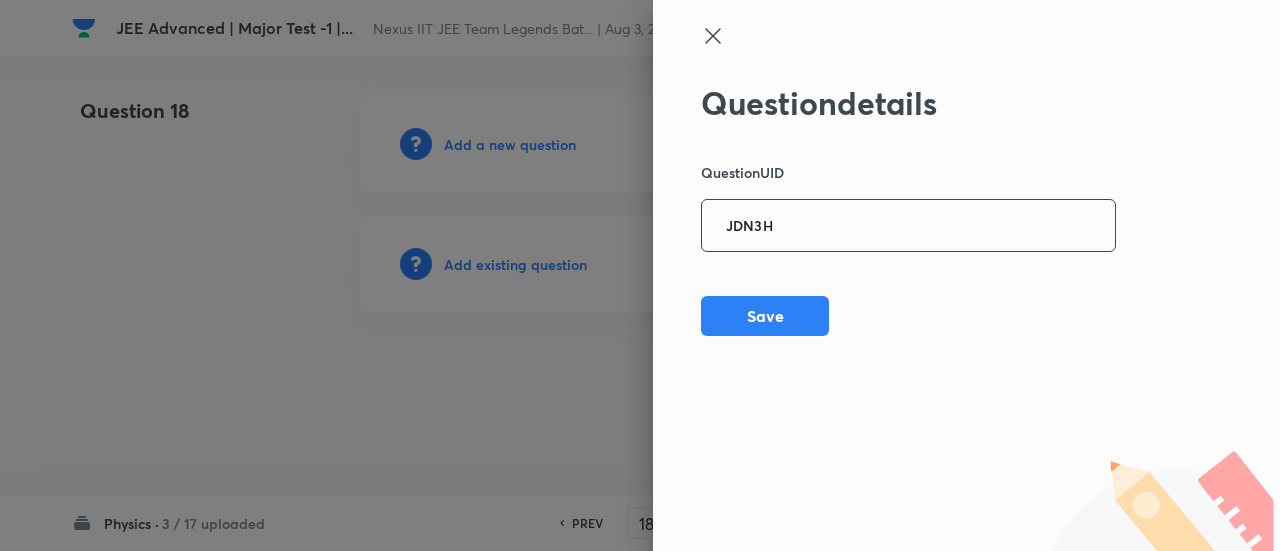 type on "JDN3H" 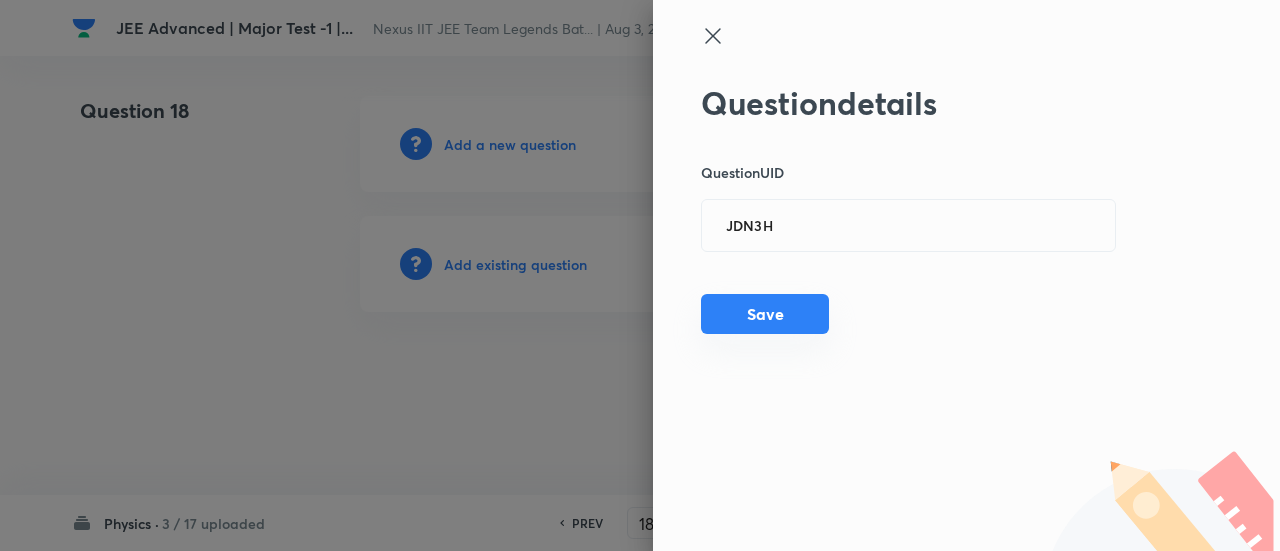 click on "Save" at bounding box center [765, 314] 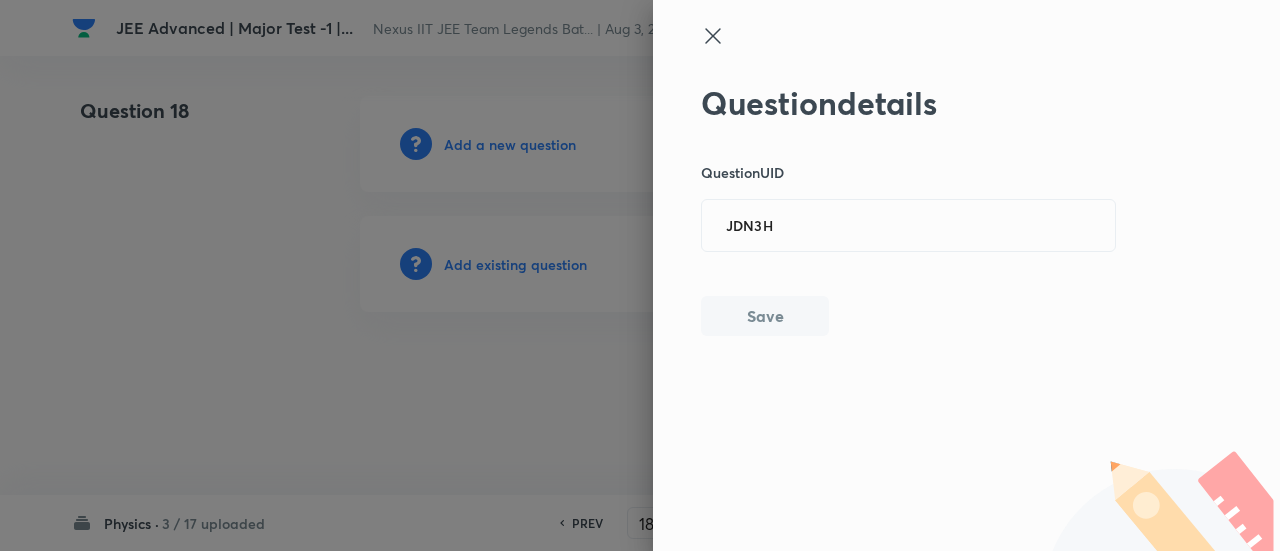 type 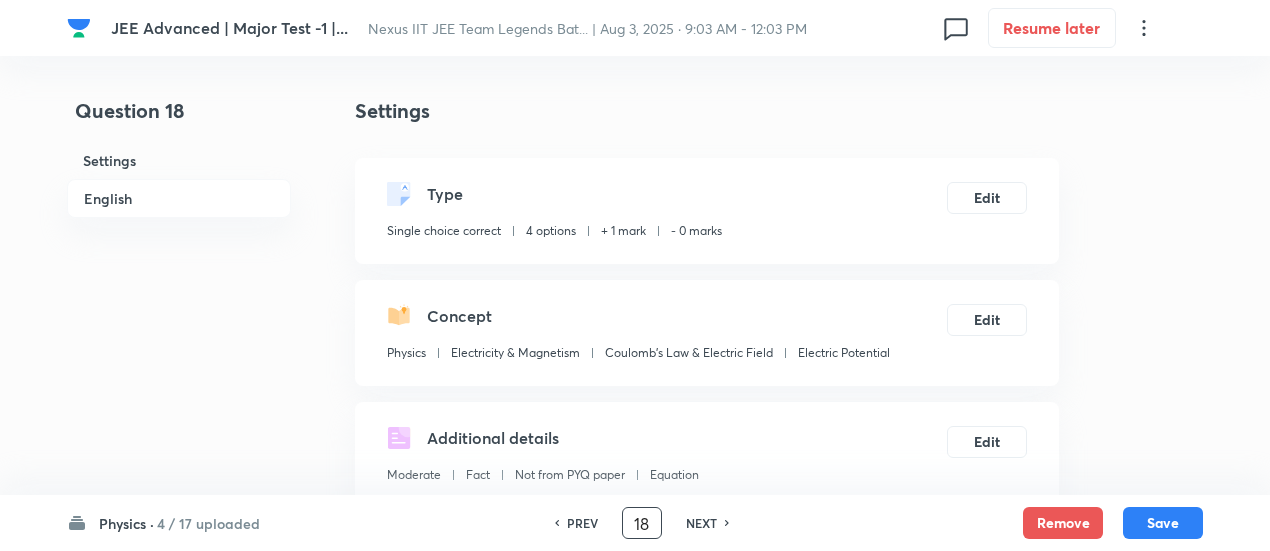 click on "18" at bounding box center [642, 523] 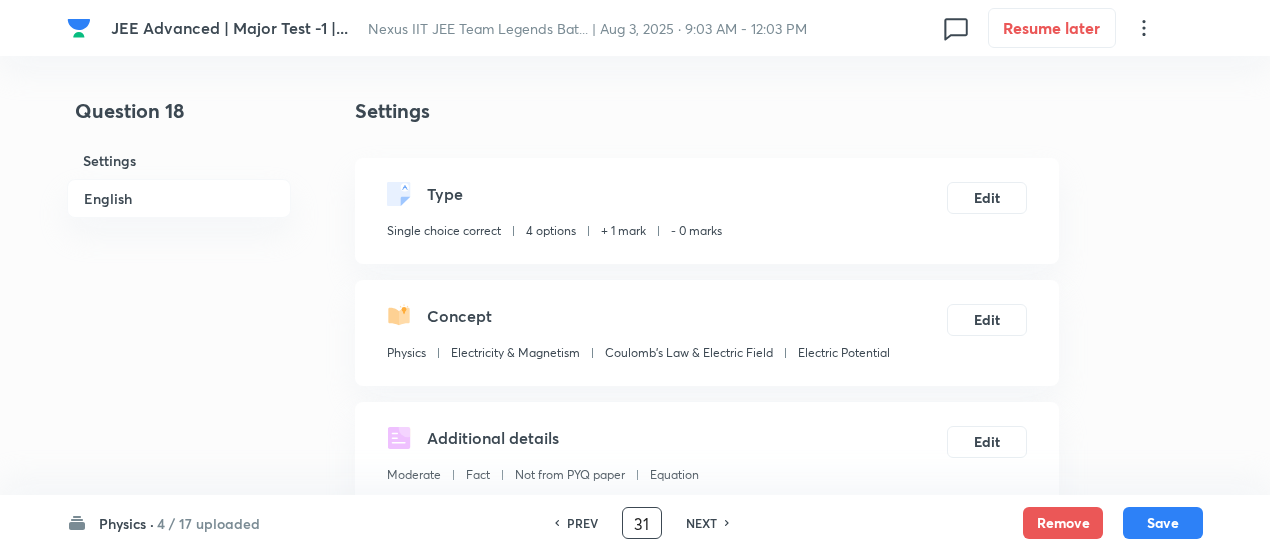 type on "31" 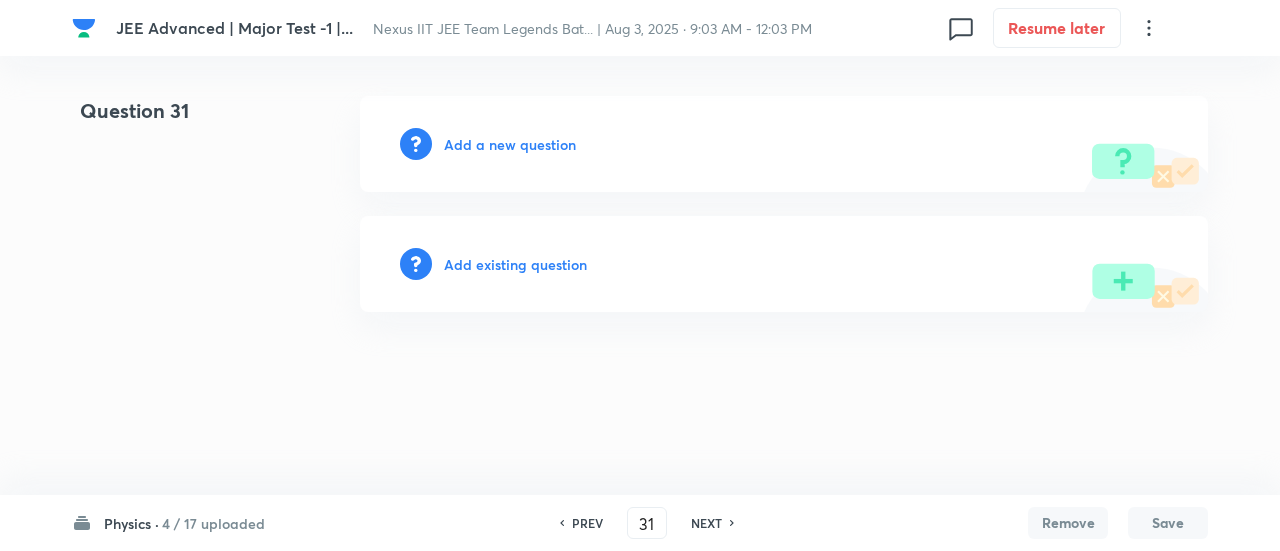 click on "Add existing question" at bounding box center (515, 264) 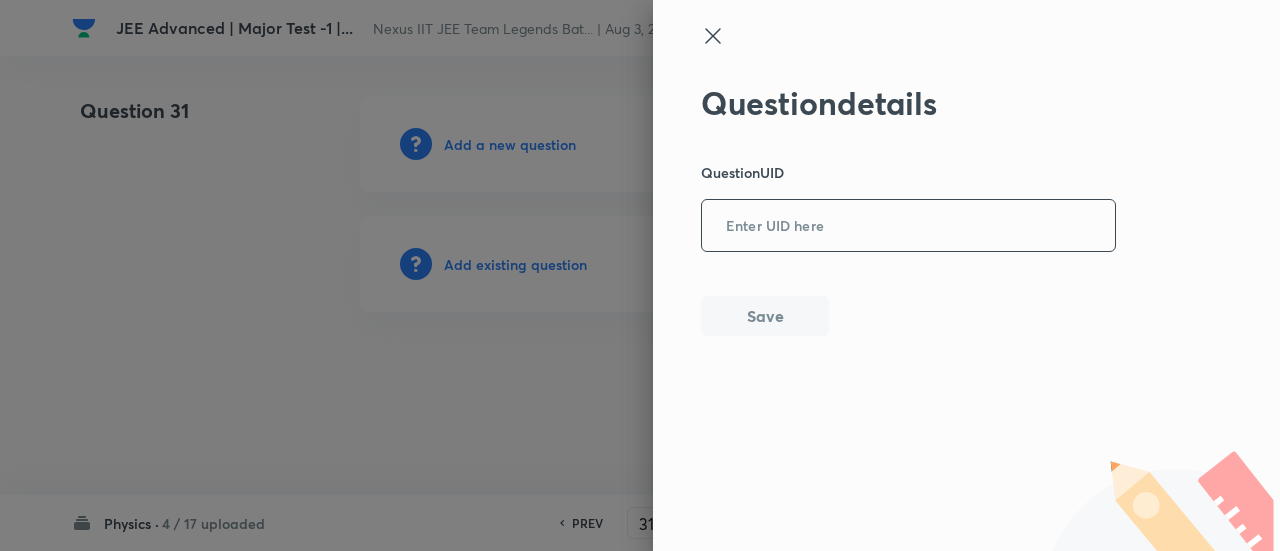 click at bounding box center [908, 226] 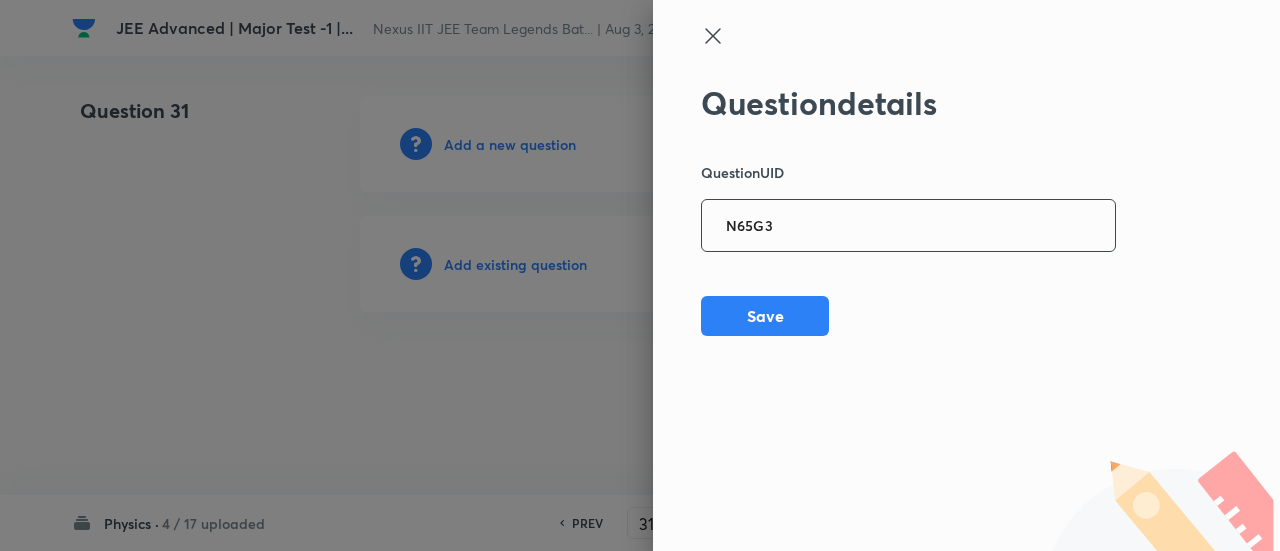 type on "N65G3" 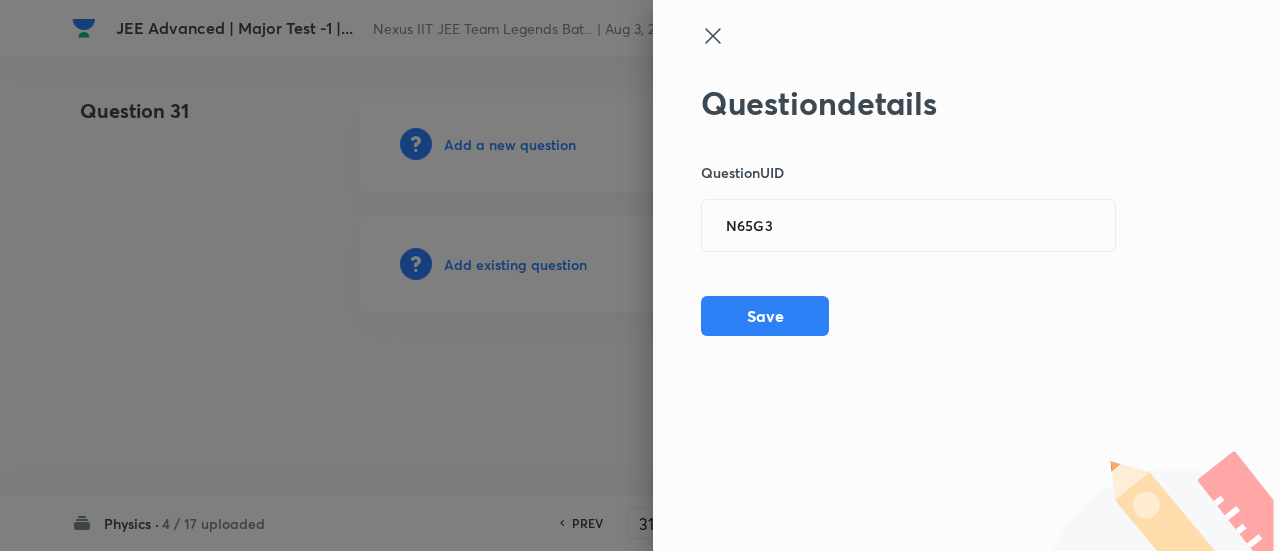 click 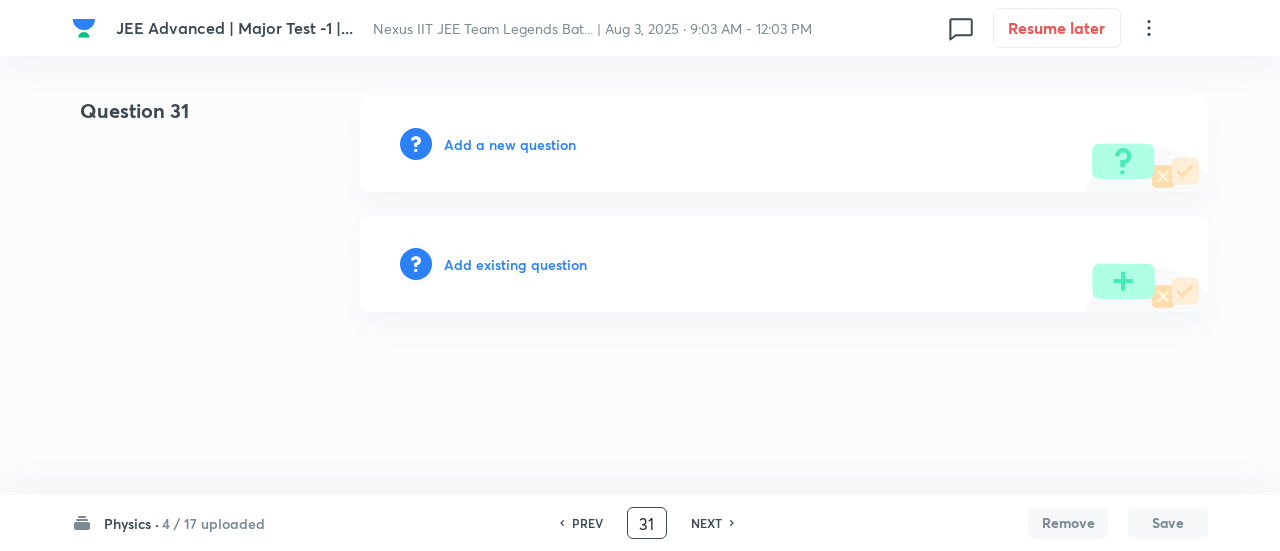 click on "31" at bounding box center (647, 523) 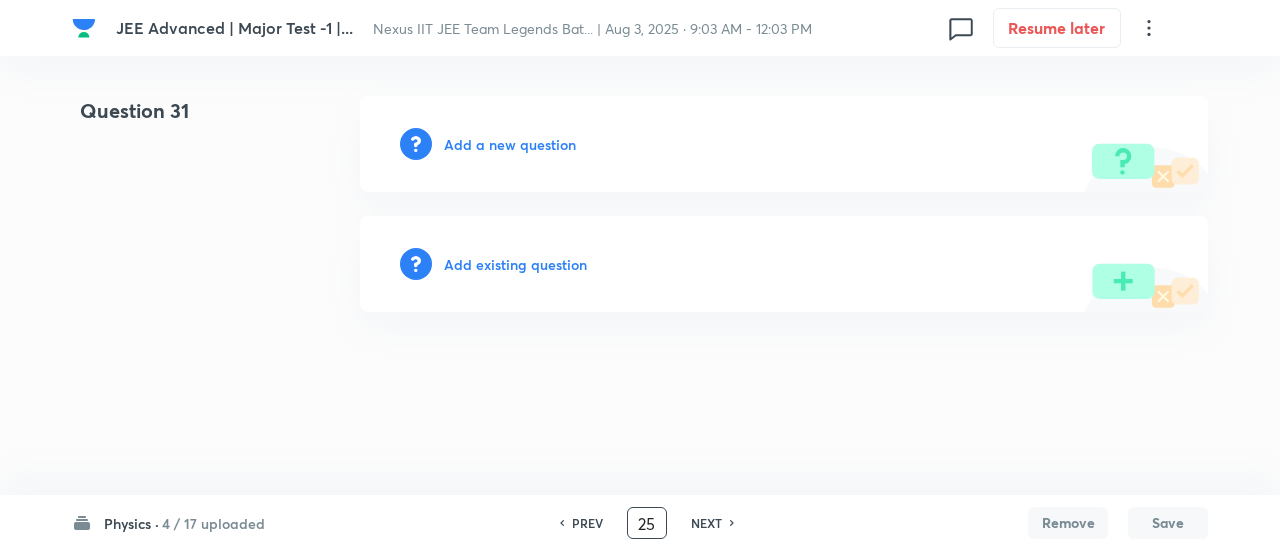 type on "25" 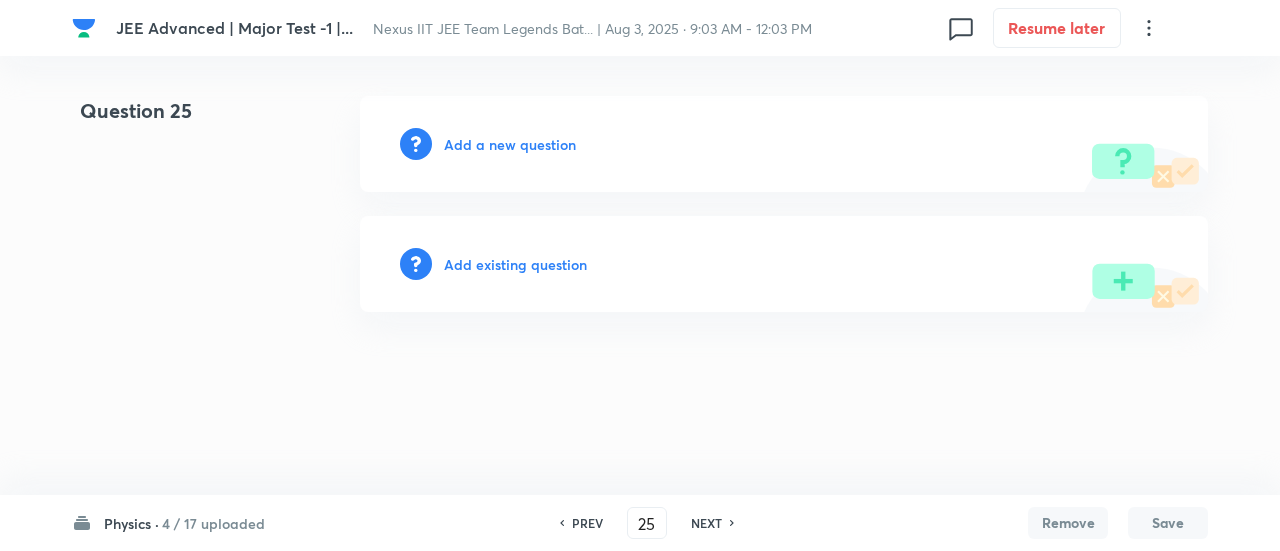 click on "Add existing question" at bounding box center [515, 264] 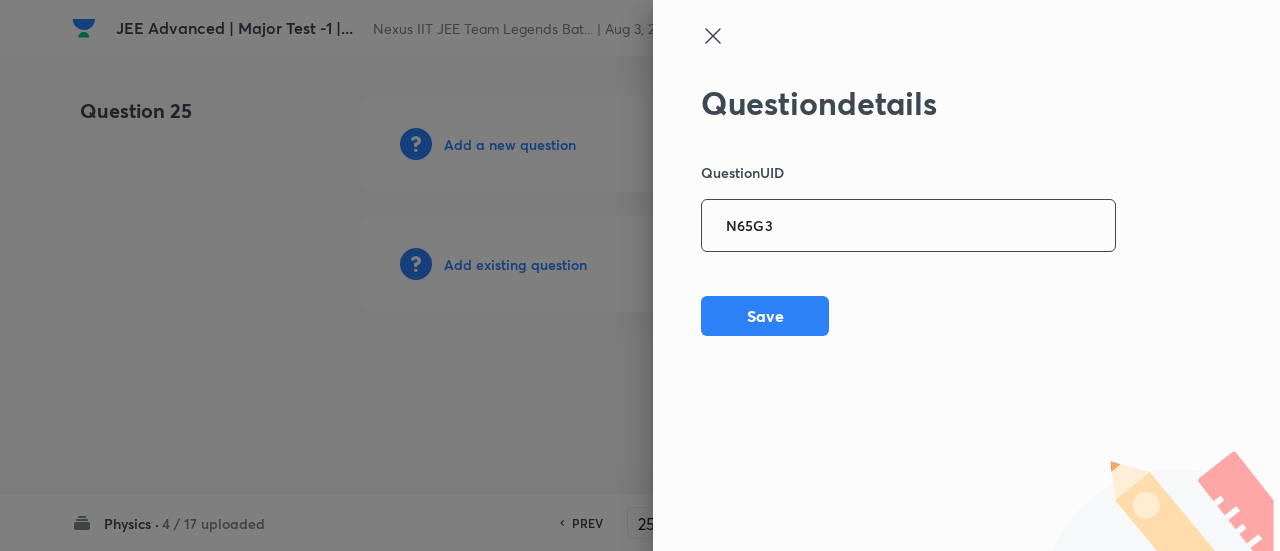 click on "N65G3" at bounding box center [908, 226] 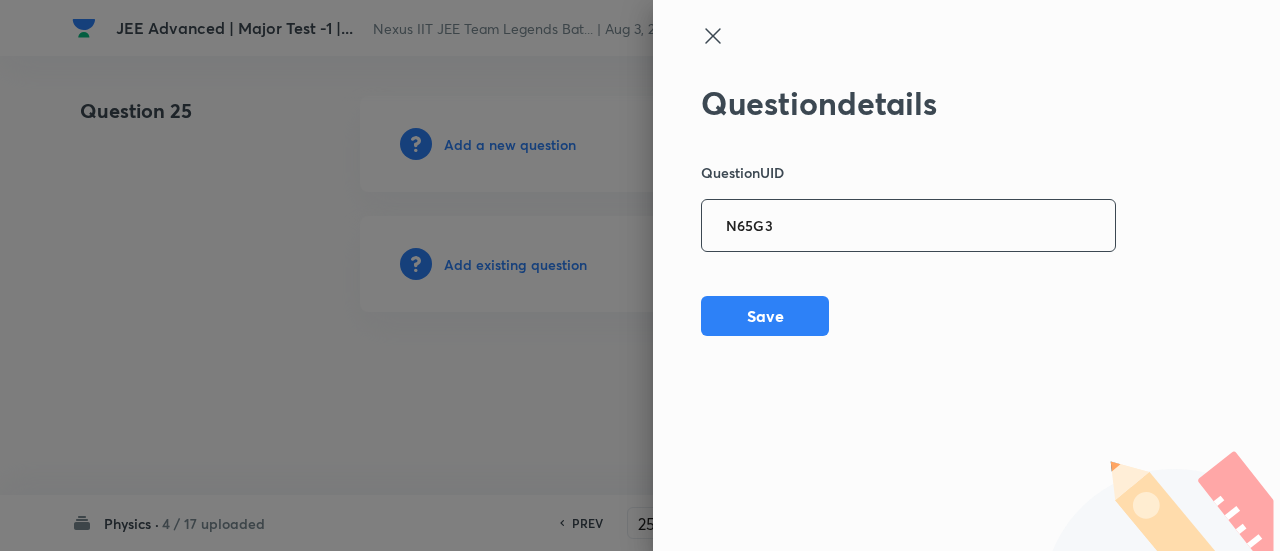 click on "N65G3" at bounding box center (908, 226) 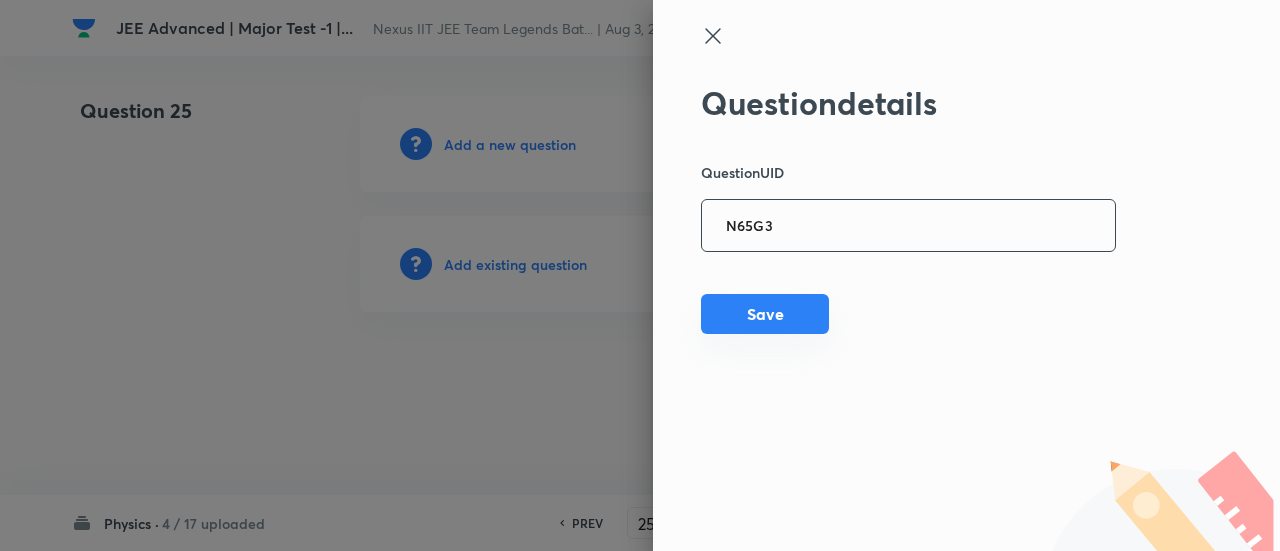 click on "Save" at bounding box center [765, 314] 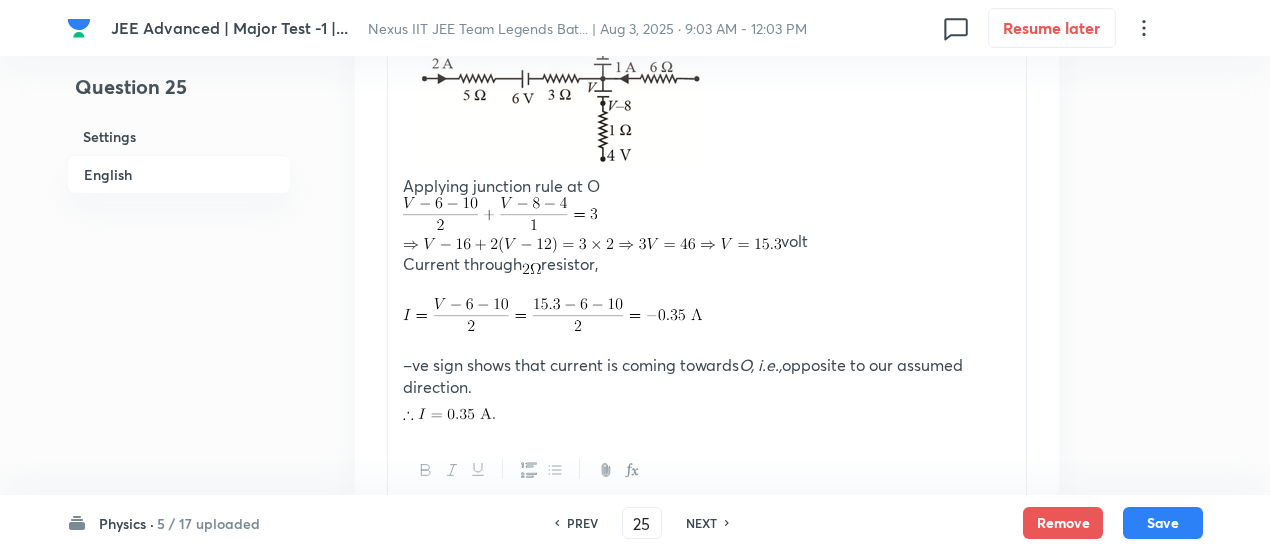 scroll, scrollTop: 1671, scrollLeft: 0, axis: vertical 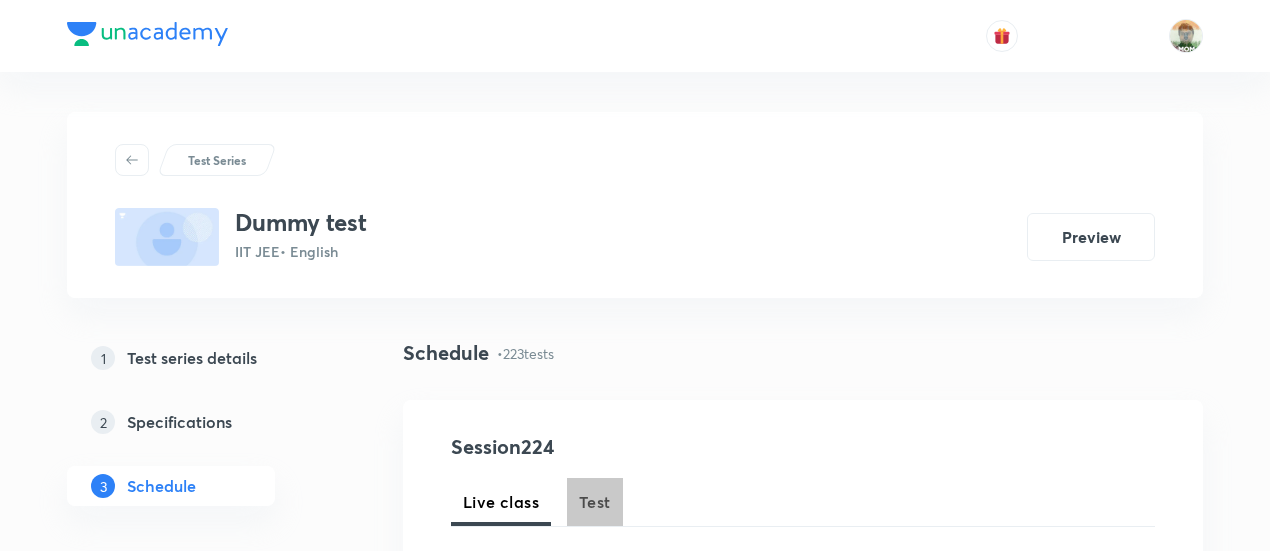 click on "Test" at bounding box center (595, 502) 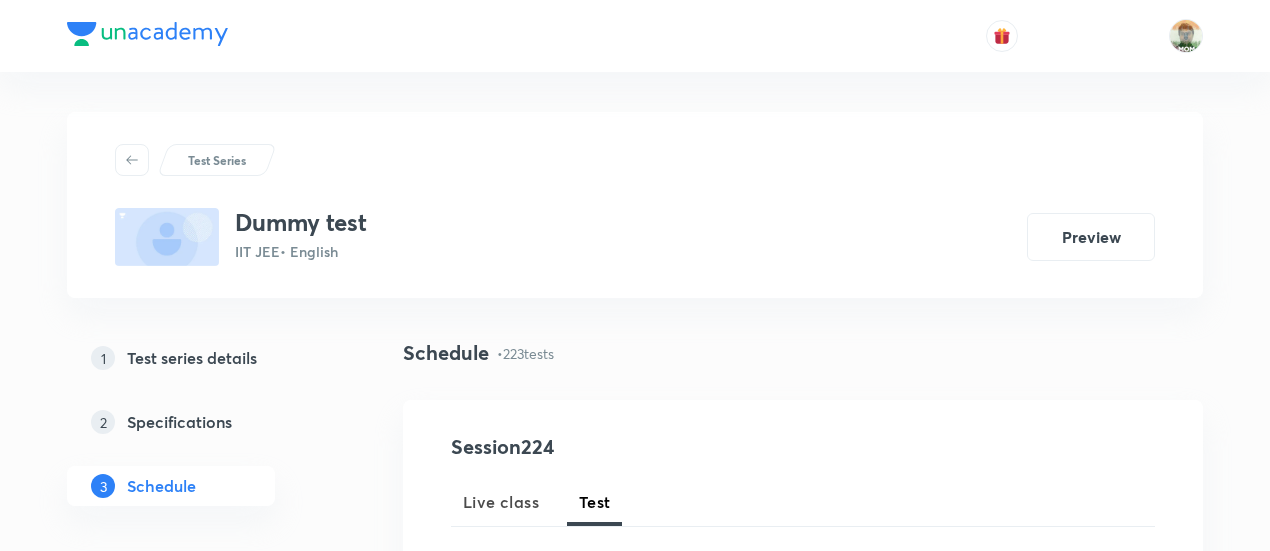 type 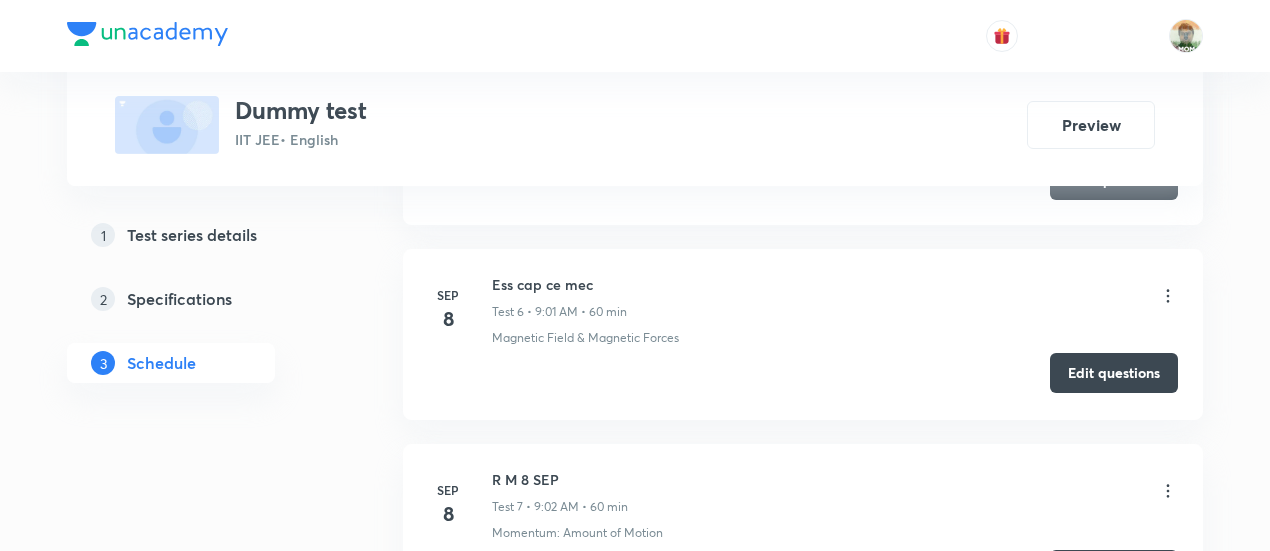 click on "Edit questions" at bounding box center (1114, 373) 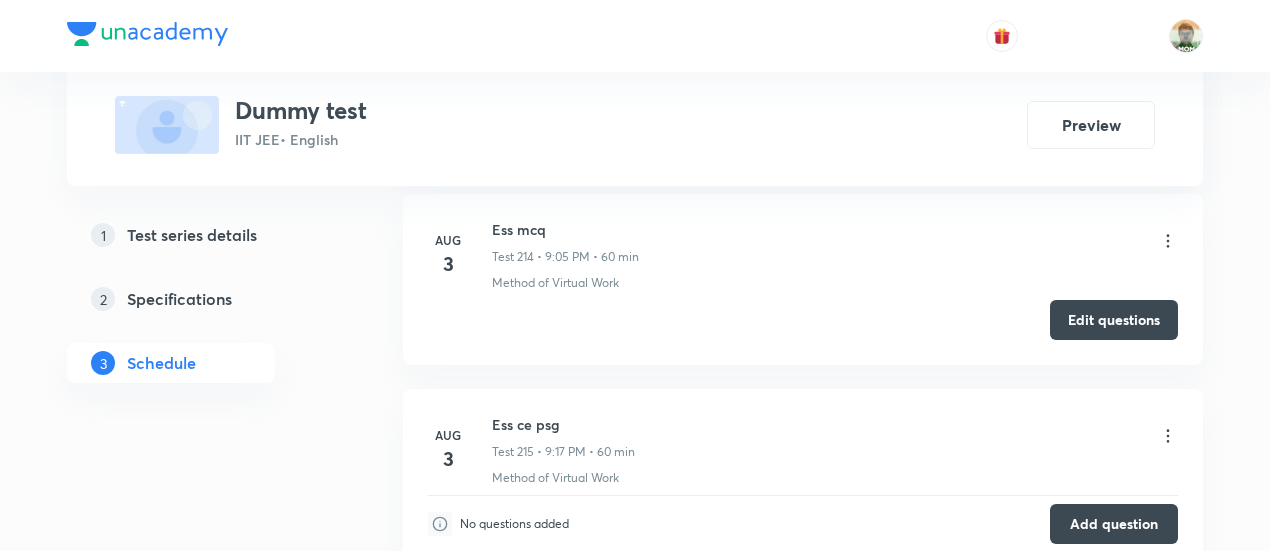 scroll, scrollTop: 41199, scrollLeft: 0, axis: vertical 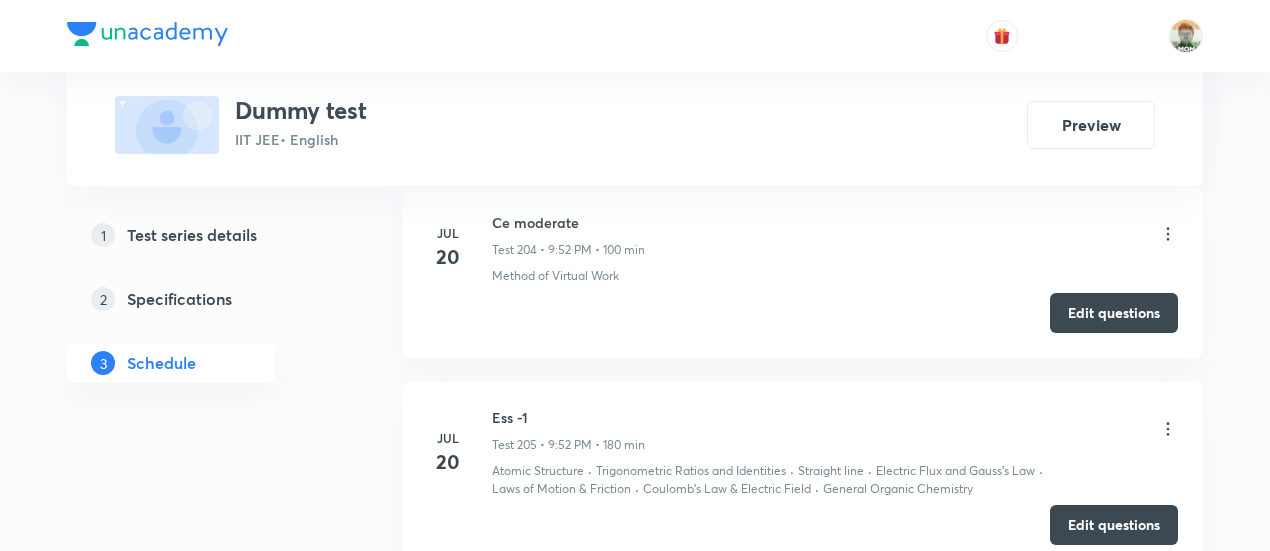 click on "Edit questions" at bounding box center (1114, 525) 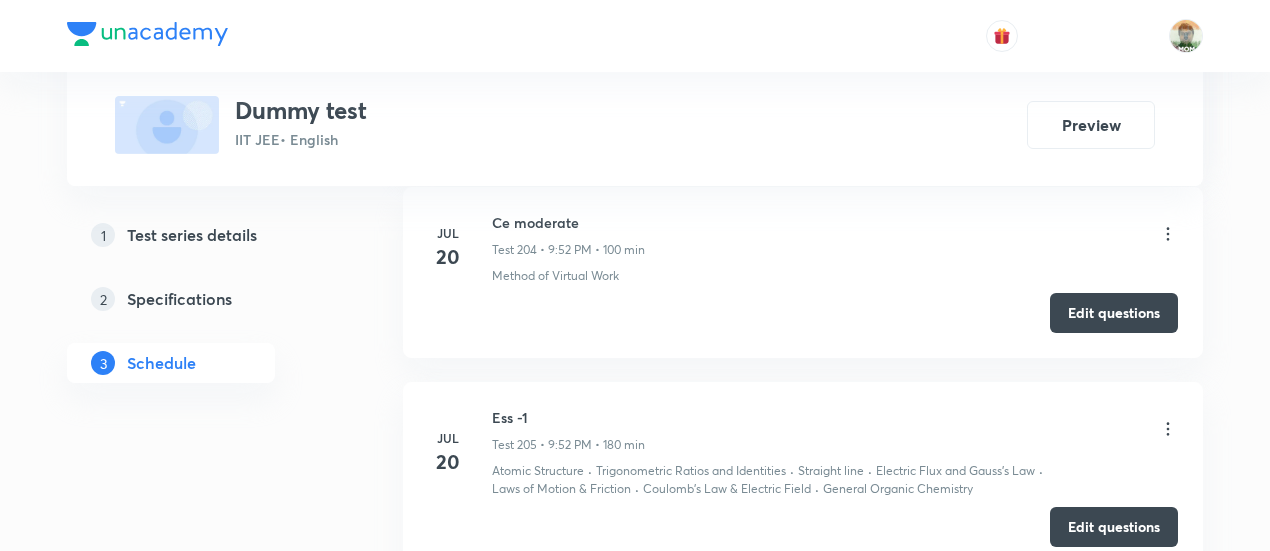 scroll, scrollTop: 40810, scrollLeft: 0, axis: vertical 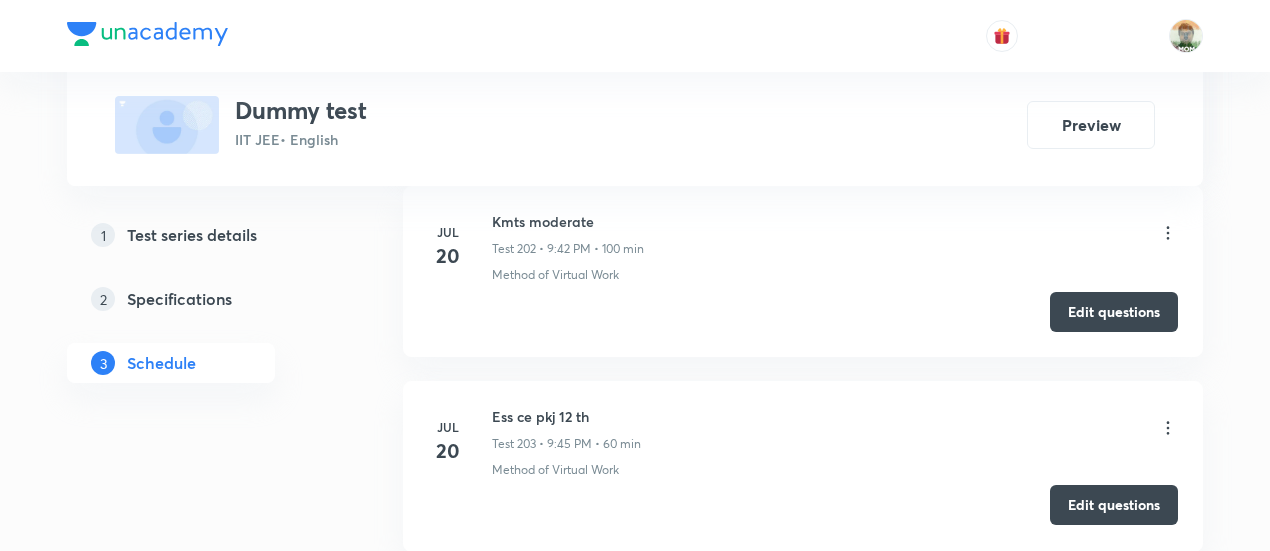 click on "Edit questions" at bounding box center [1114, 505] 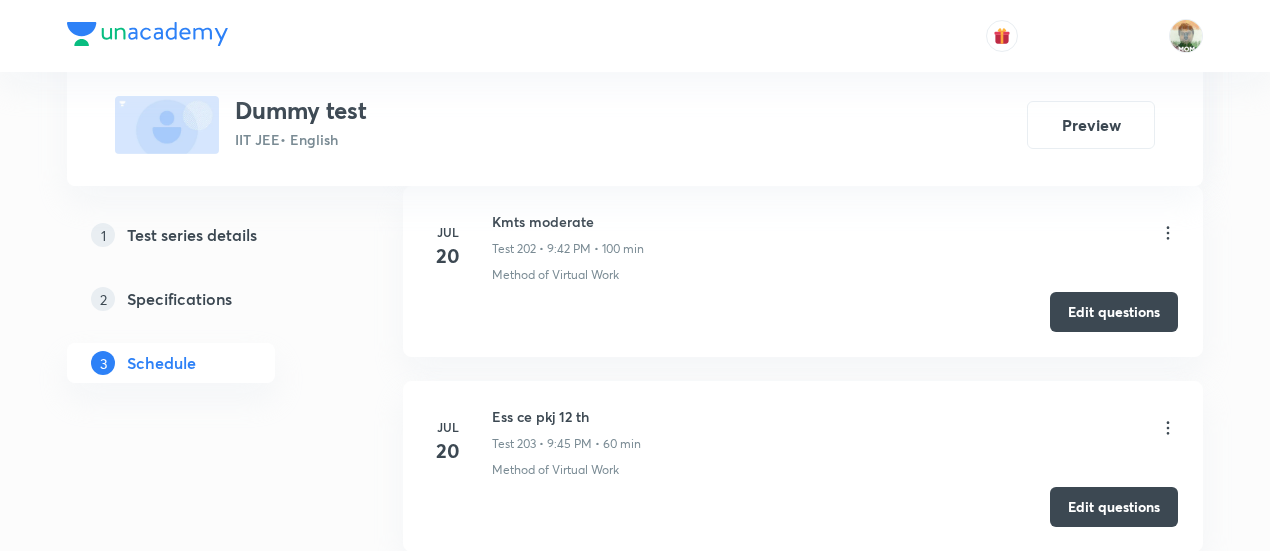 scroll, scrollTop: 39626, scrollLeft: 0, axis: vertical 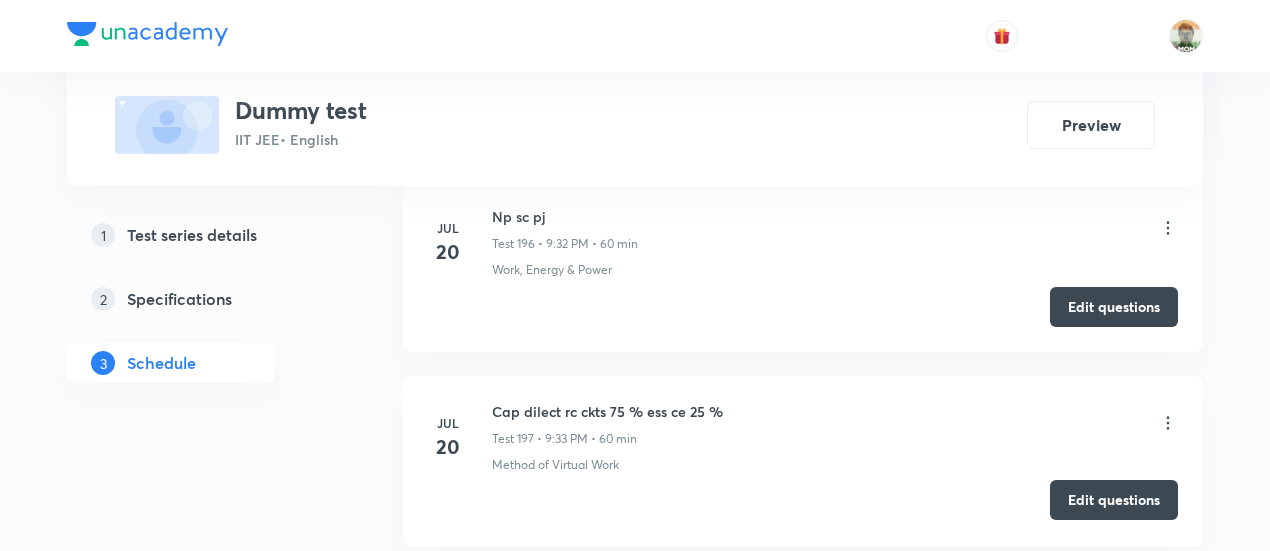 click on "Edit questions" at bounding box center (1114, 500) 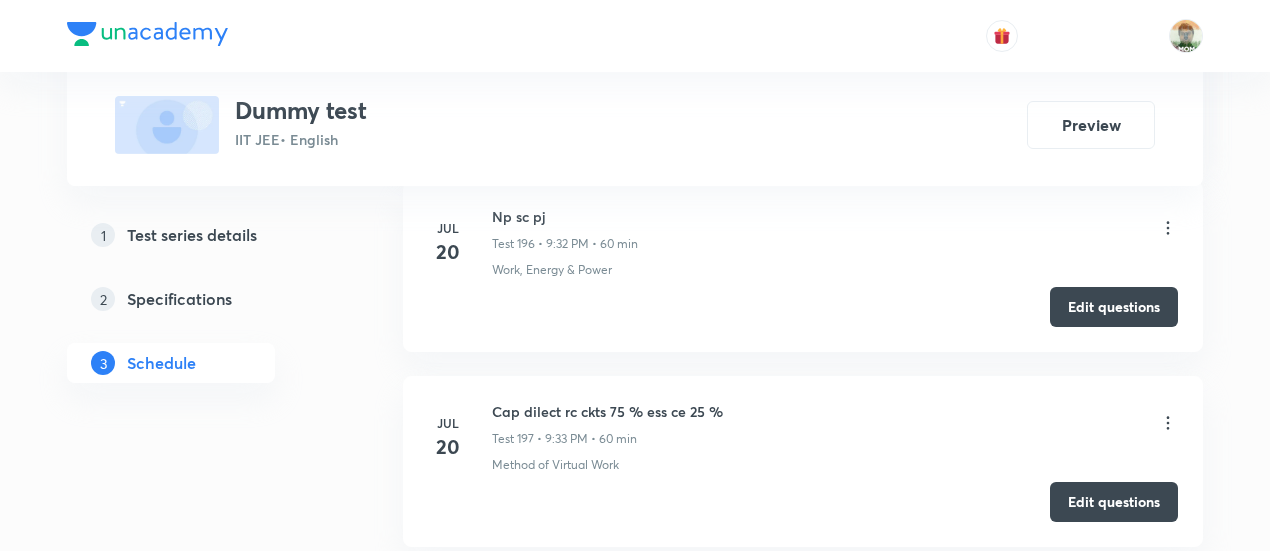 scroll, scrollTop: 39042, scrollLeft: 0, axis: vertical 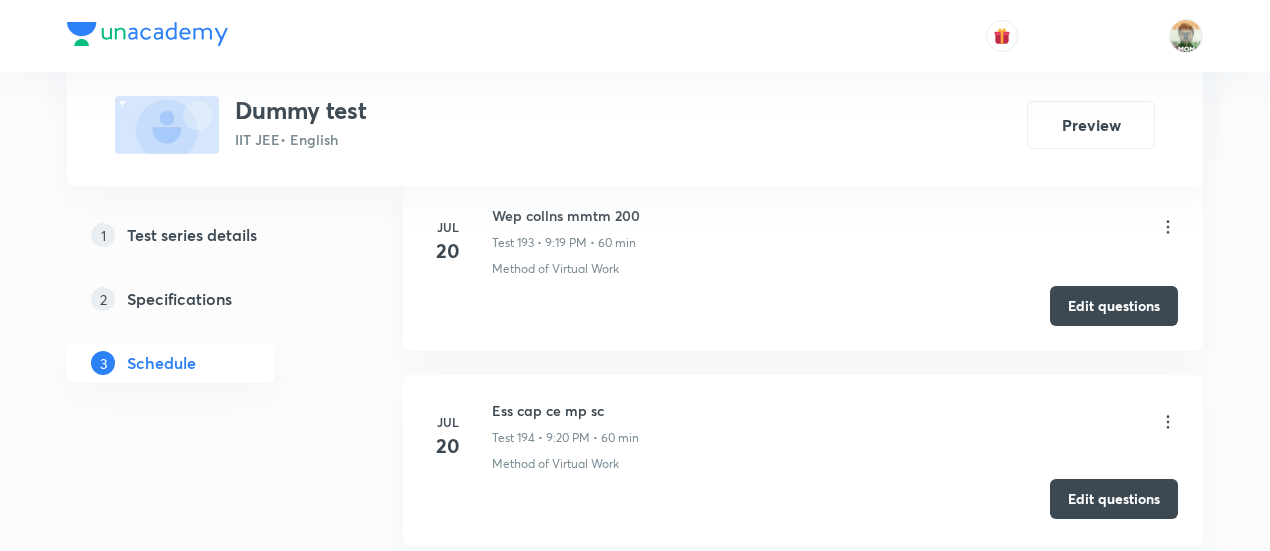 click on "Edit questions" at bounding box center [1114, 499] 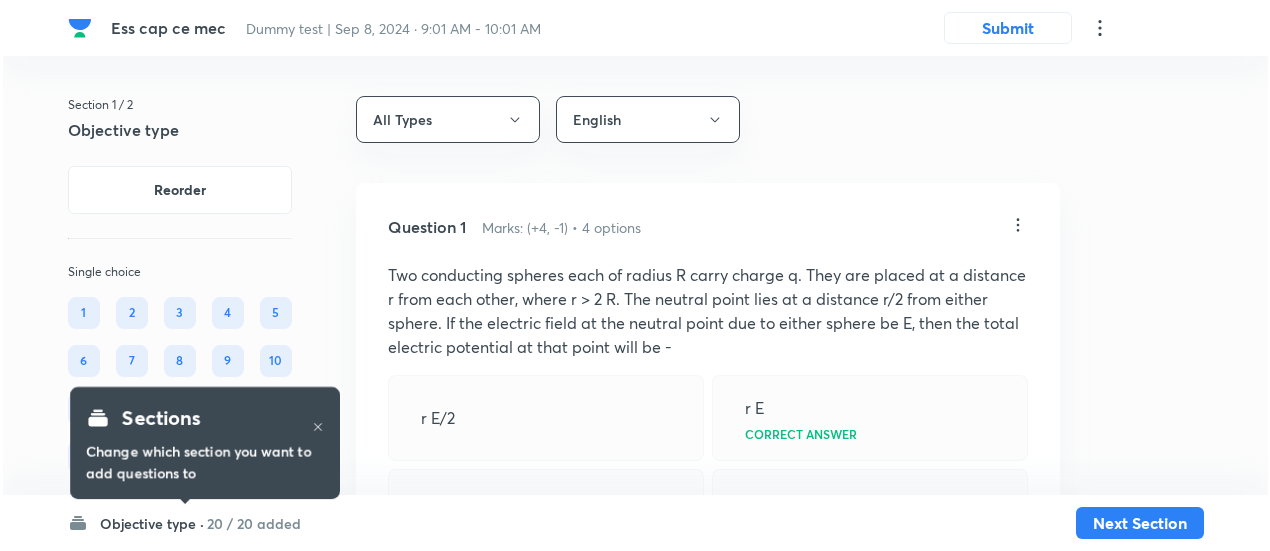 scroll, scrollTop: 0, scrollLeft: 0, axis: both 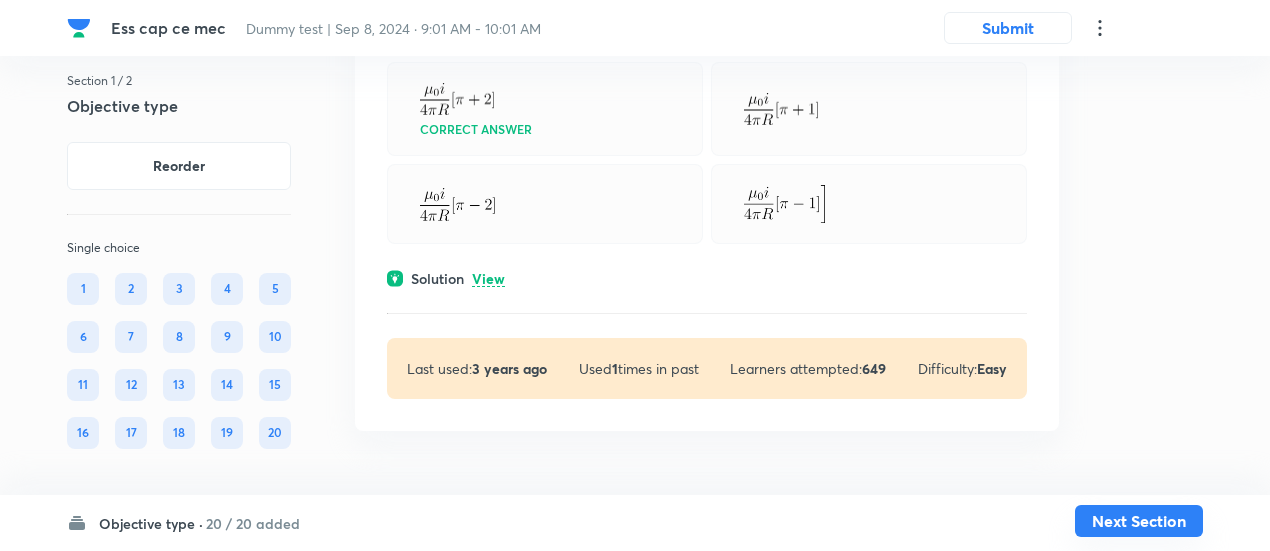 click on "Next Section" at bounding box center [1139, 521] 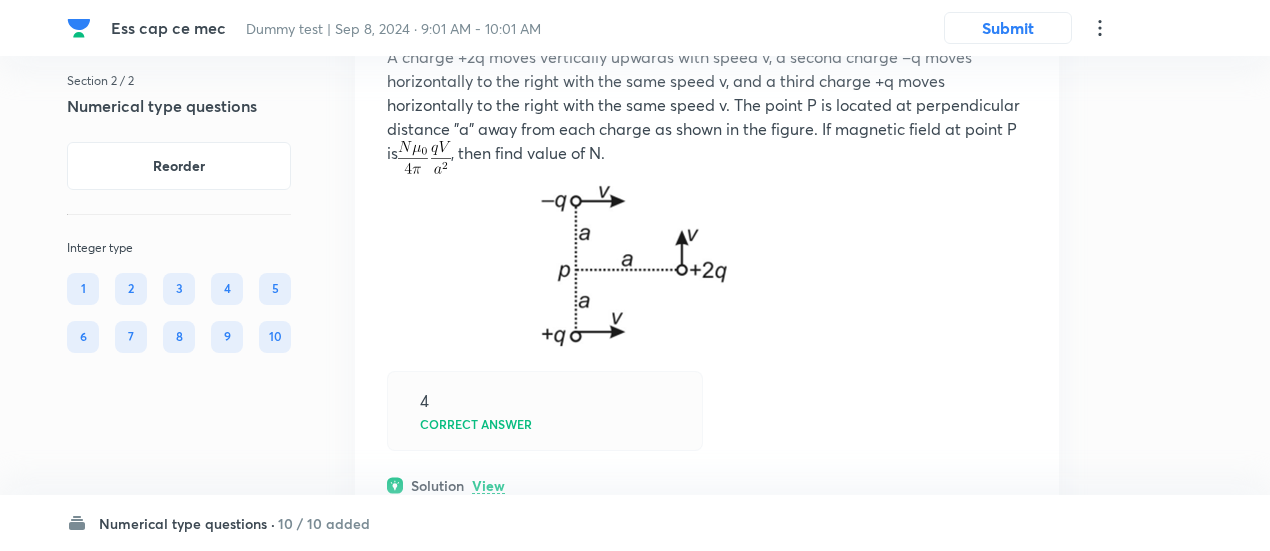 scroll, scrollTop: 5015, scrollLeft: 0, axis: vertical 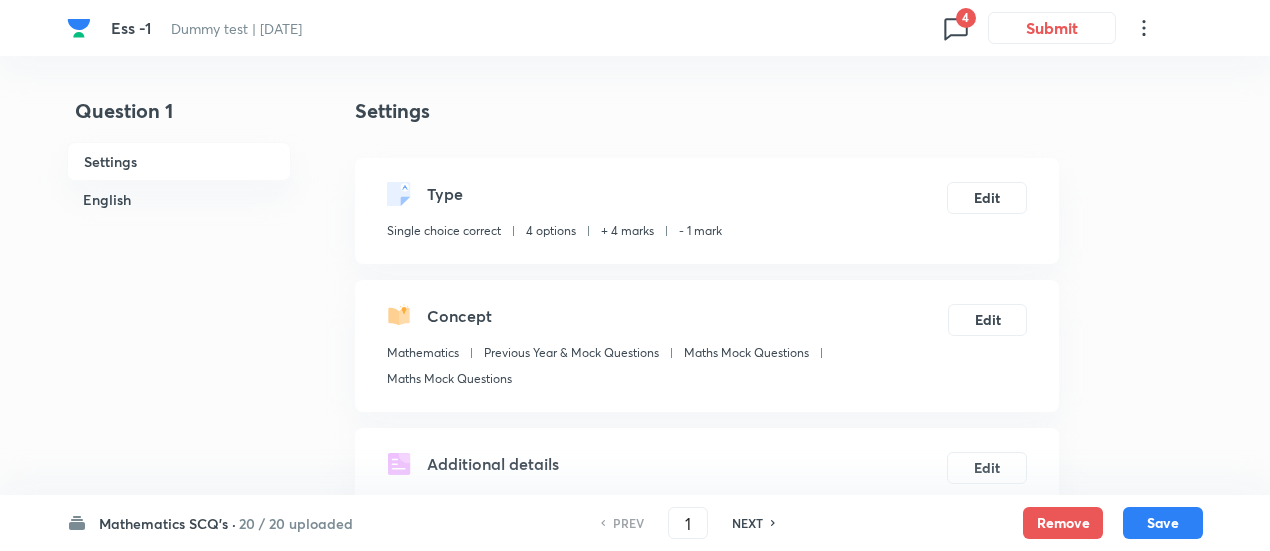 click on "20 / 20 uploaded" at bounding box center [296, 523] 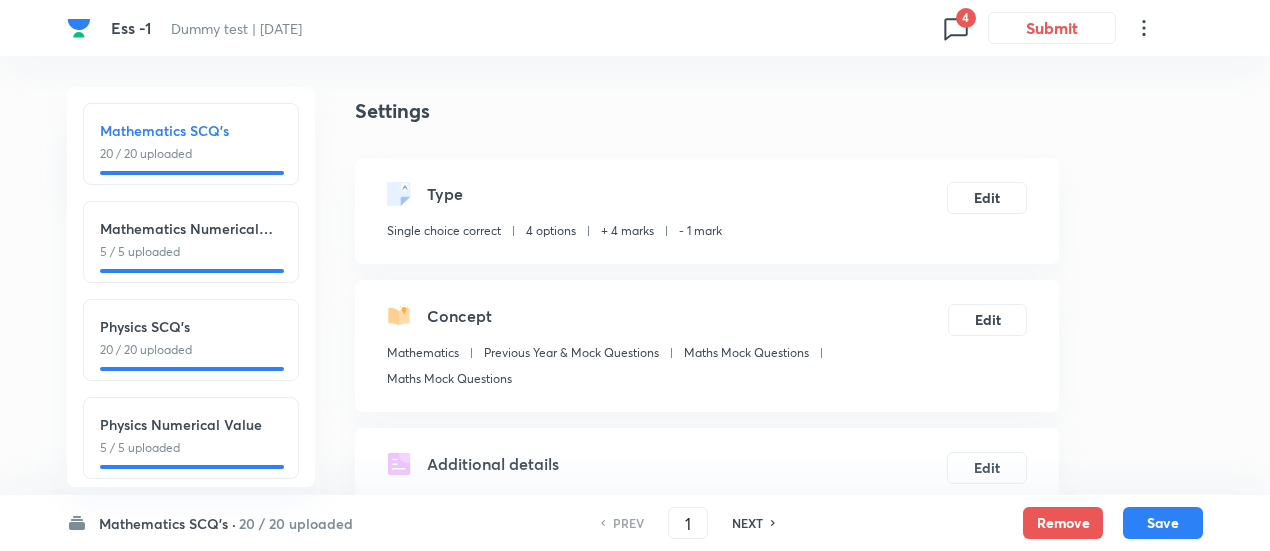 click on "Physics SCQ's" at bounding box center [191, 326] 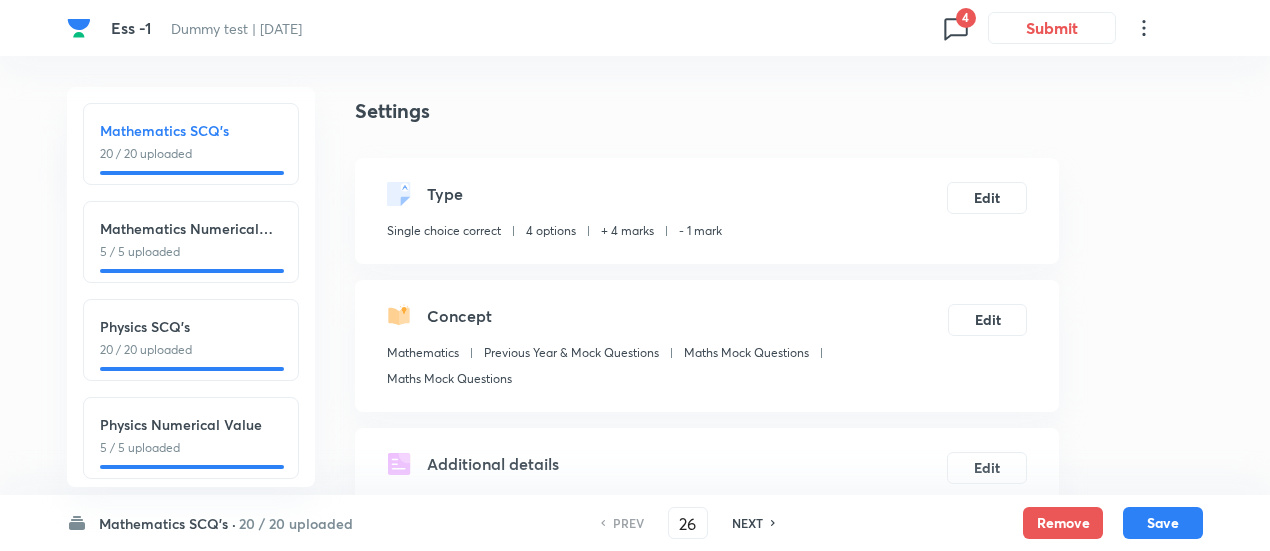 checkbox on "false" 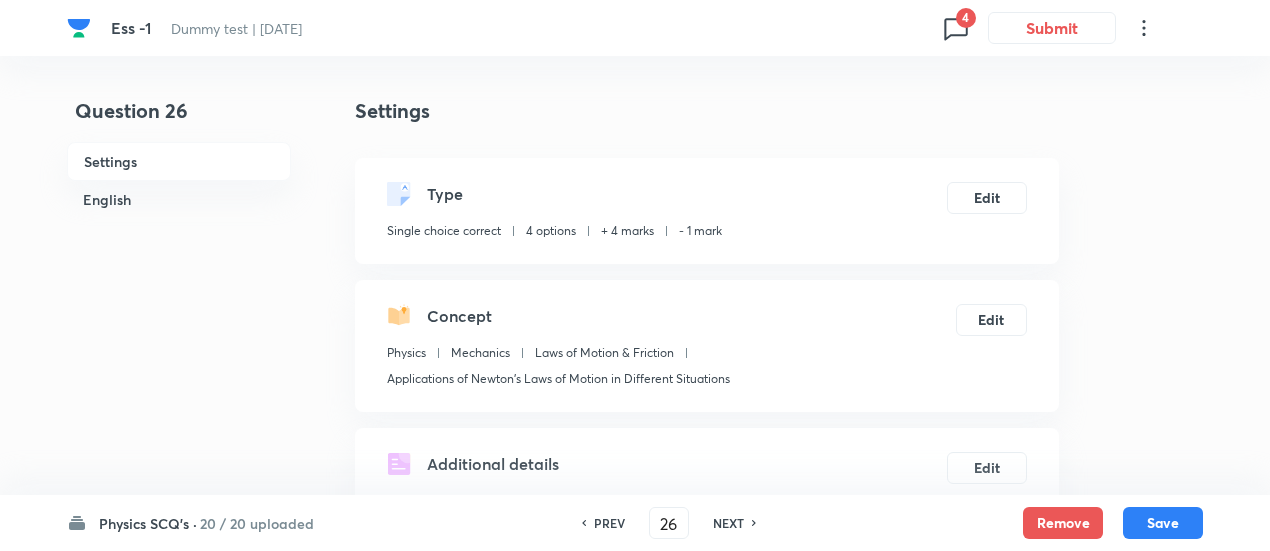 click on "Question 26 Settings English Settings Type Single choice correct 4 options + 4 marks - 1 mark Edit Concept Physics Mechanics Laws of Motion & Friction Applications of Newton's Laws of Motion in Different Situations Edit Additional details Easy Fact Not from PYQ paper Equation Edit In English Question Two masses m and M are connected by a light string passing over a smooth pulley. When set free, m moves up by 1.4 m in 2 s. The ratio m/M is (g = 9.8 ms[SUPERSCRIPT]-2[/SUPERSCRIPT]) Option A Marked as correct Option B Mark as correct answer Option C Mark as correct answer Option D Mark as correct answer Solution" at bounding box center (635, 1428) 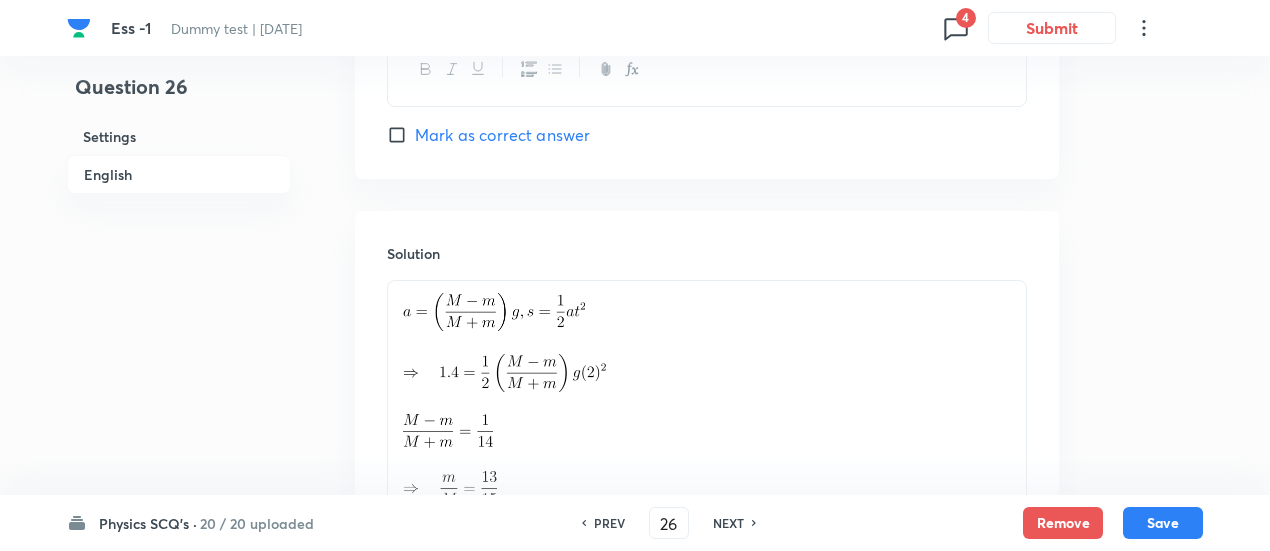 scroll, scrollTop: 2304, scrollLeft: 0, axis: vertical 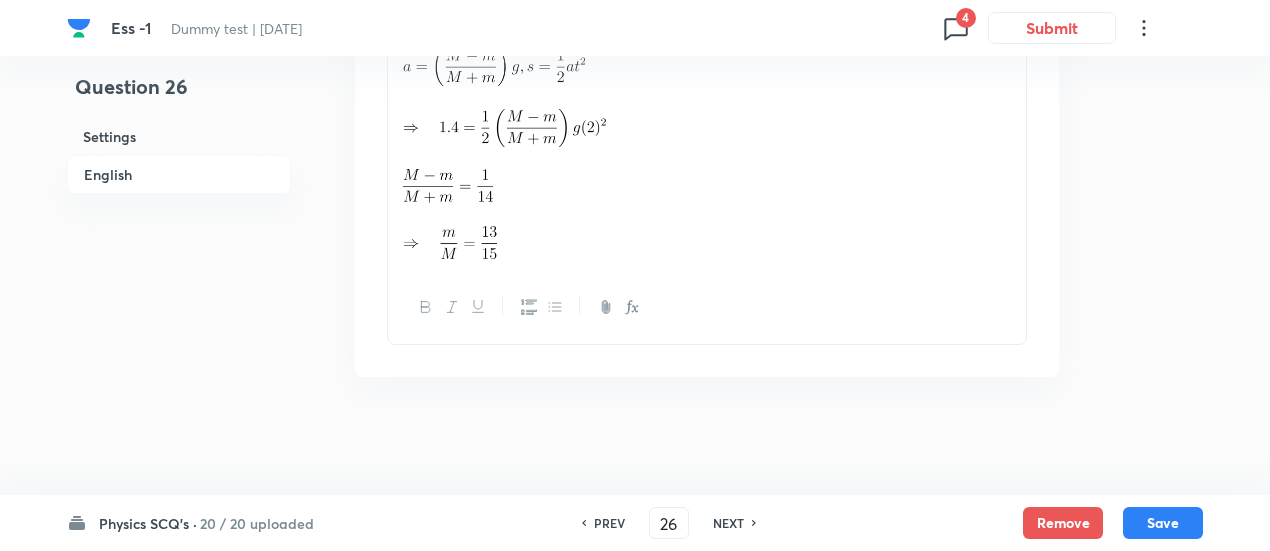 click on "NEXT" at bounding box center (728, 523) 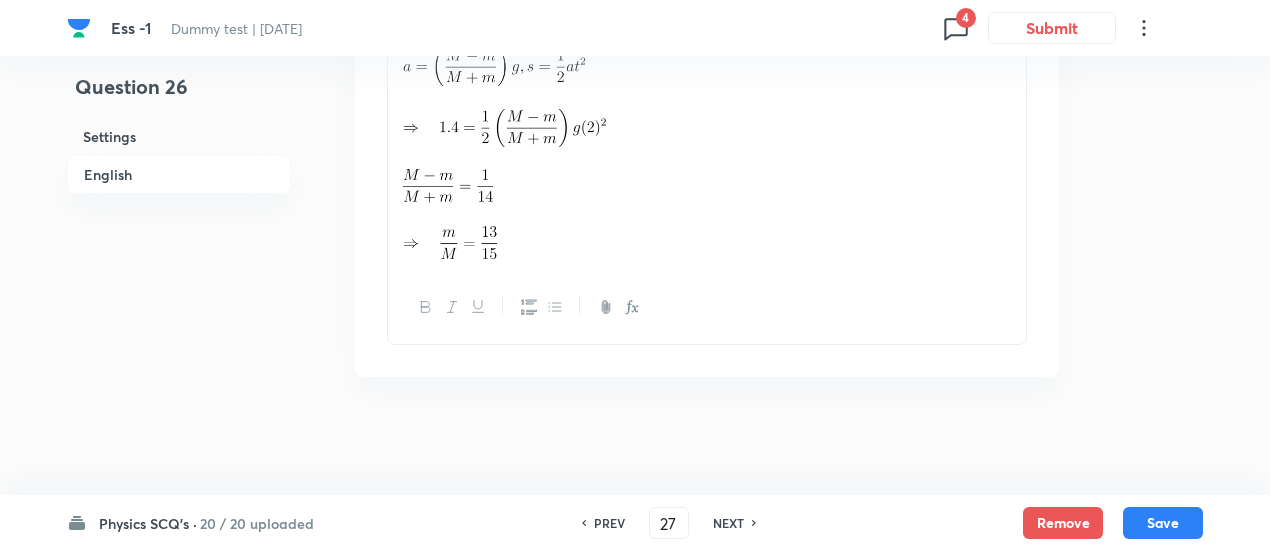 checkbox on "false" 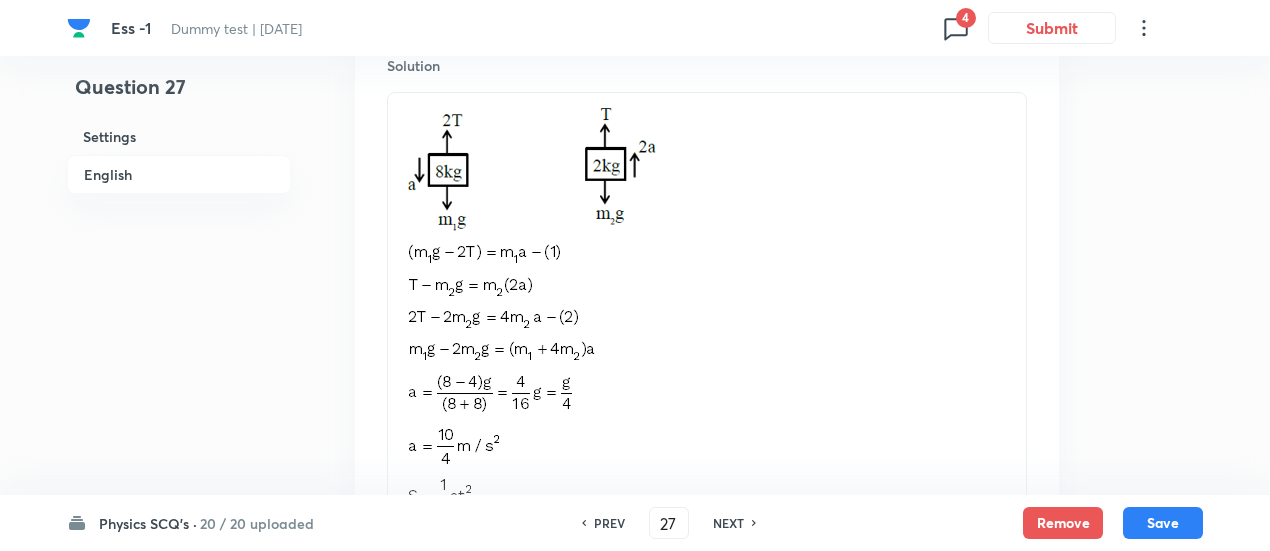 scroll, scrollTop: 2382, scrollLeft: 0, axis: vertical 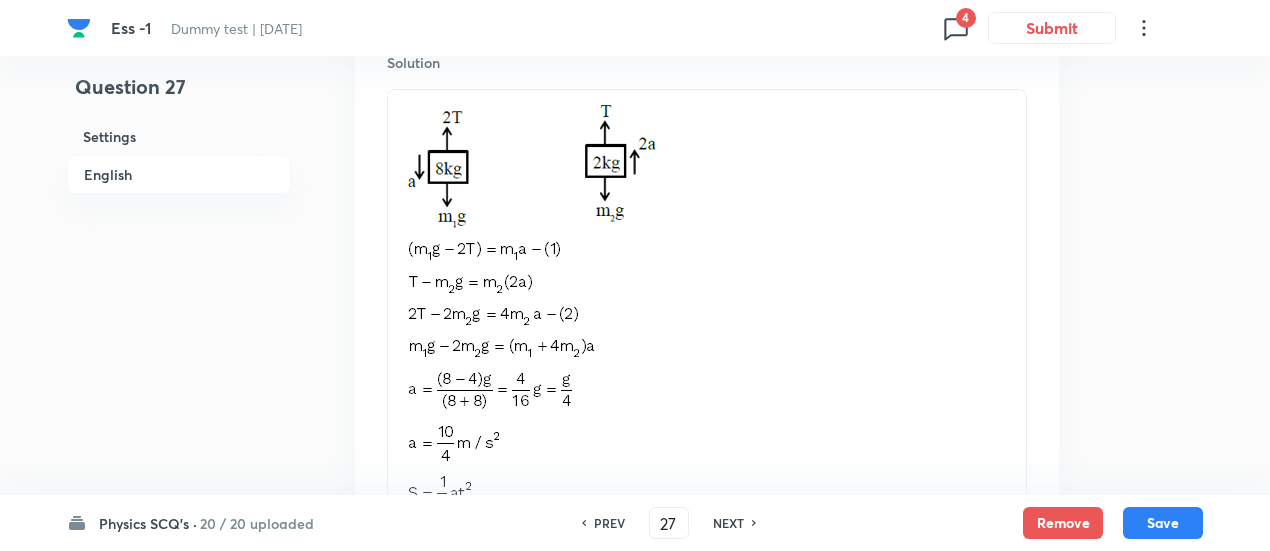 click on "NEXT" at bounding box center [728, 523] 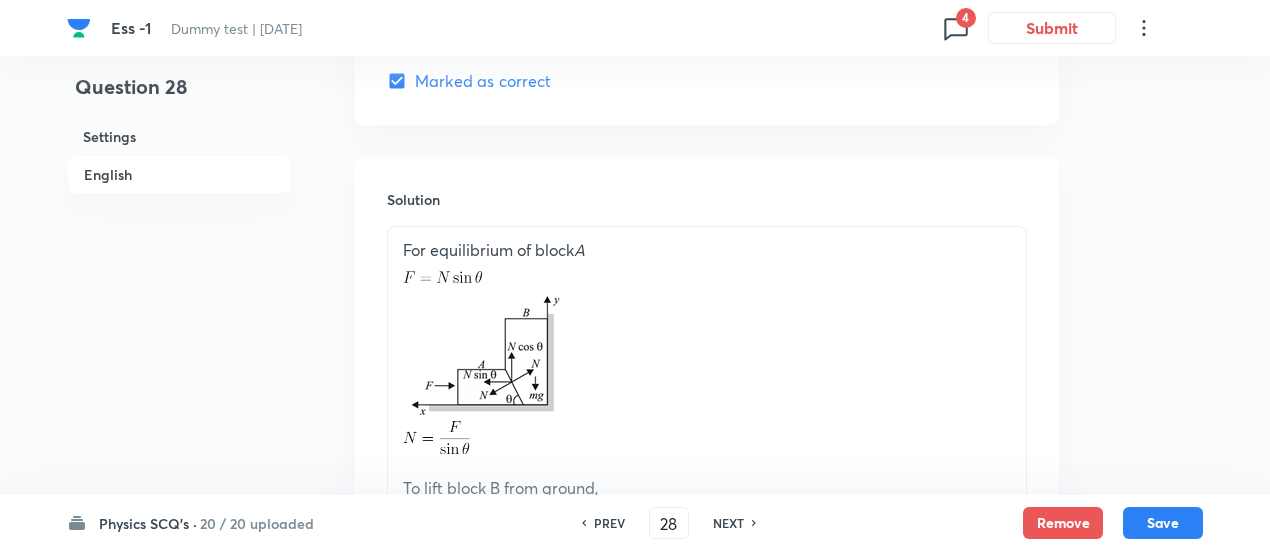 checkbox on "true" 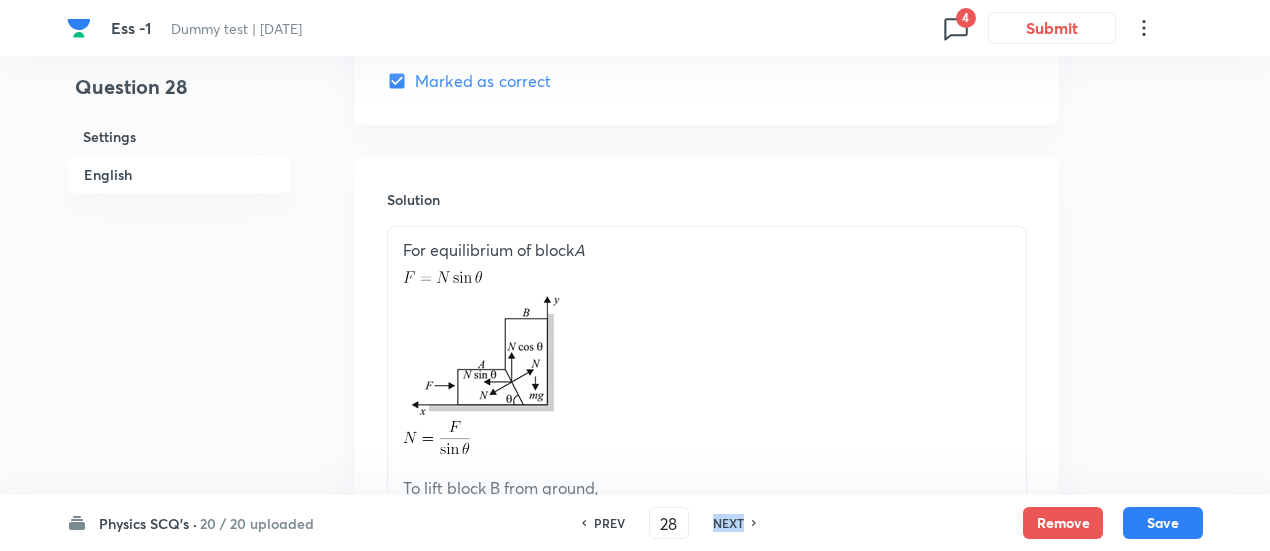 click on "NEXT" at bounding box center (728, 523) 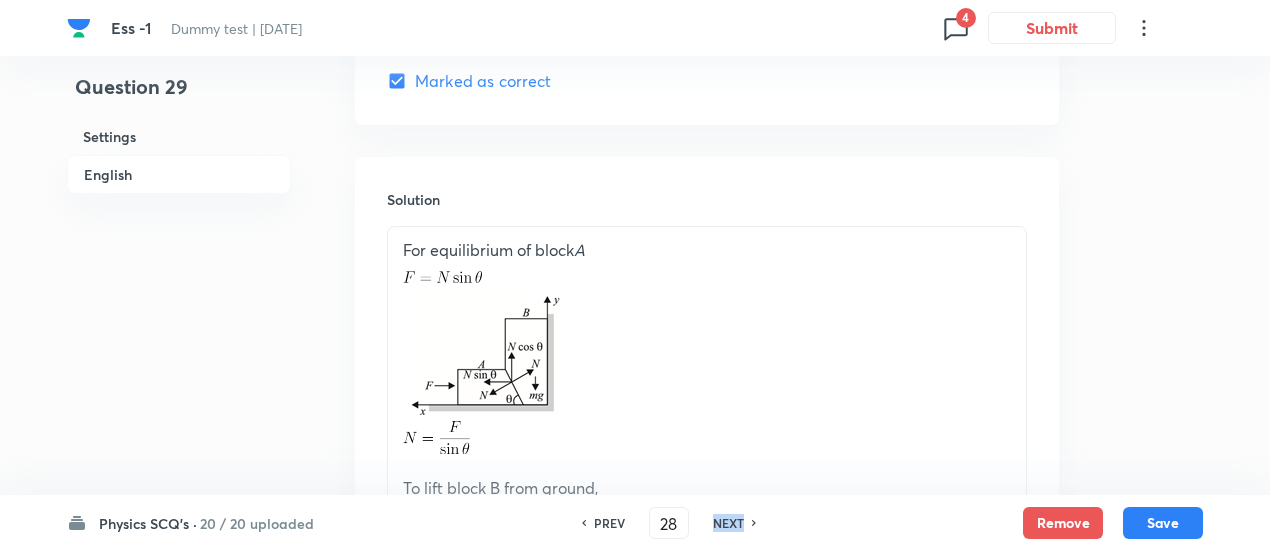 type on "29" 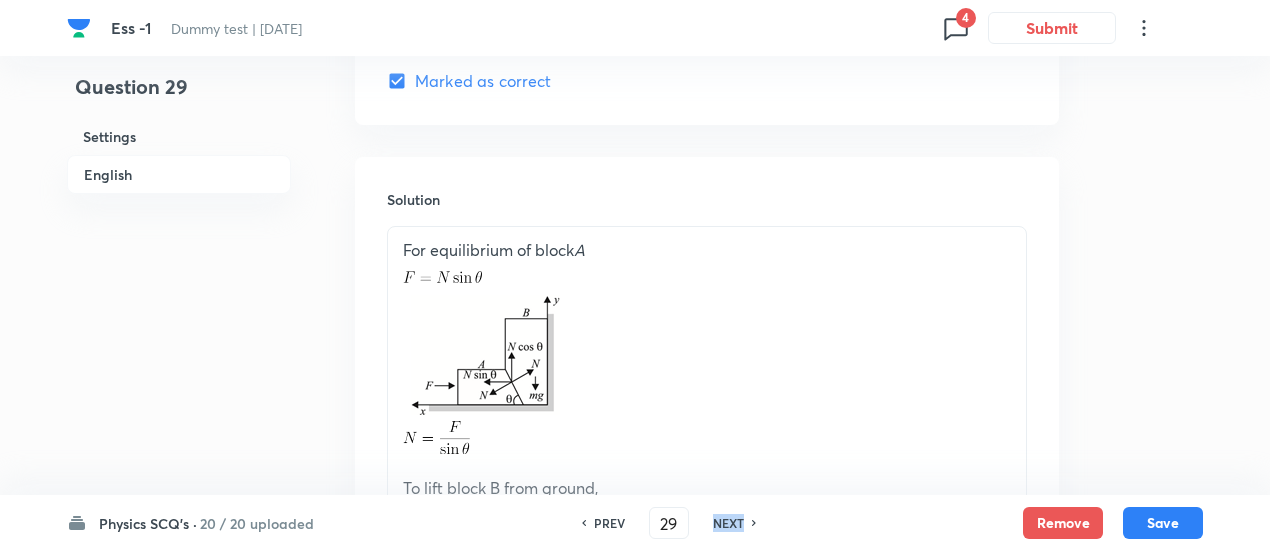 checkbox on "false" 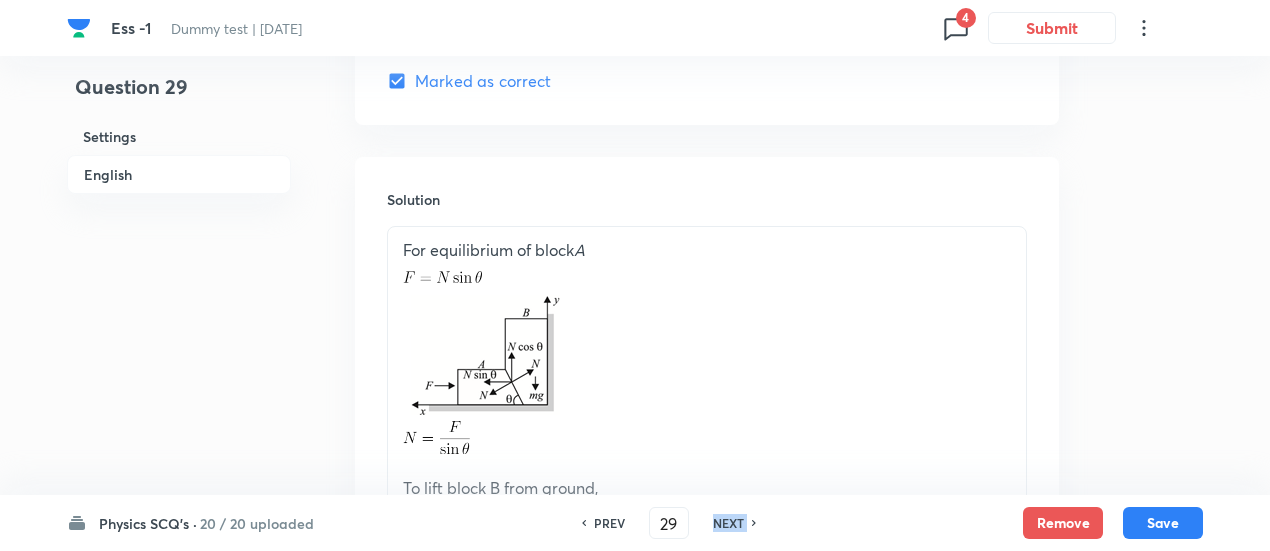 click on "NEXT" at bounding box center (728, 523) 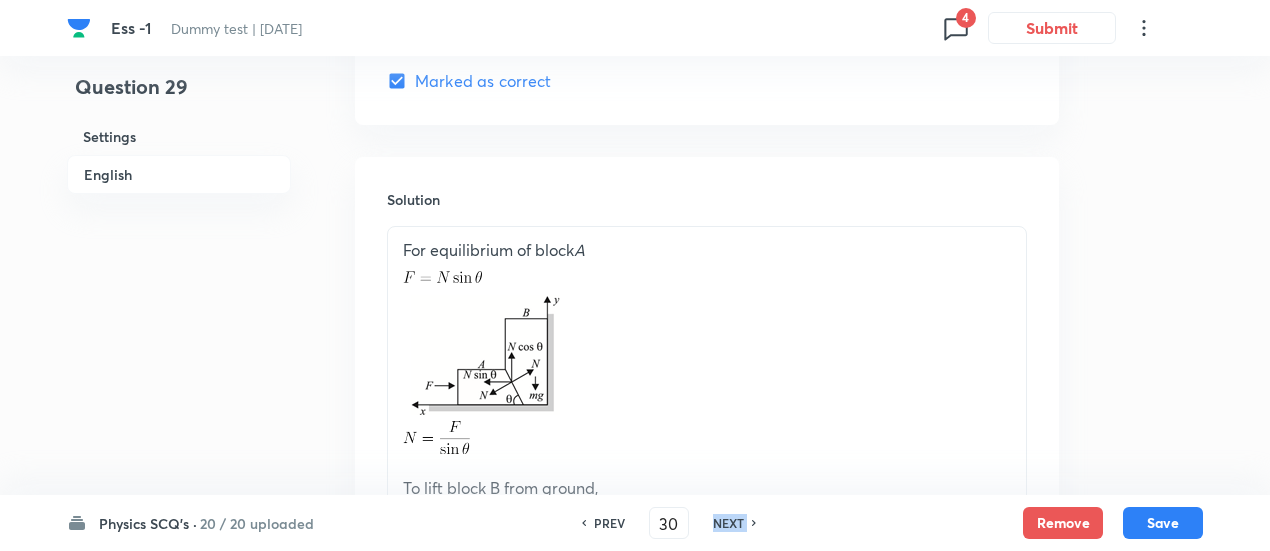 checkbox on "false" 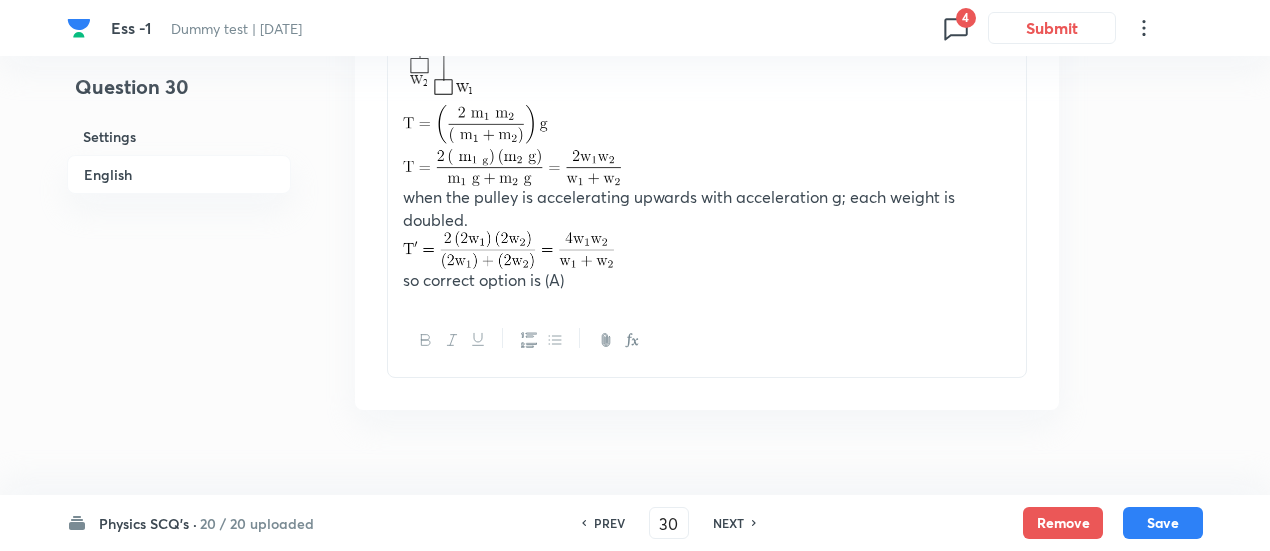 click on "NEXT" at bounding box center [728, 523] 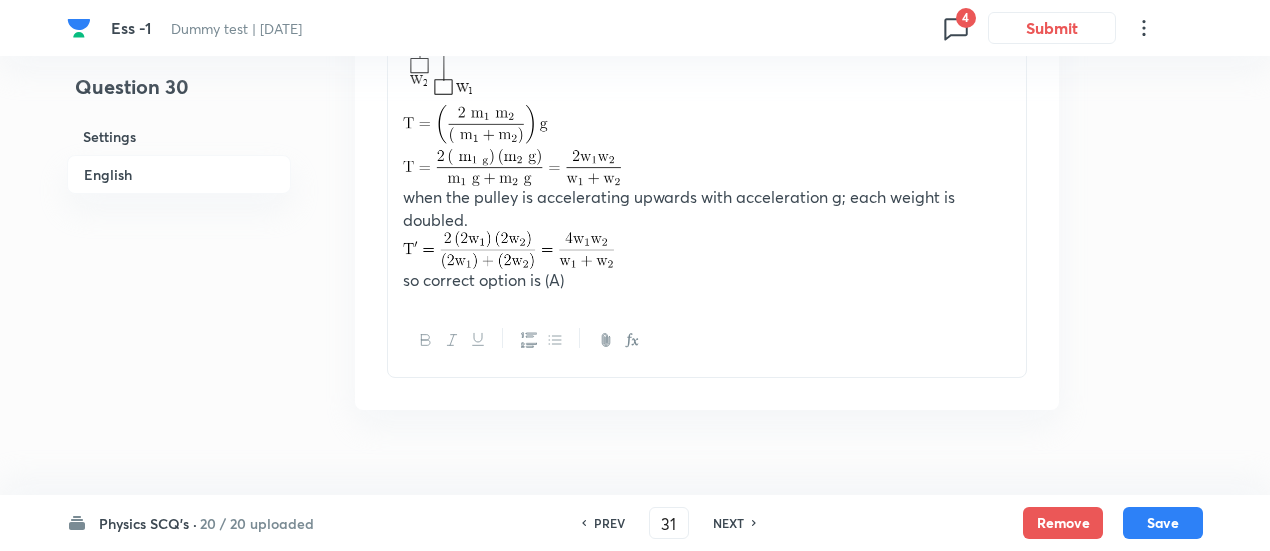 checkbox on "false" 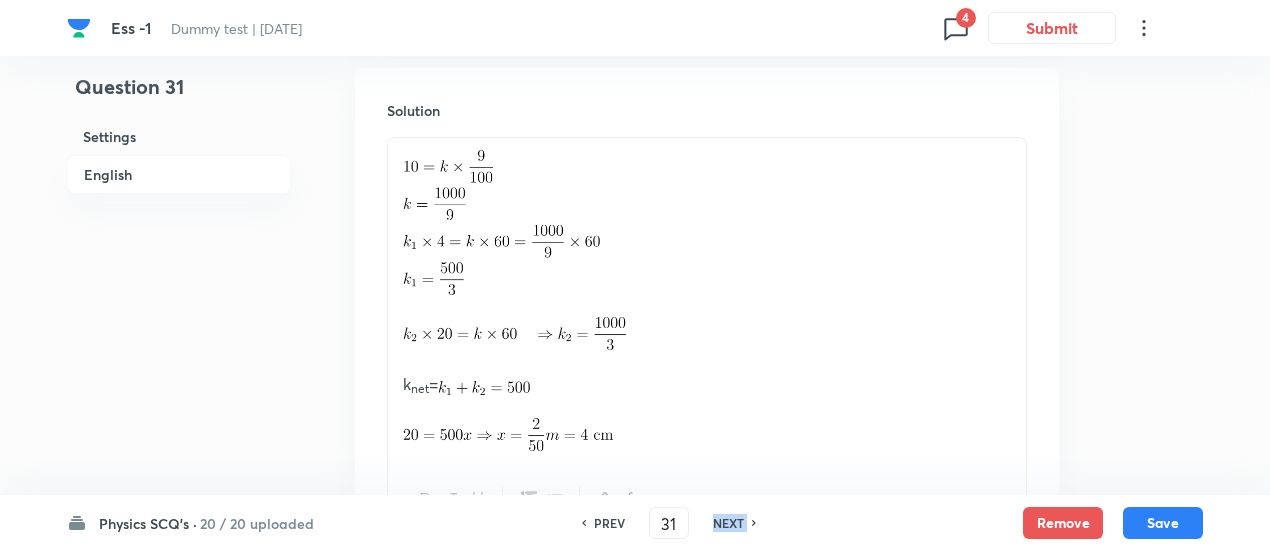 click on "NEXT" at bounding box center [728, 523] 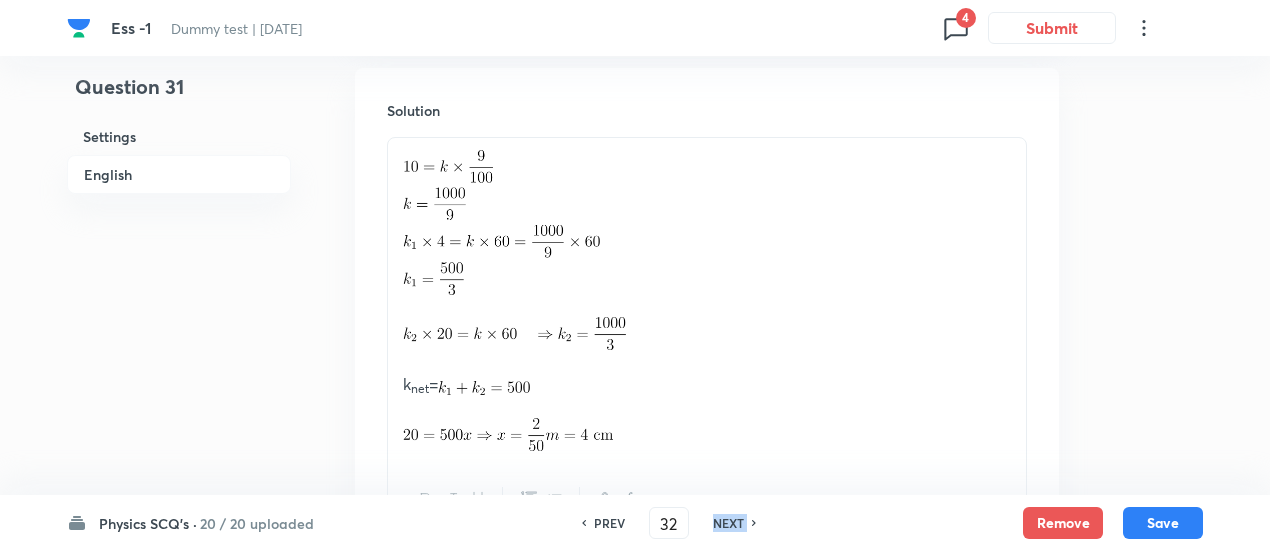 checkbox on "false" 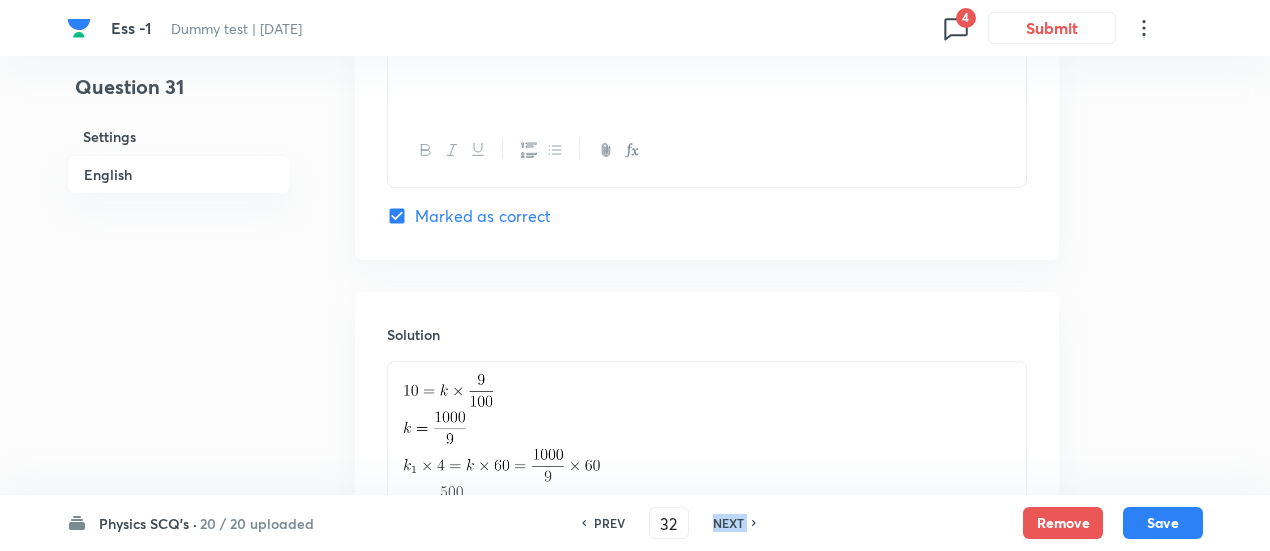 click on "NEXT" at bounding box center (728, 523) 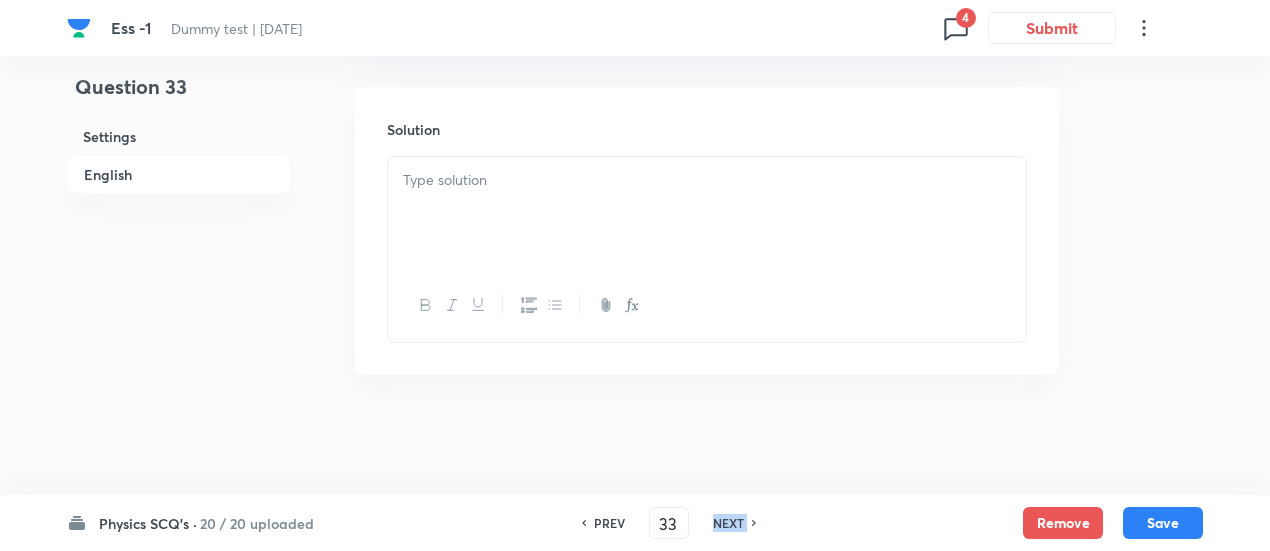 checkbox on "false" 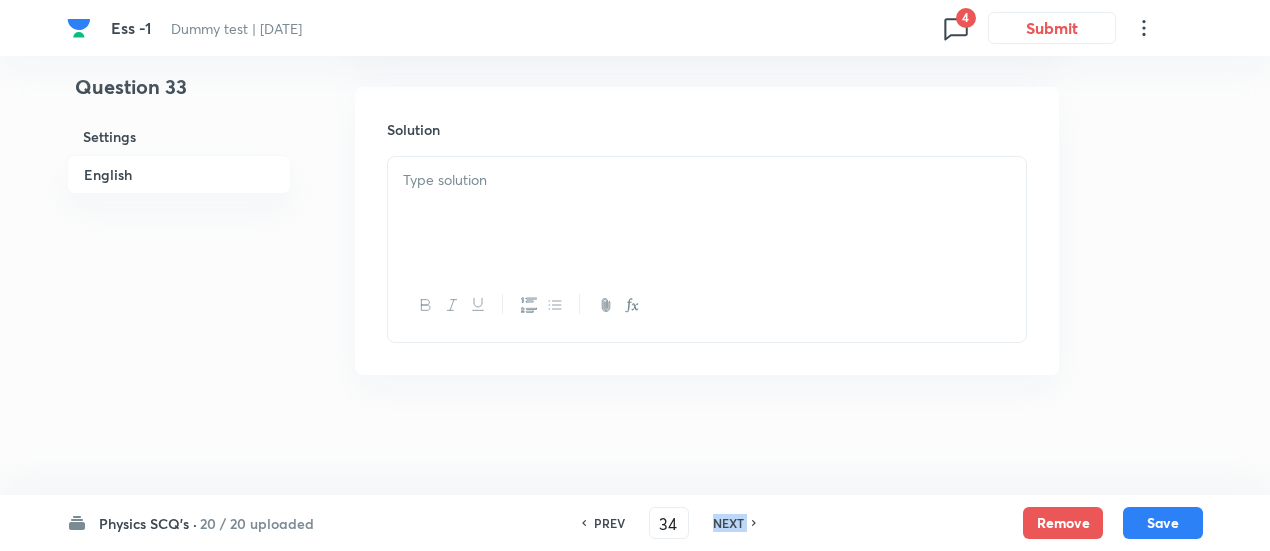 checkbox on "true" 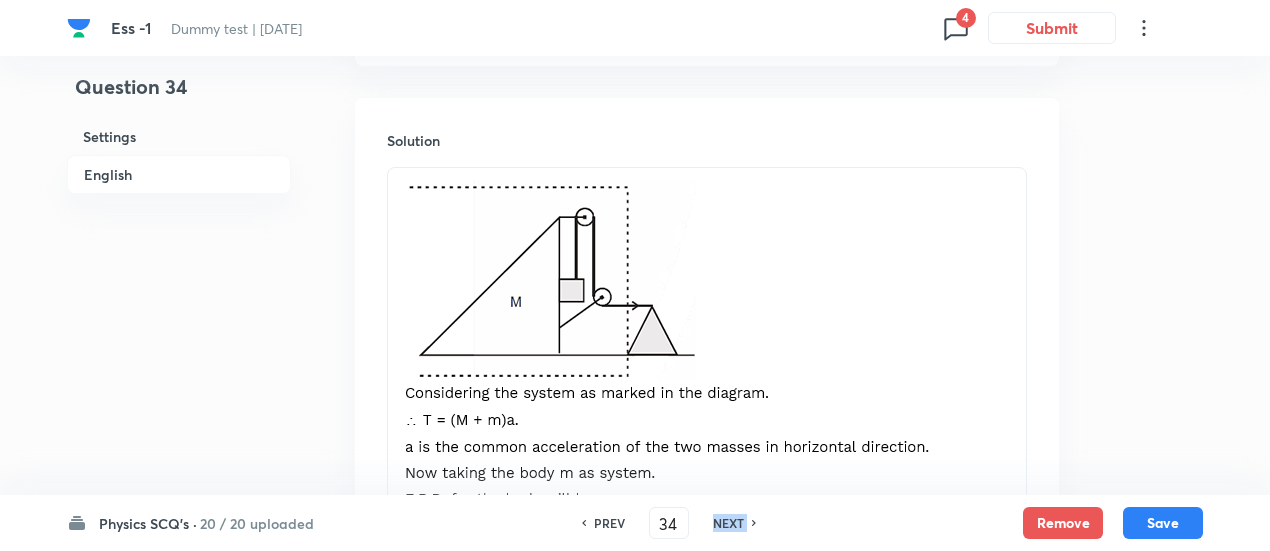 click on "NEXT" at bounding box center (728, 523) 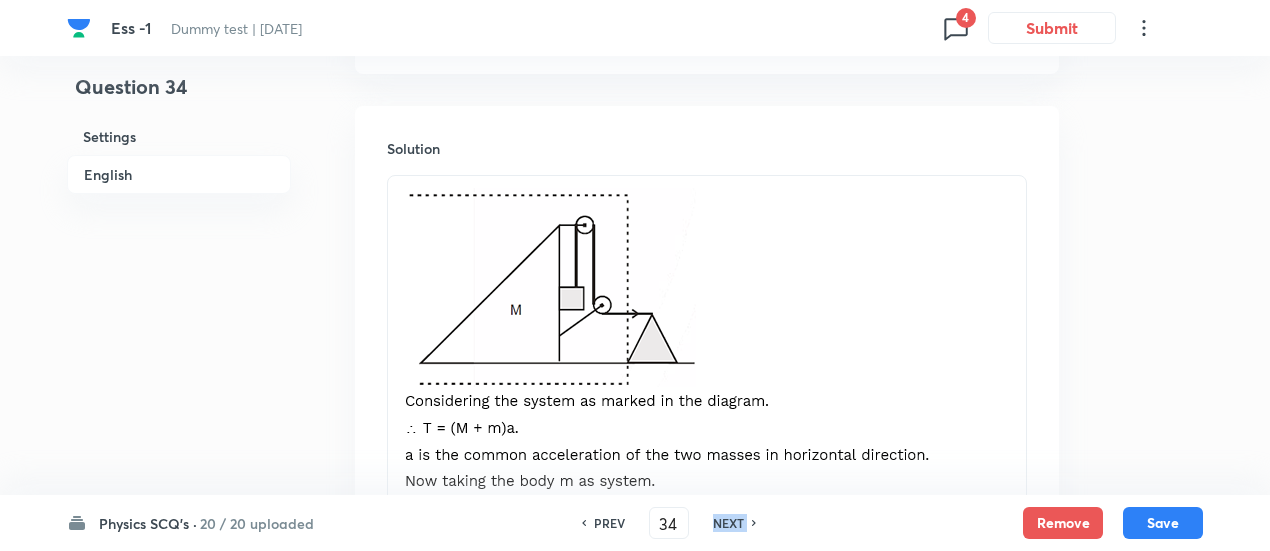 type on "35" 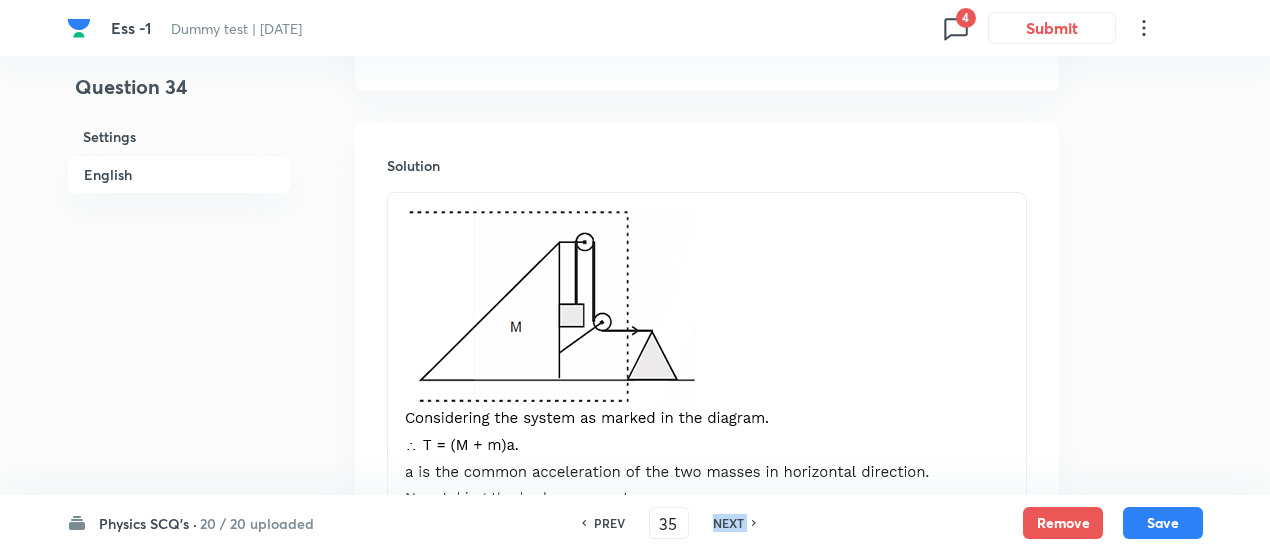 checkbox on "true" 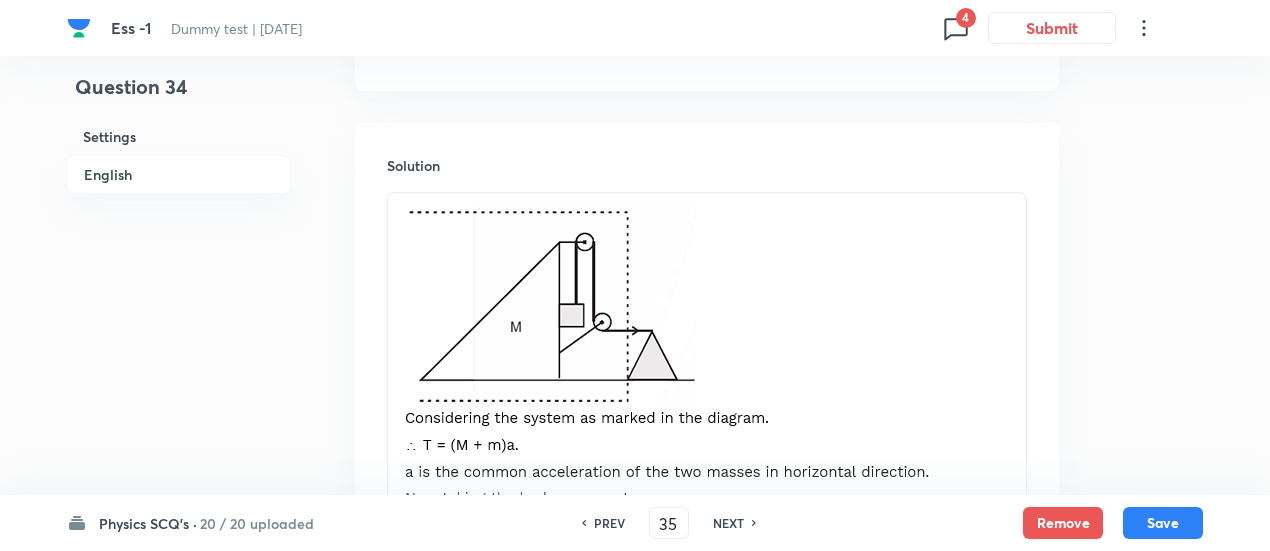 click on "NEXT" at bounding box center (728, 523) 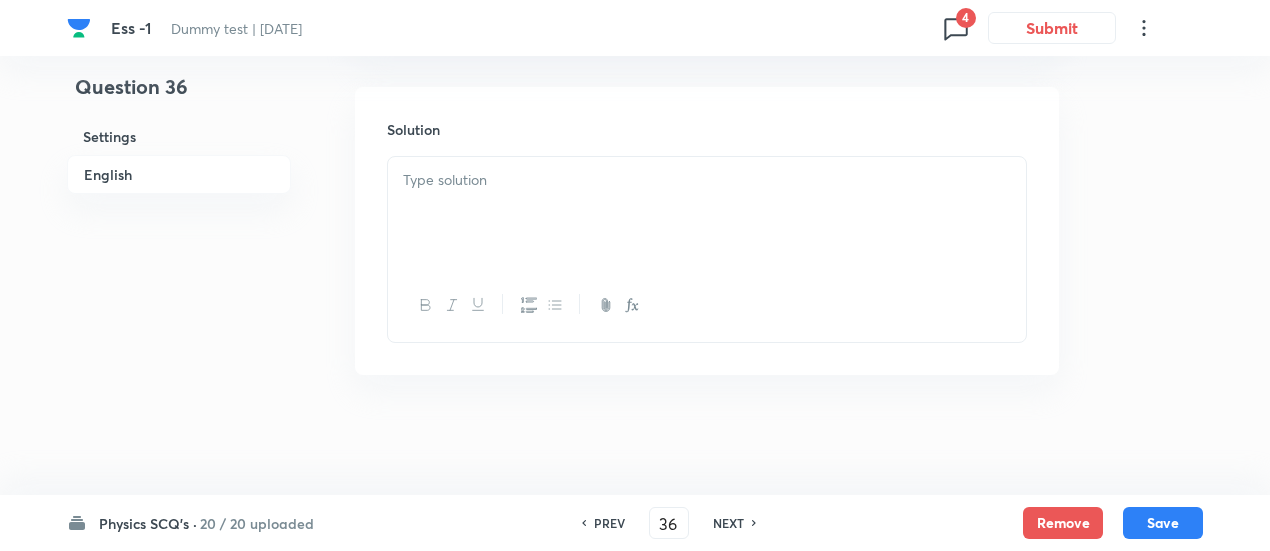 checkbox on "false" 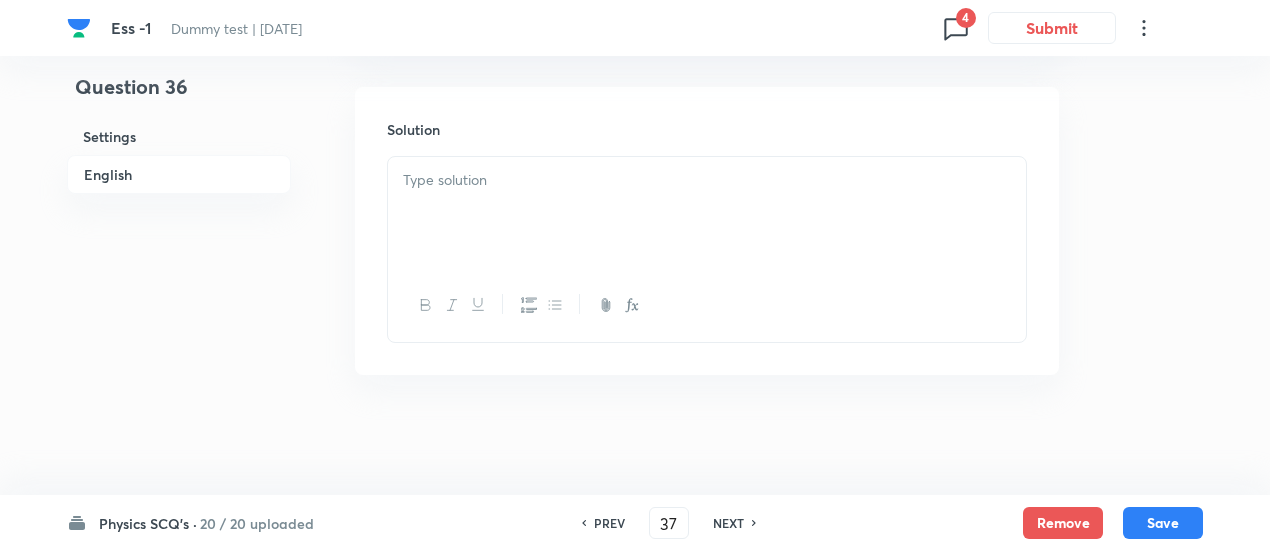 checkbox on "true" 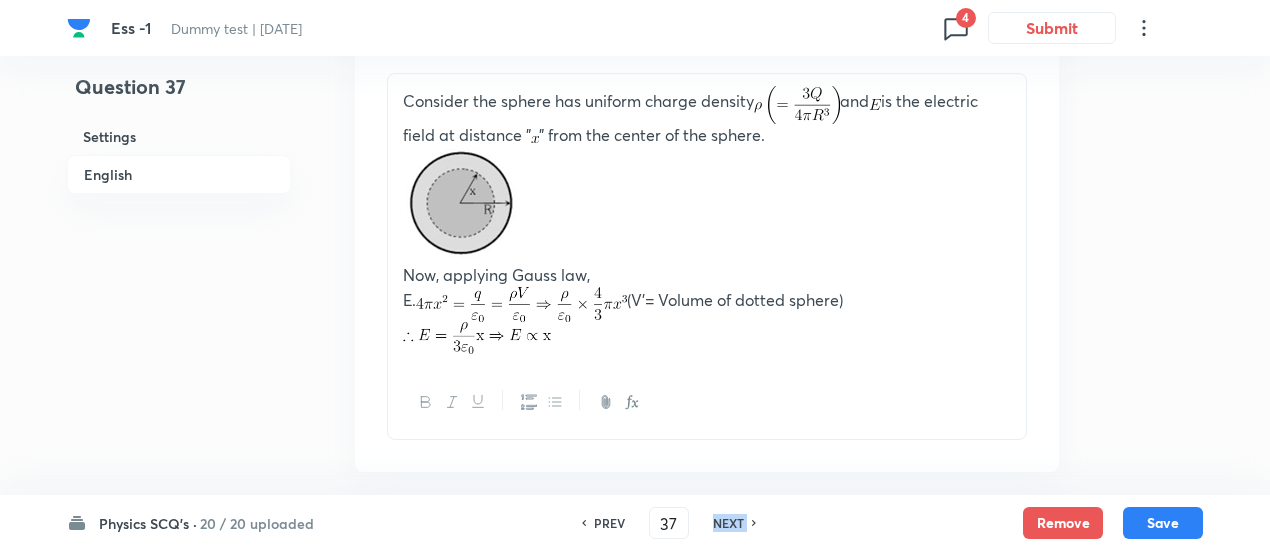 click on "NEXT" at bounding box center [728, 523] 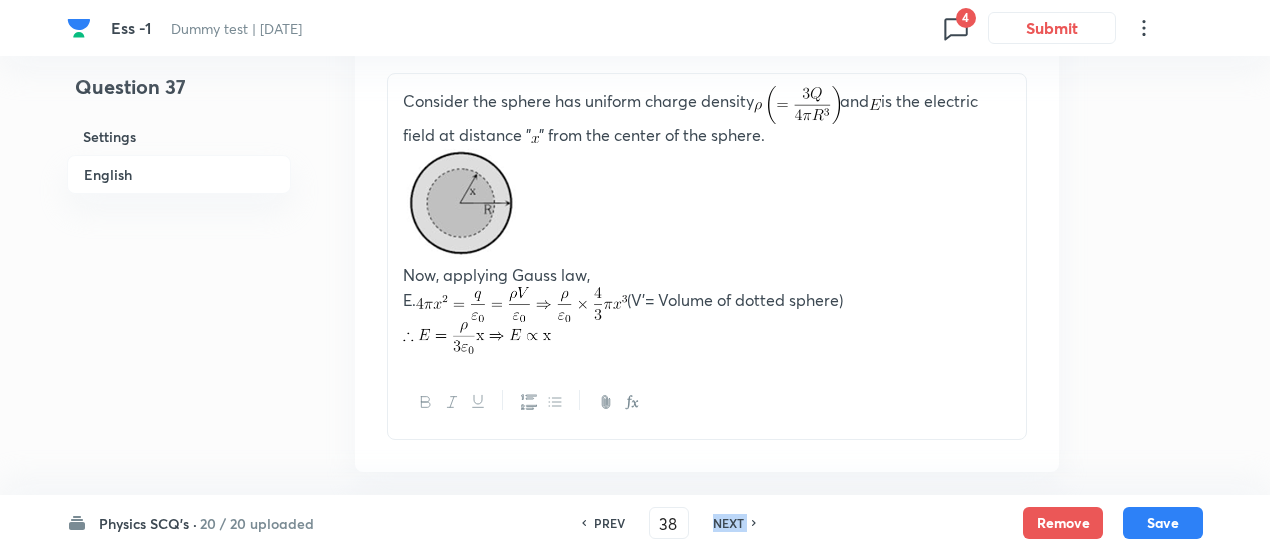 checkbox on "true" 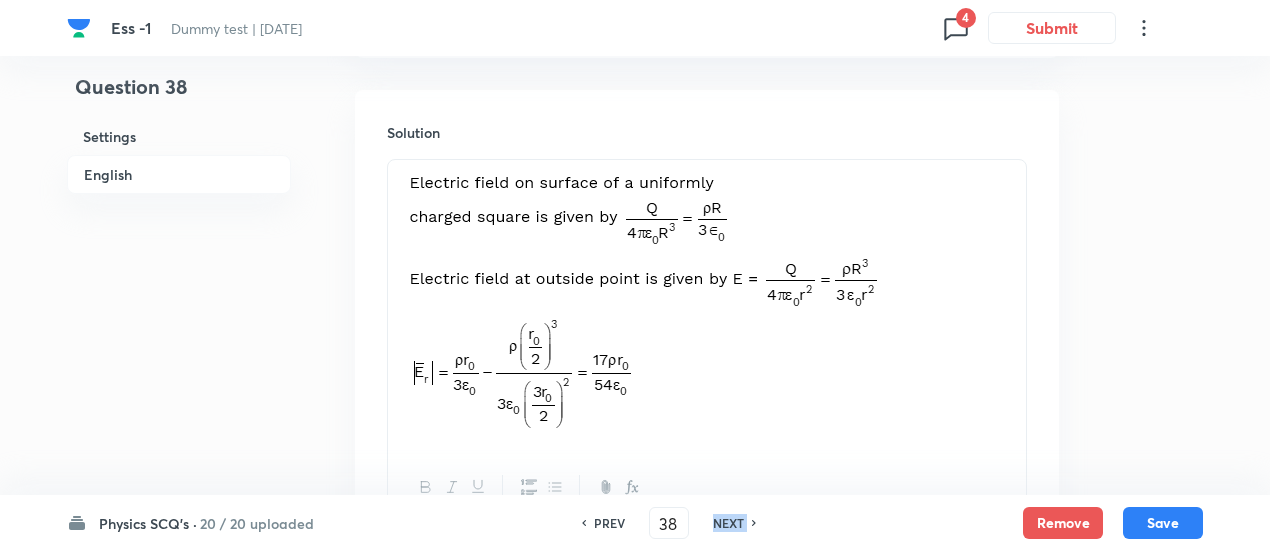 click on "NEXT" at bounding box center [728, 523] 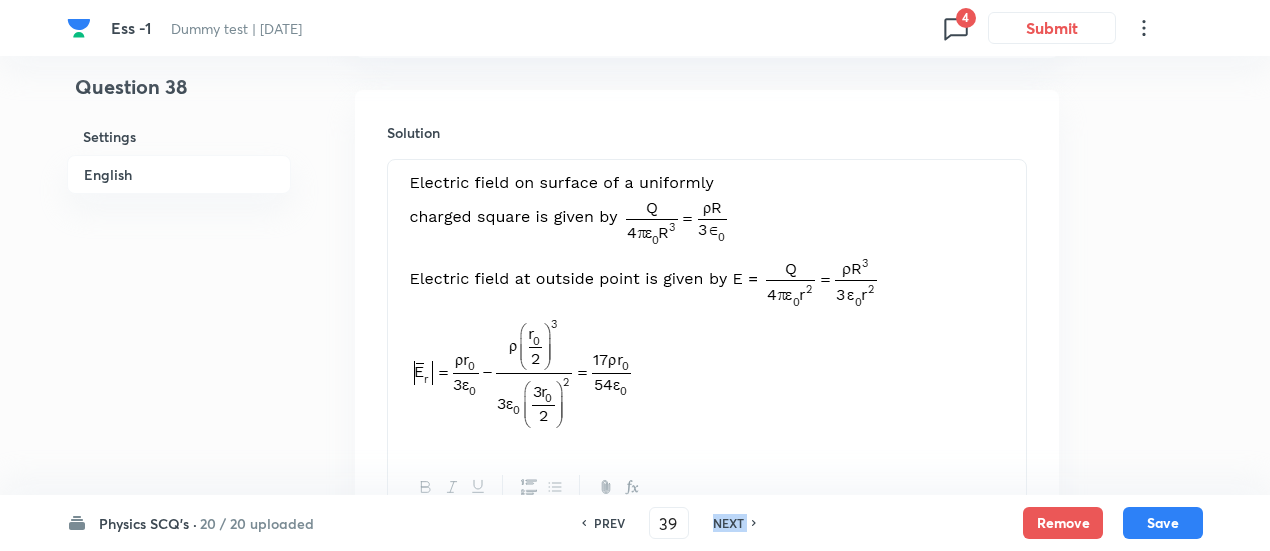 checkbox on "false" 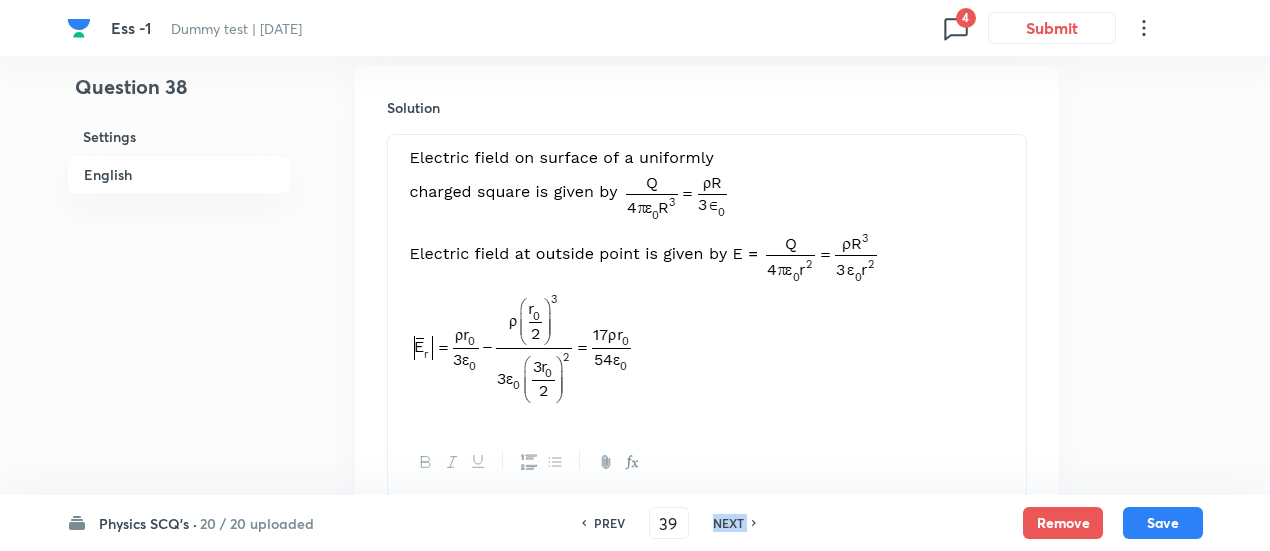 click on "NEXT" at bounding box center (728, 523) 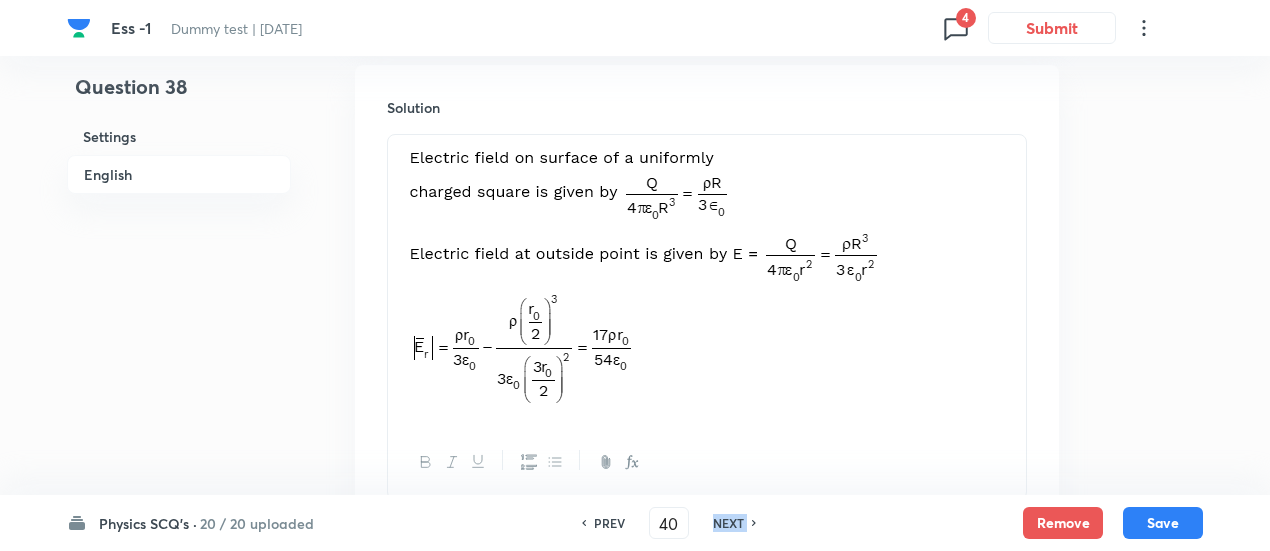 checkbox on "true" 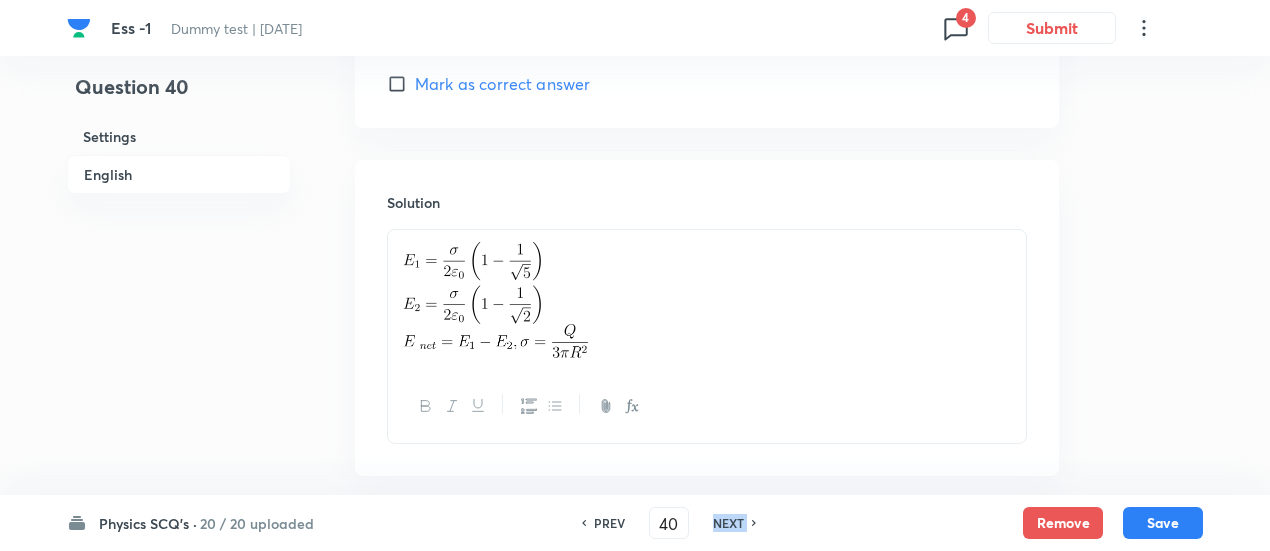 click on "NEXT" at bounding box center (728, 523) 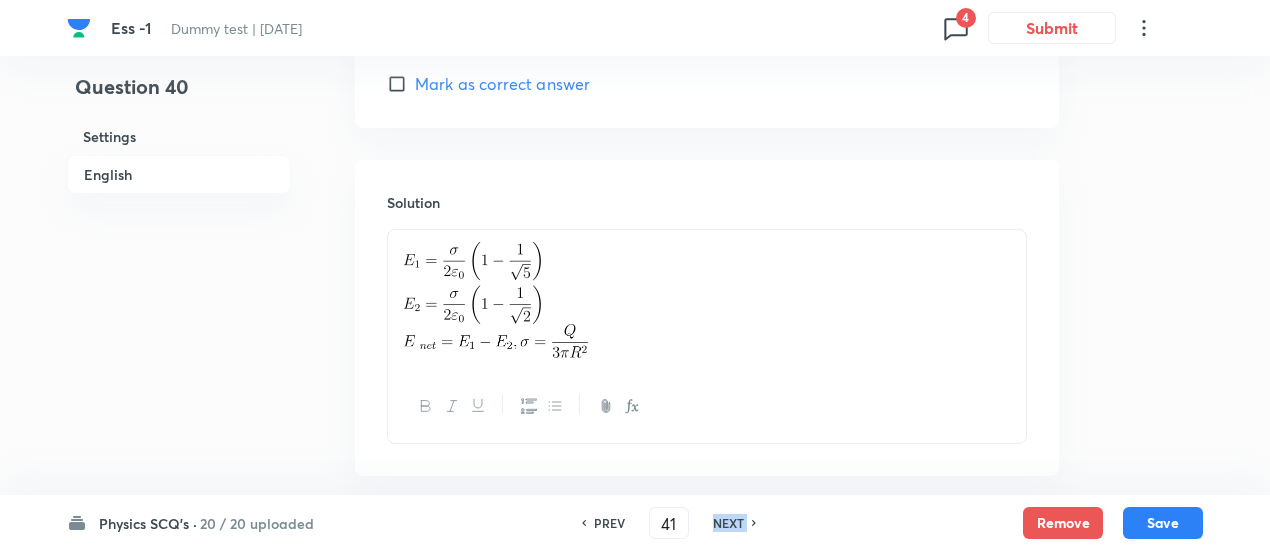checkbox on "false" 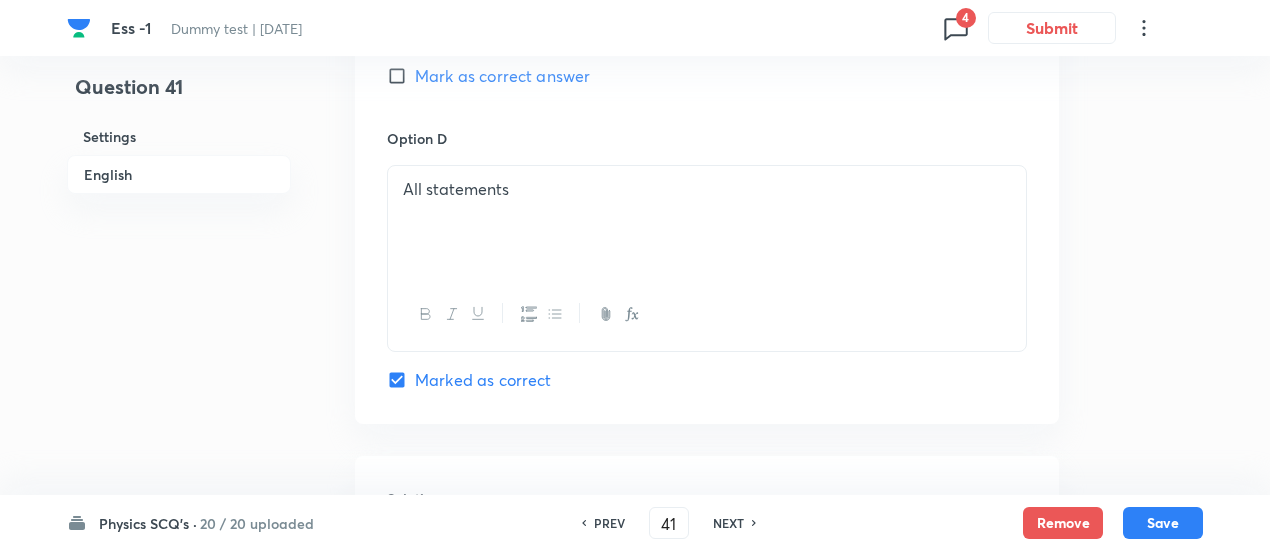 click on "NEXT" at bounding box center (728, 523) 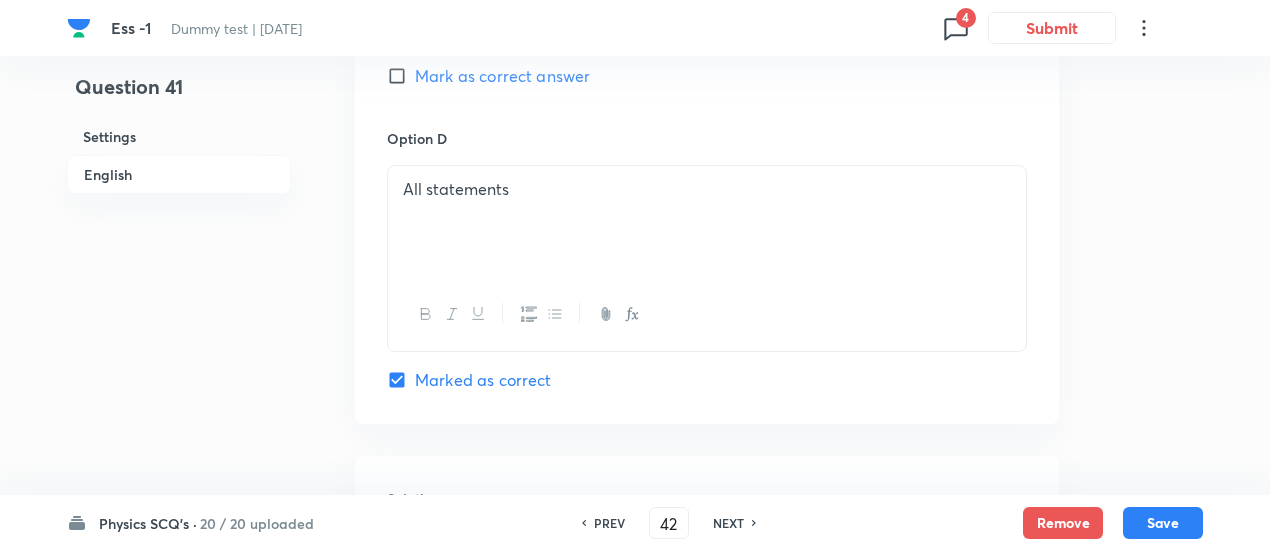 checkbox on "false" 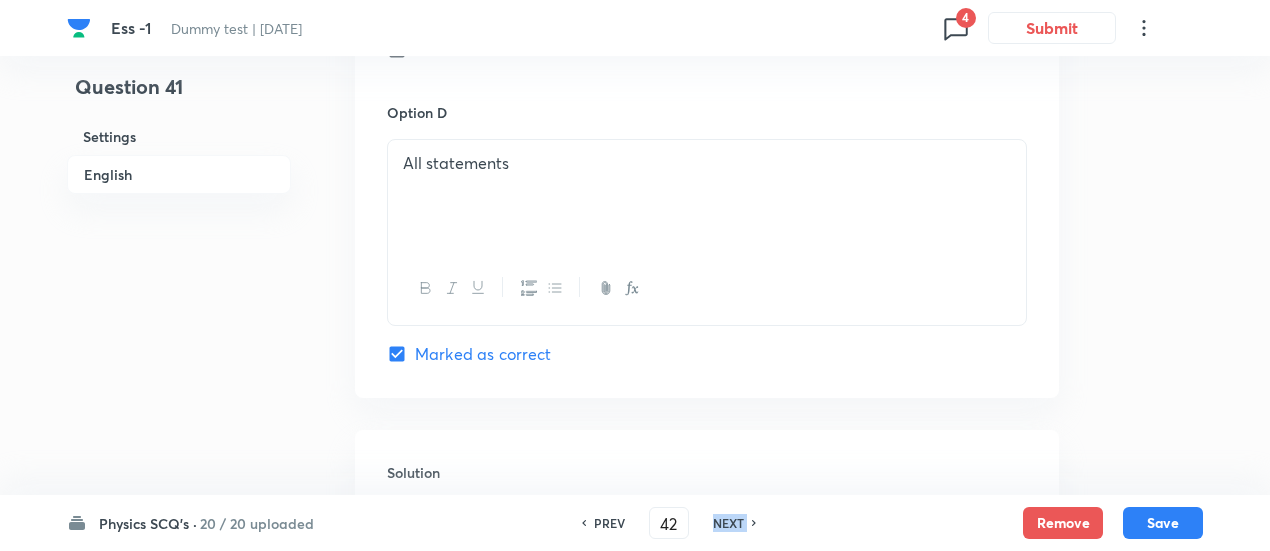 checkbox on "true" 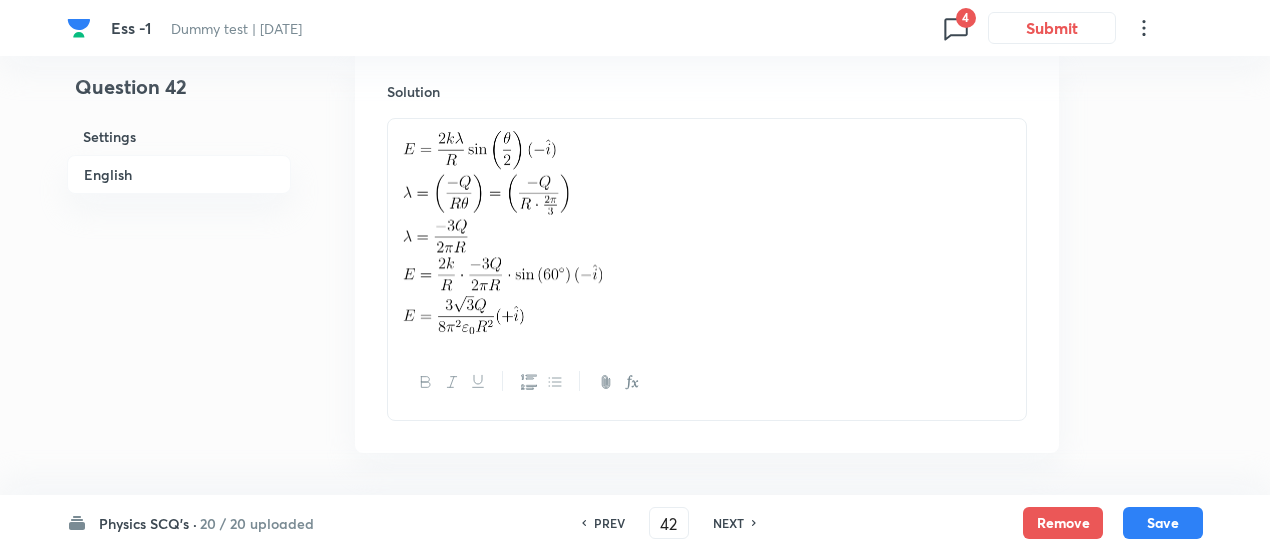click on "NEXT" at bounding box center [728, 523] 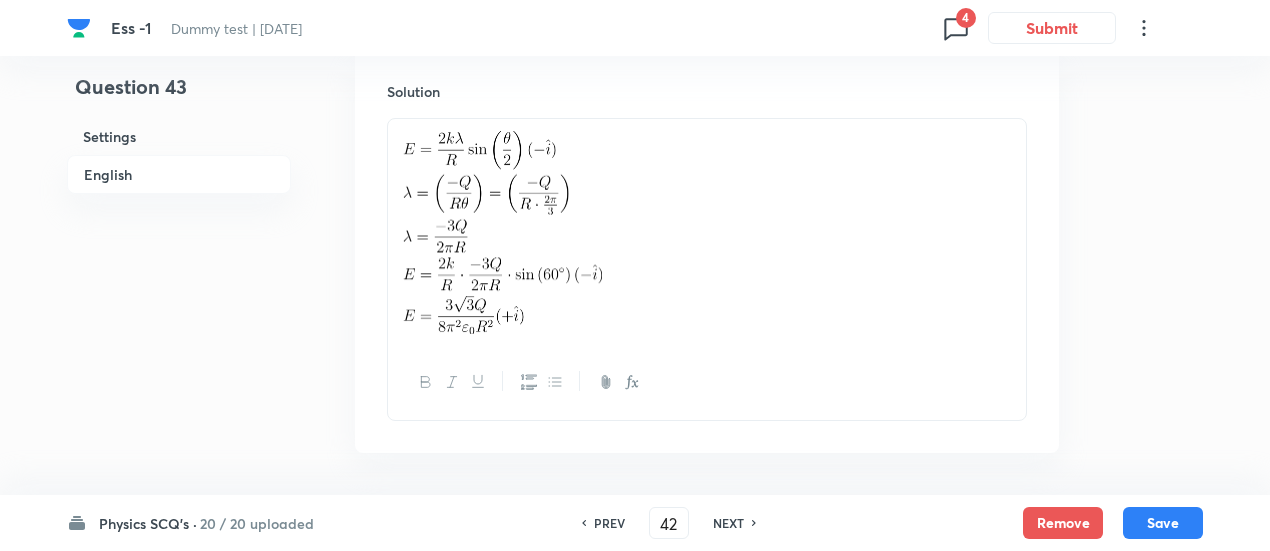 type on "43" 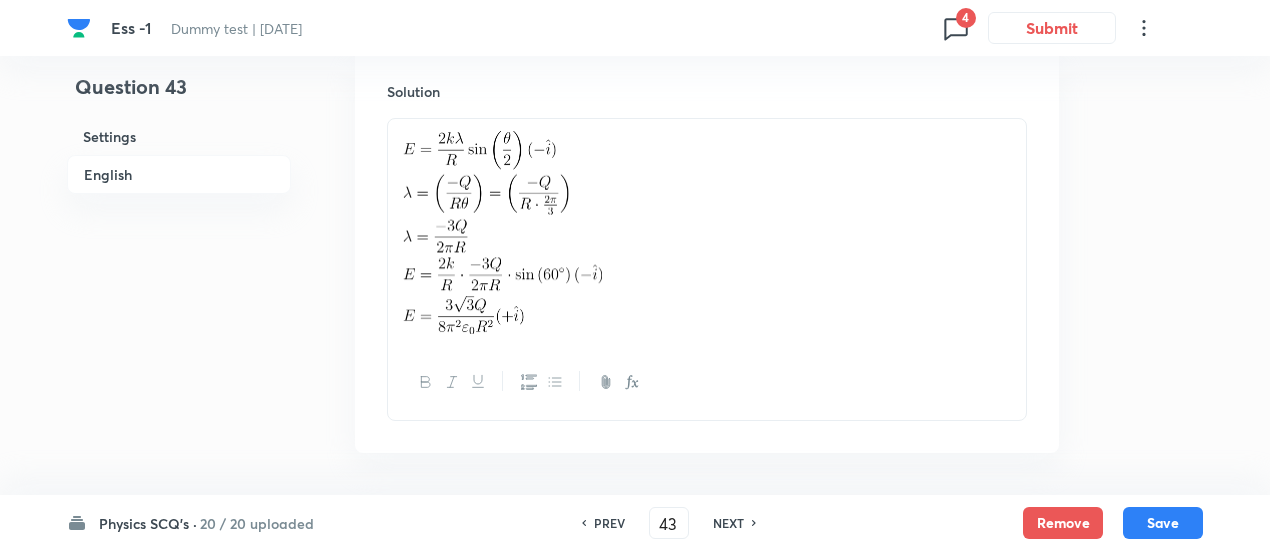checkbox on "false" 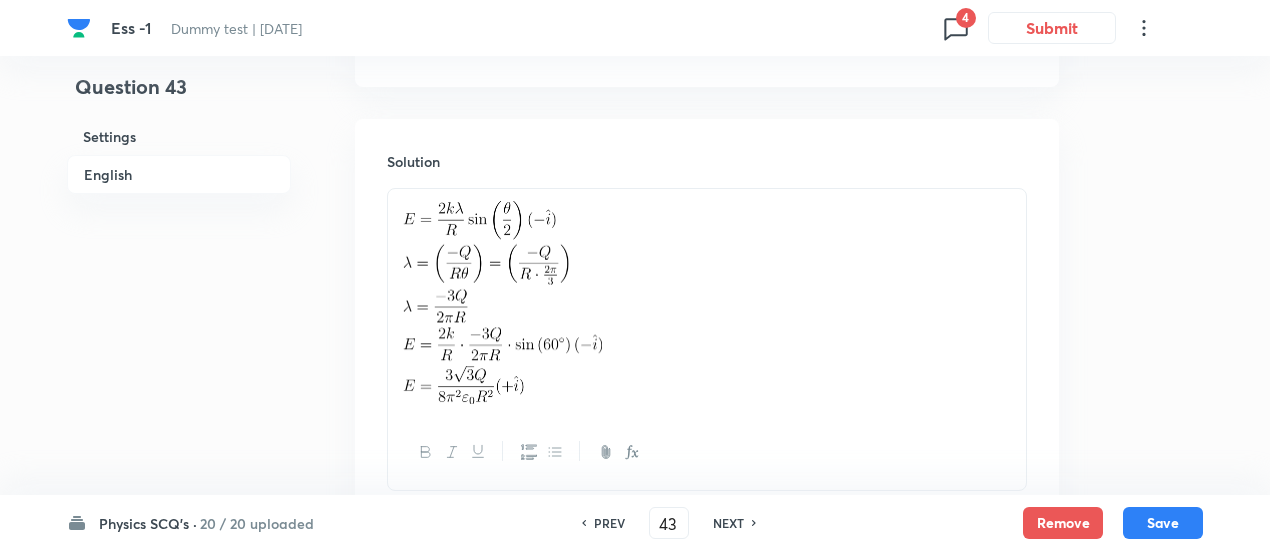 checkbox on "true" 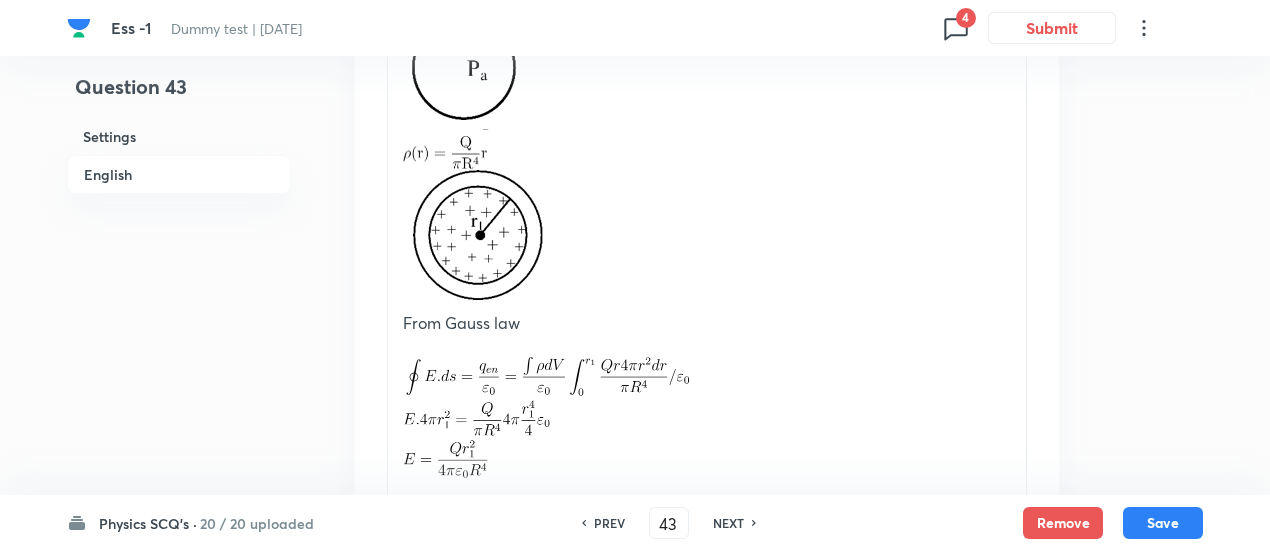 scroll, scrollTop: 2382, scrollLeft: 0, axis: vertical 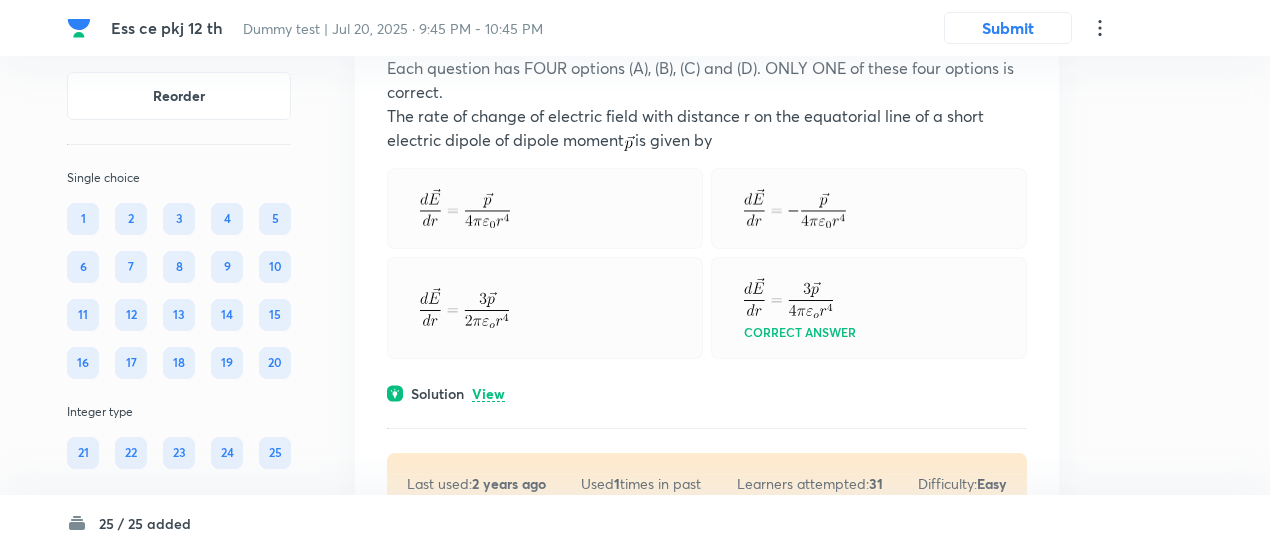 click on "View" at bounding box center [488, 394] 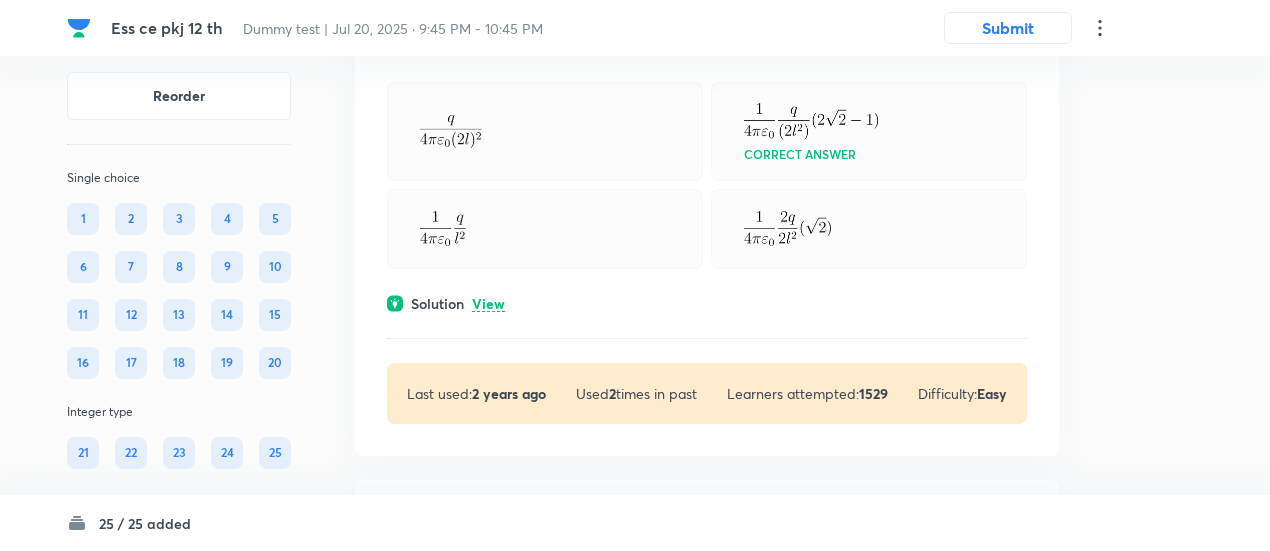 scroll, scrollTop: 7638, scrollLeft: 0, axis: vertical 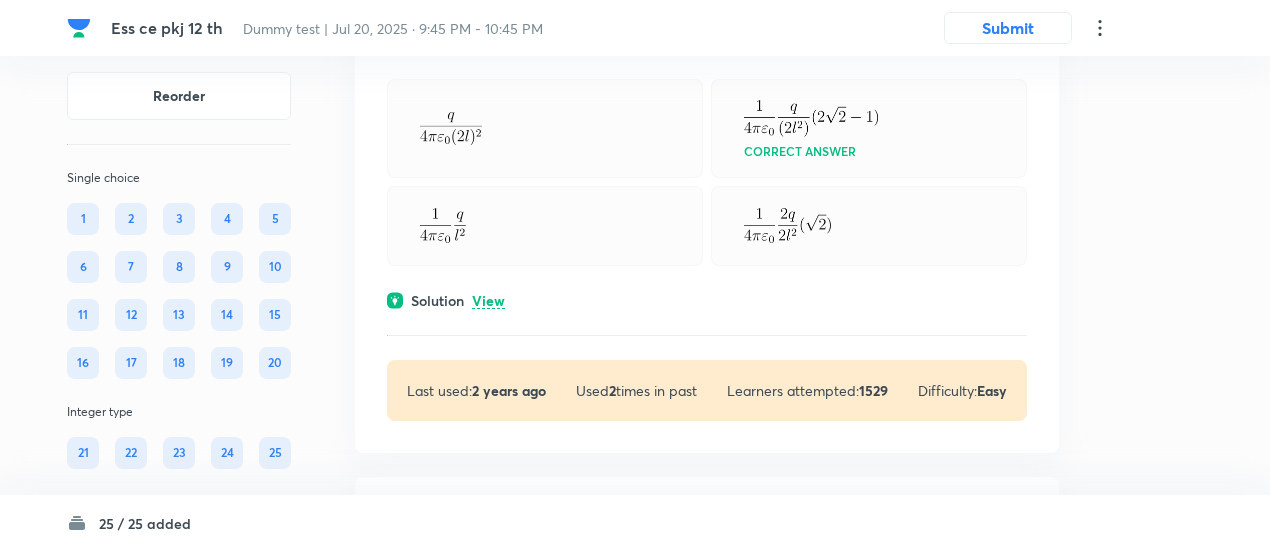 click on "View" at bounding box center [488, 301] 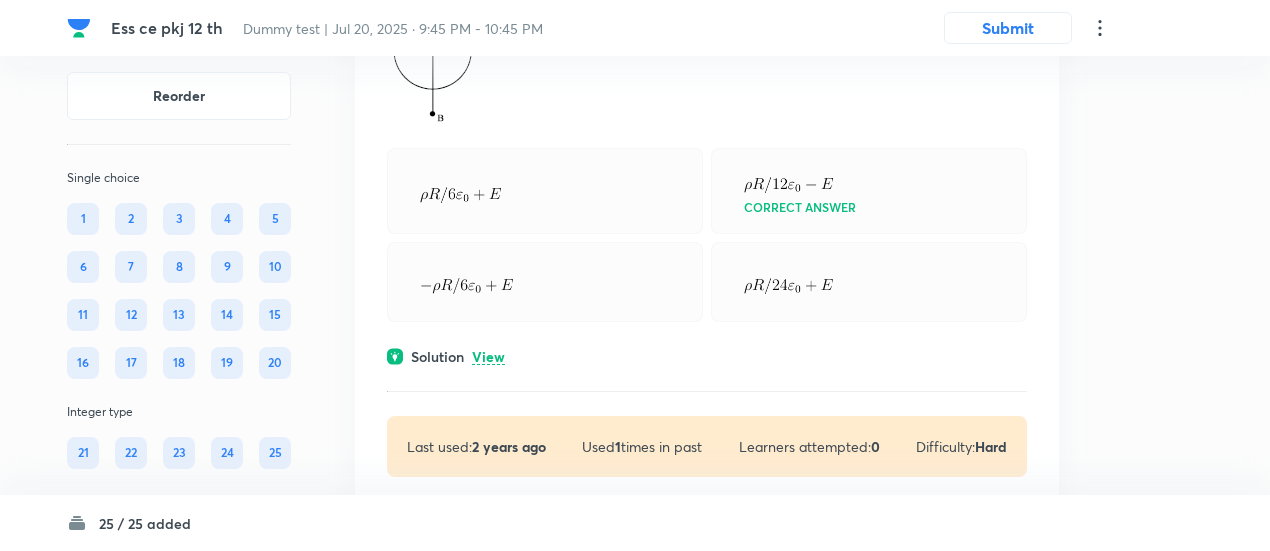 scroll, scrollTop: 8723, scrollLeft: 0, axis: vertical 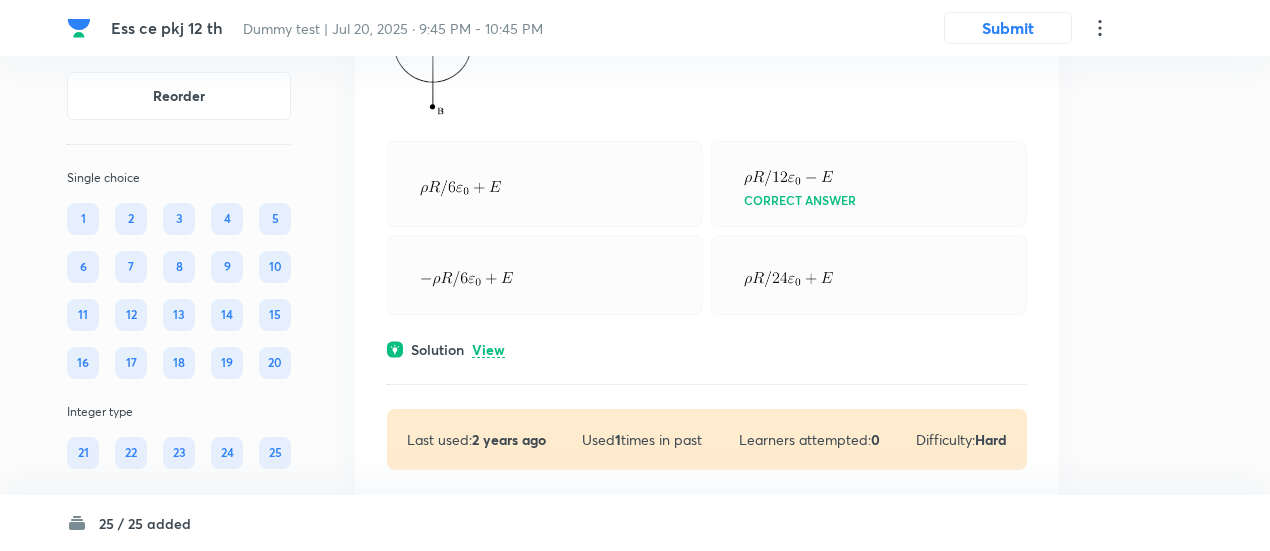 click on "View" at bounding box center (488, 350) 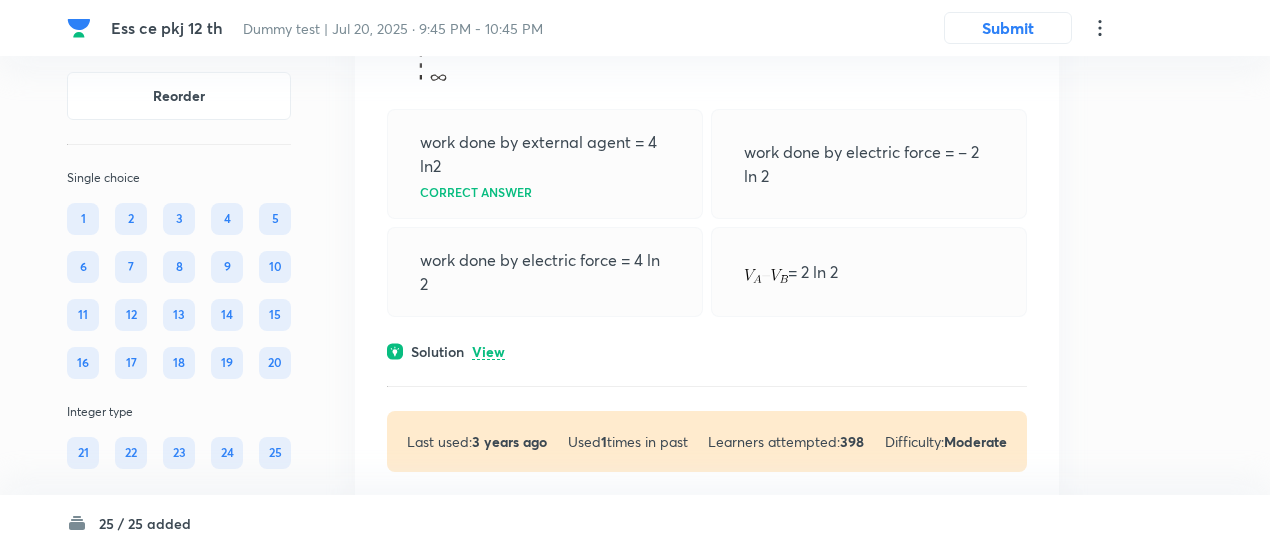scroll, scrollTop: 9716, scrollLeft: 0, axis: vertical 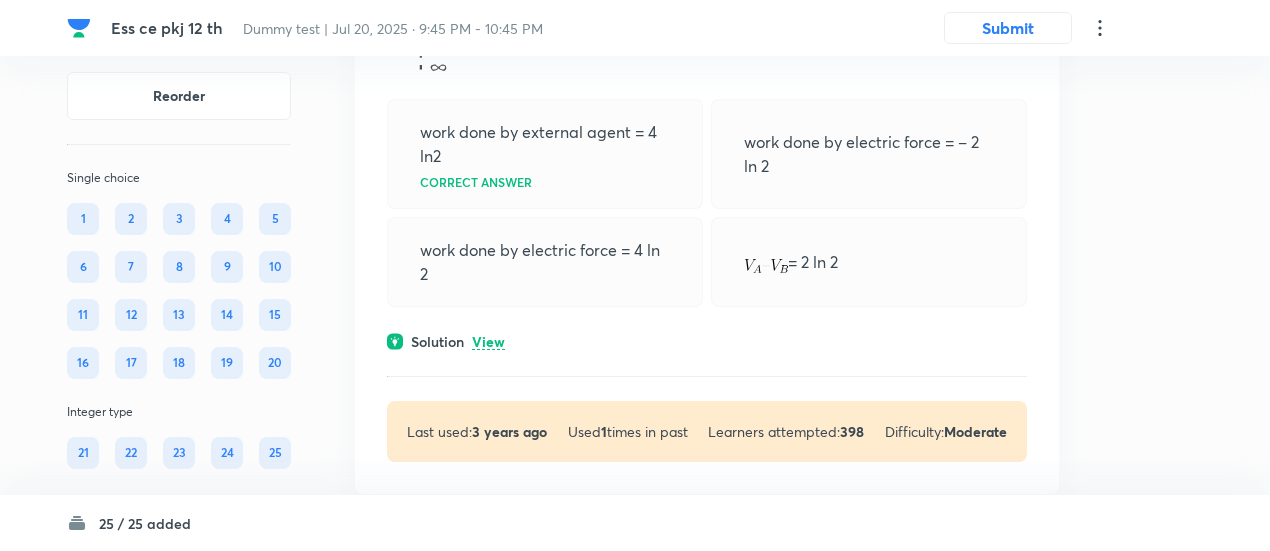 click on "View" at bounding box center [488, 342] 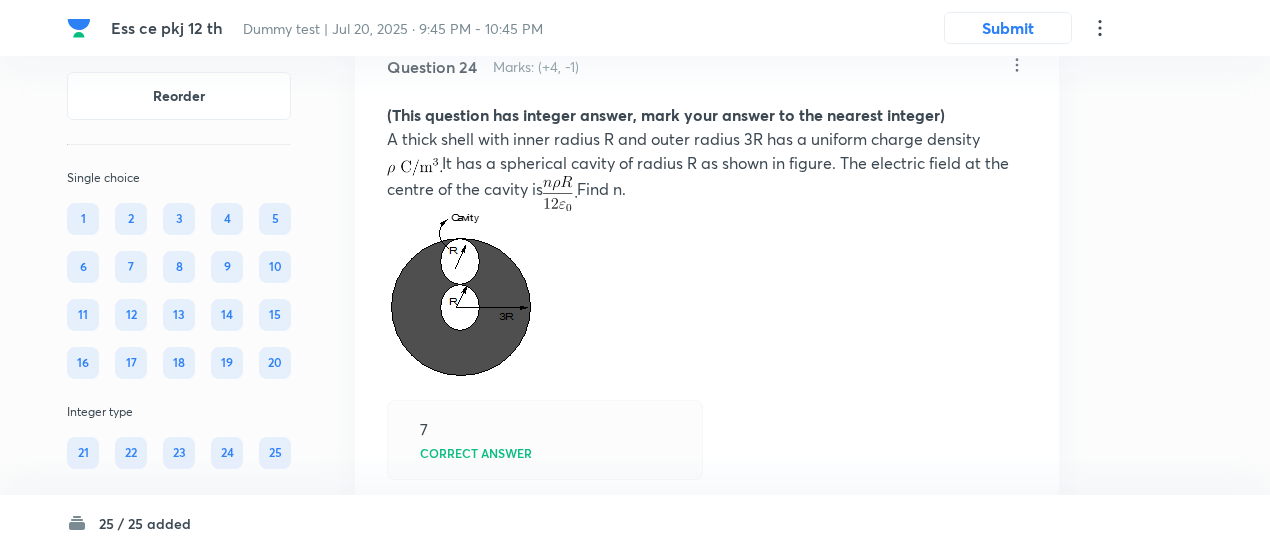 scroll, scrollTop: 17750, scrollLeft: 0, axis: vertical 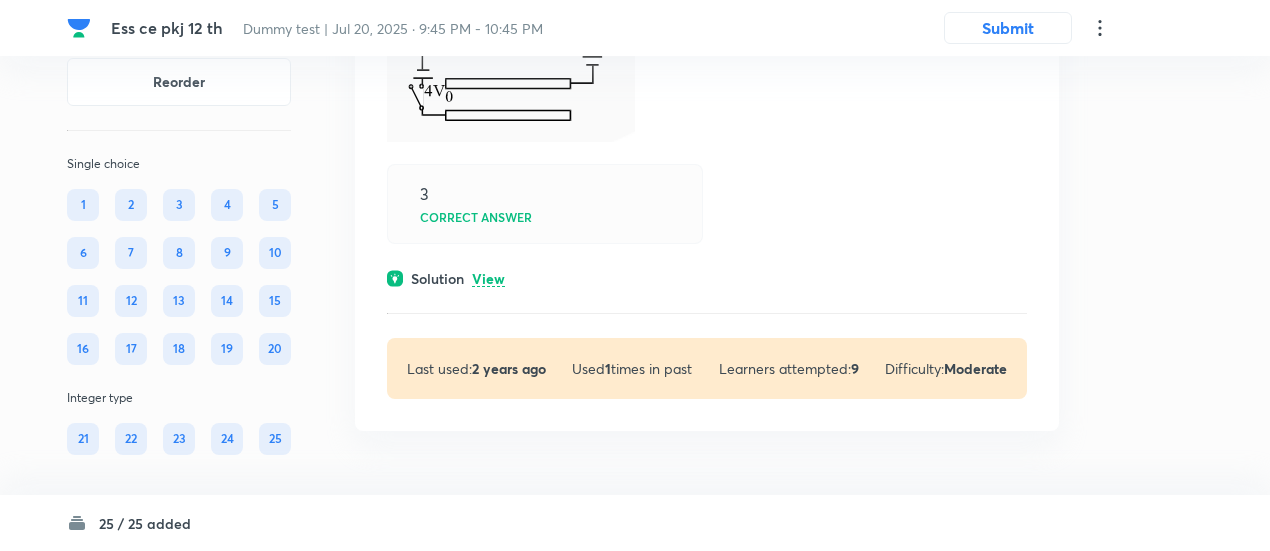 click on "View" at bounding box center [488, 279] 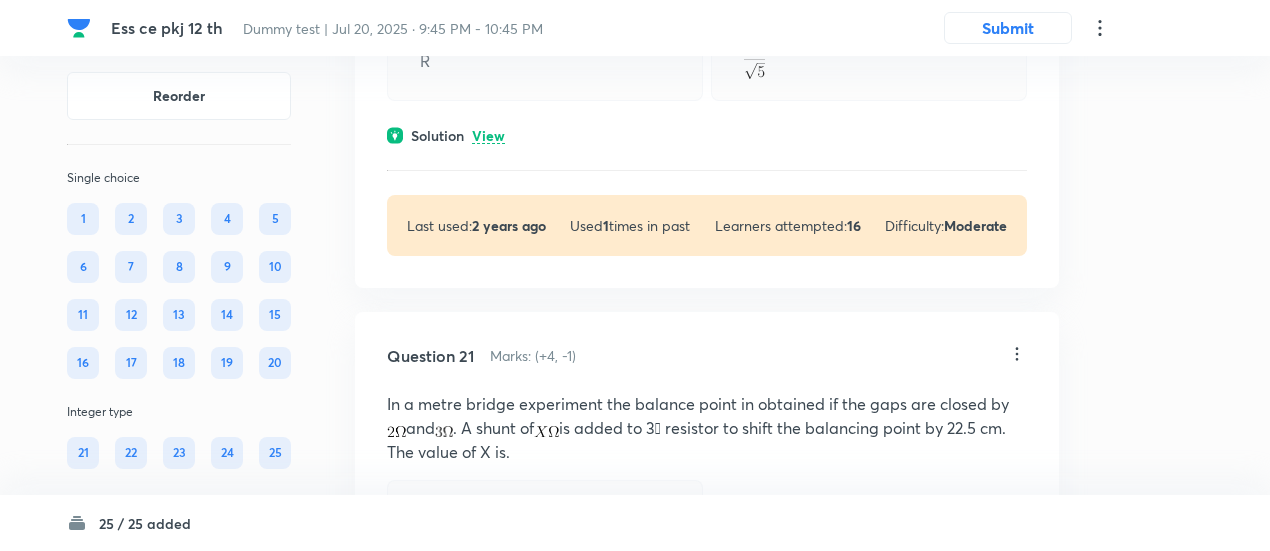 scroll, scrollTop: 14774, scrollLeft: 0, axis: vertical 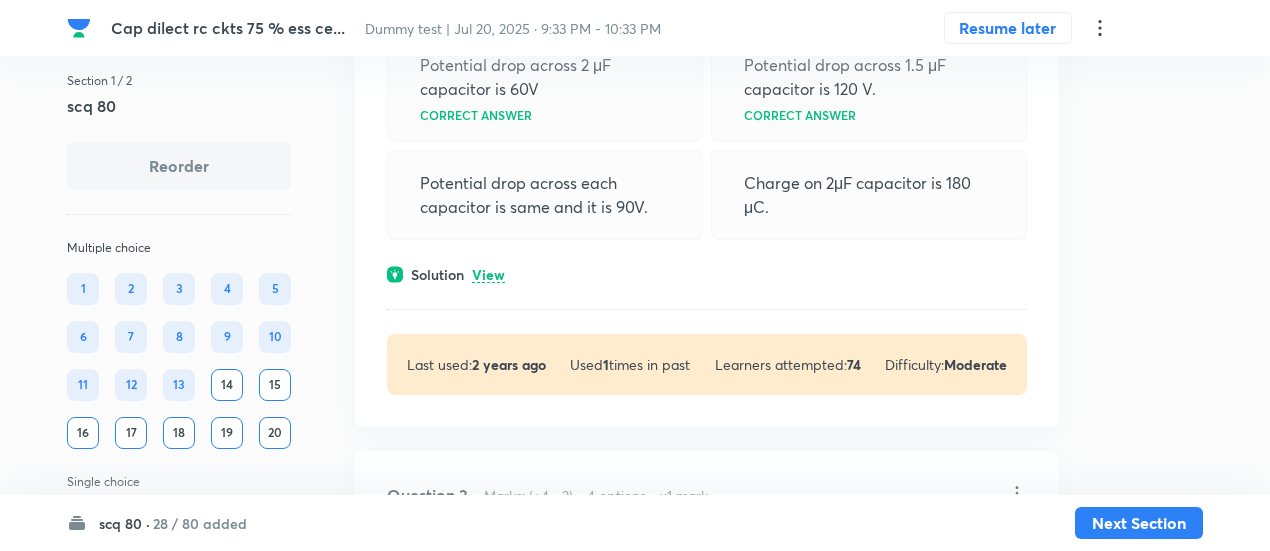 click on "View" at bounding box center (488, 275) 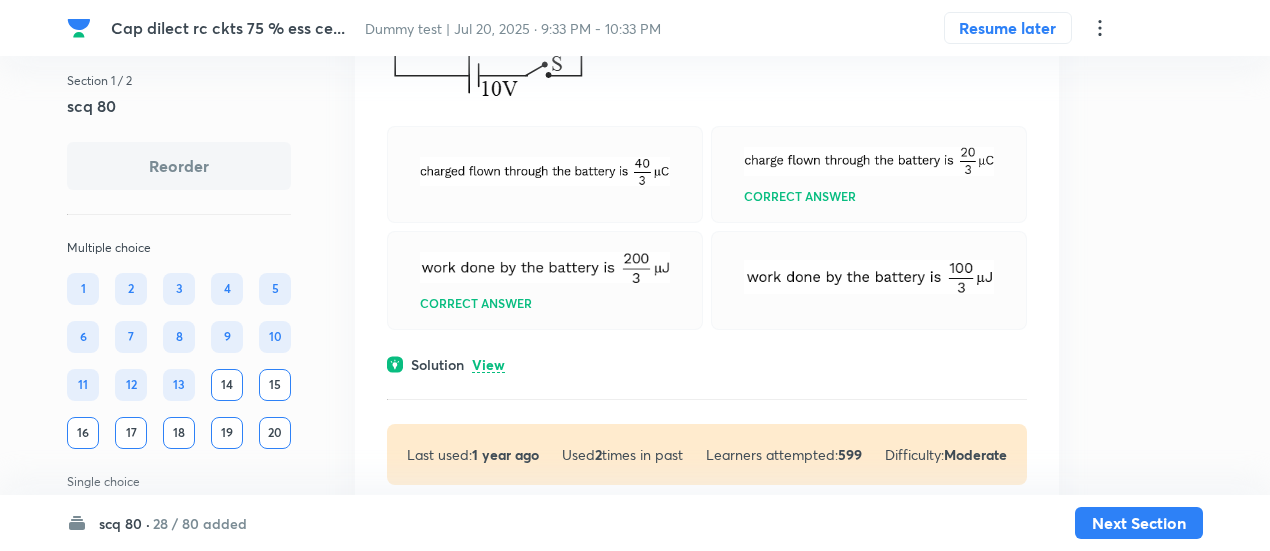 scroll, scrollTop: 1412, scrollLeft: 0, axis: vertical 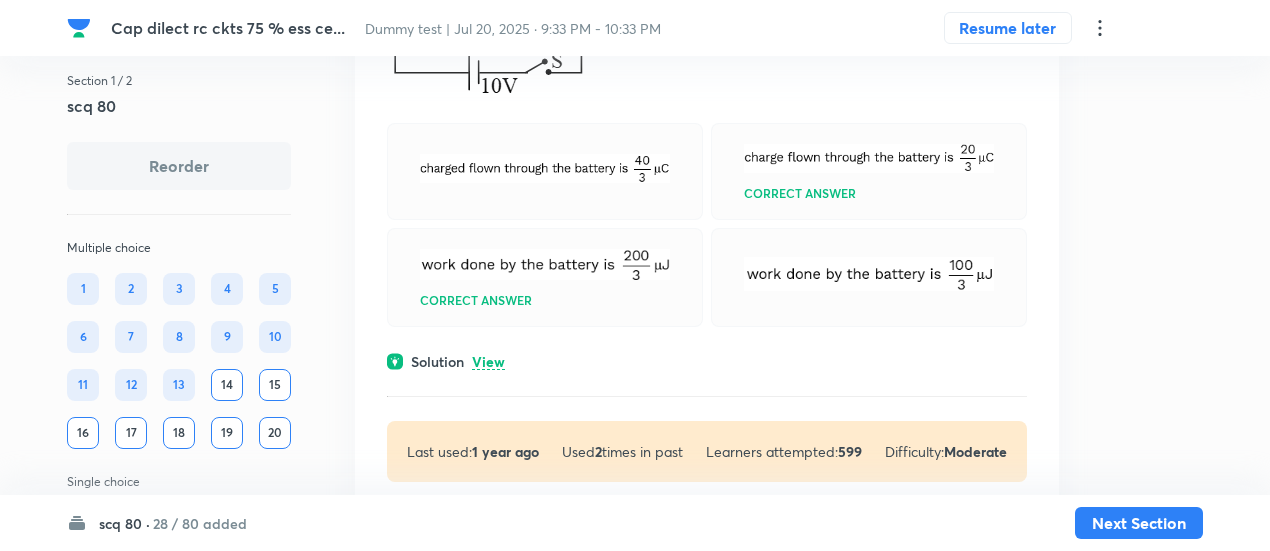 click on "Solution View" at bounding box center [707, 361] 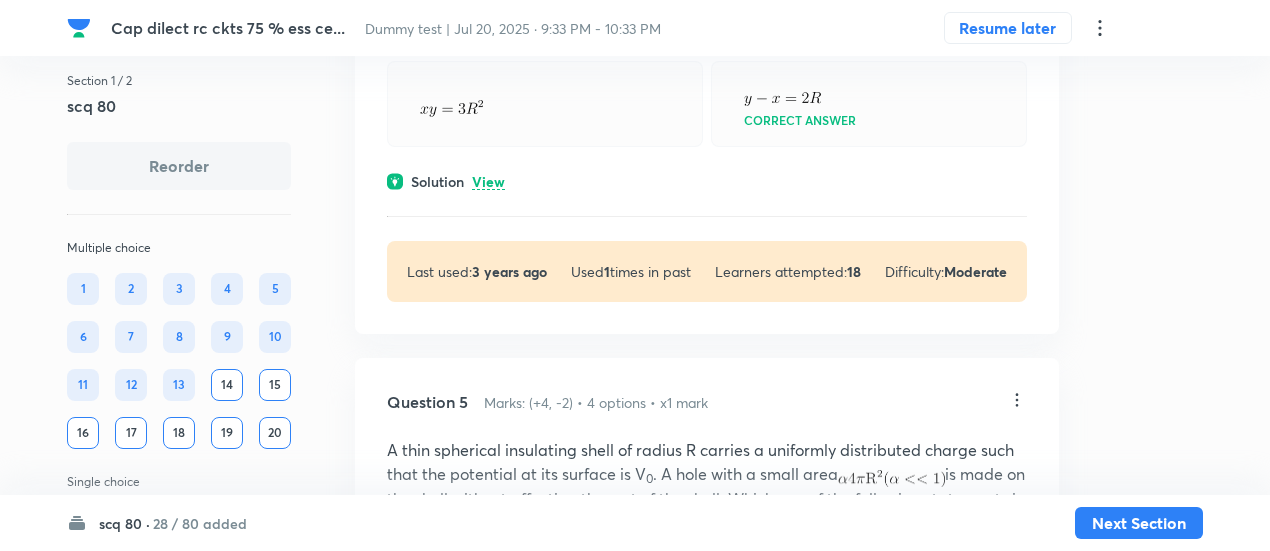 scroll, scrollTop: 3678, scrollLeft: 0, axis: vertical 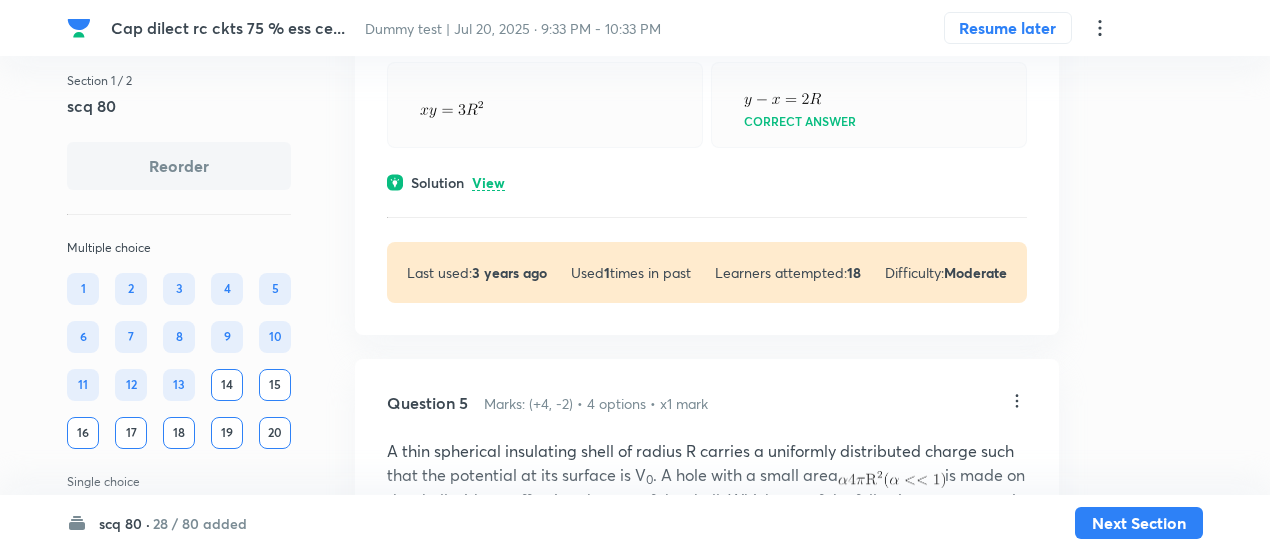 click on "View" at bounding box center (488, 183) 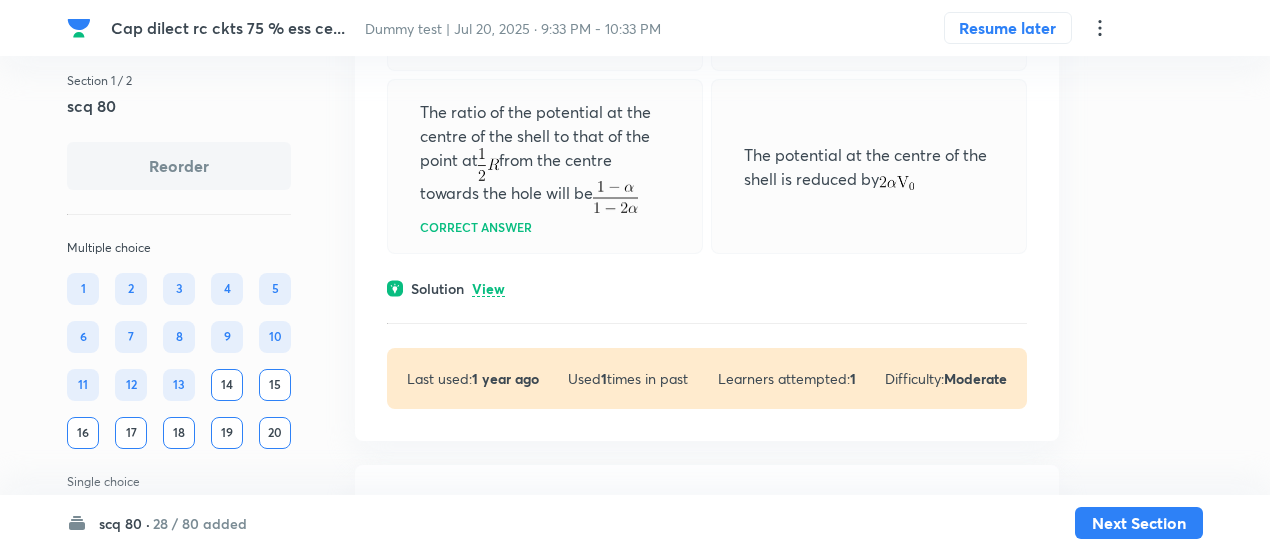 scroll, scrollTop: 4859, scrollLeft: 0, axis: vertical 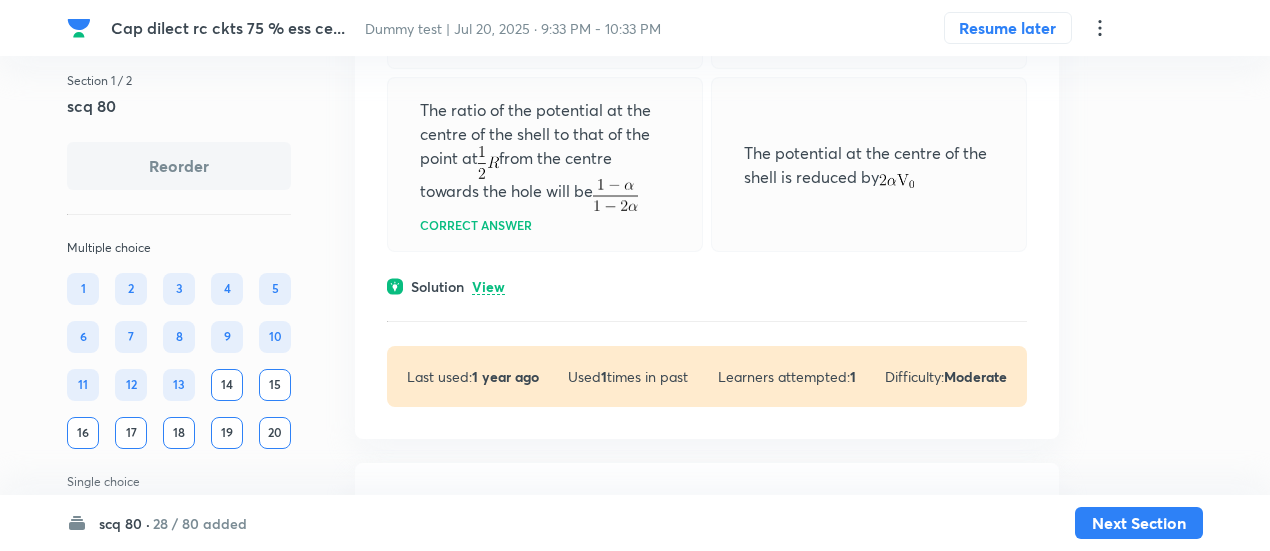click on "View" at bounding box center (488, 287) 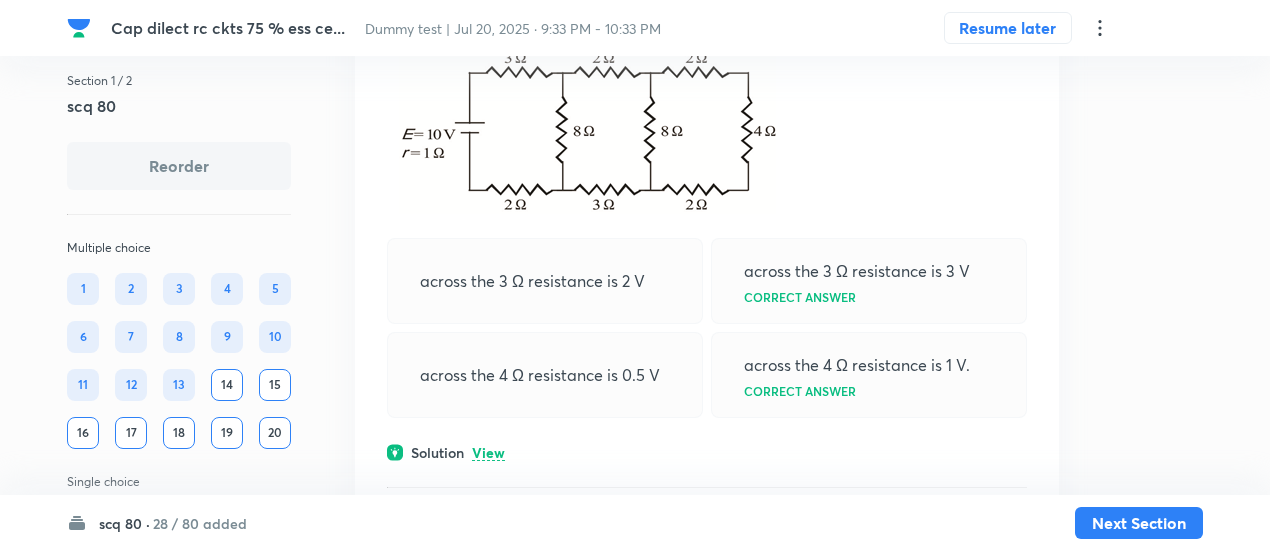 scroll, scrollTop: 6309, scrollLeft: 0, axis: vertical 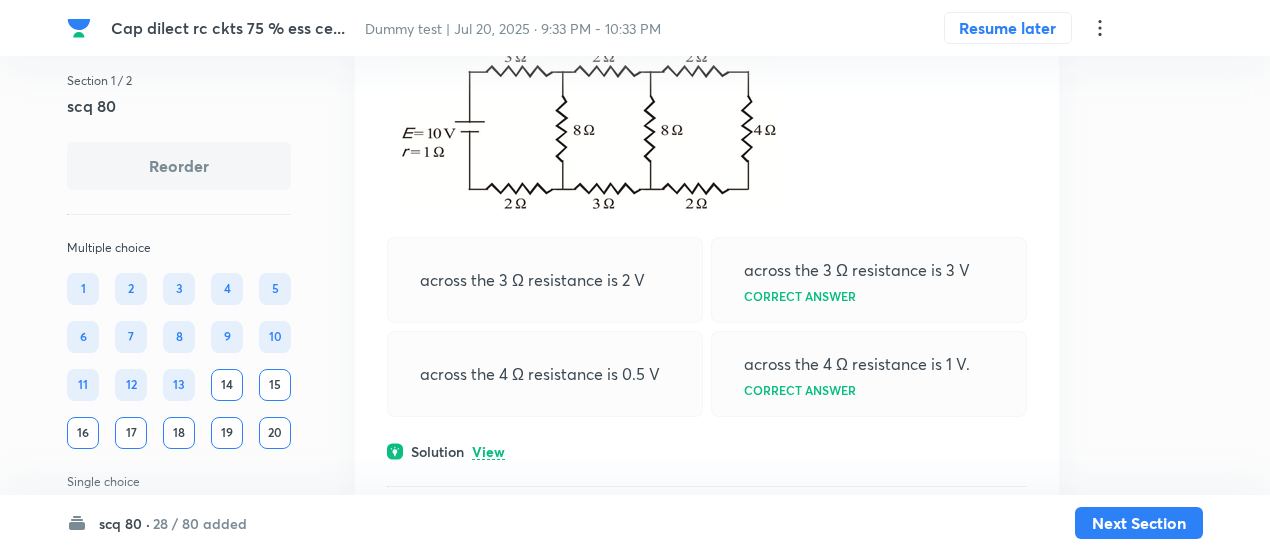click on "View" at bounding box center [488, 452] 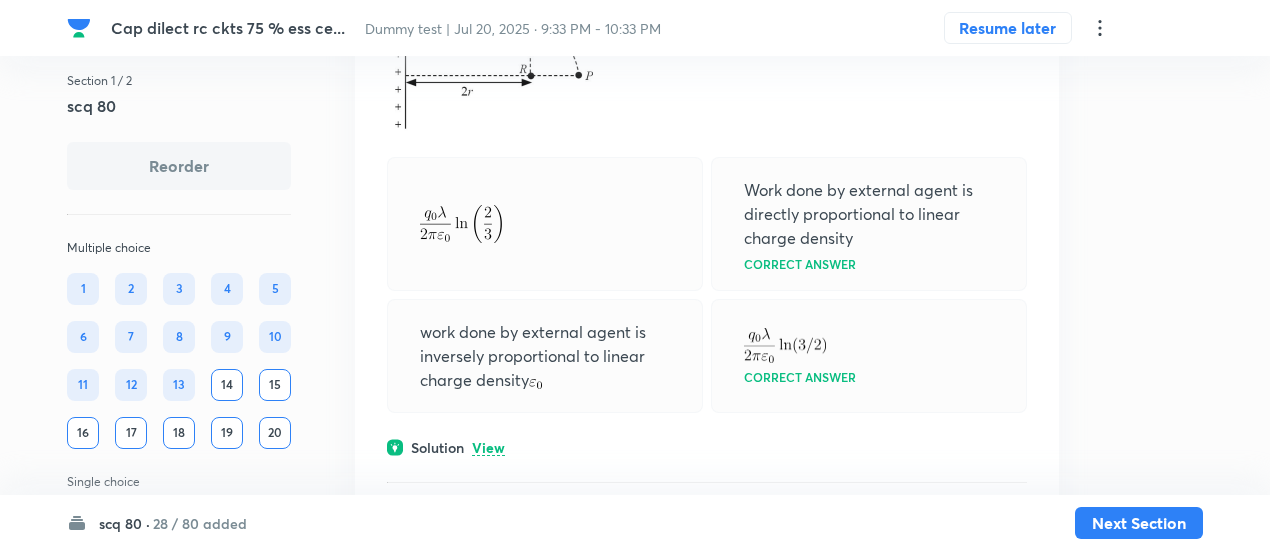 scroll, scrollTop: 7871, scrollLeft: 0, axis: vertical 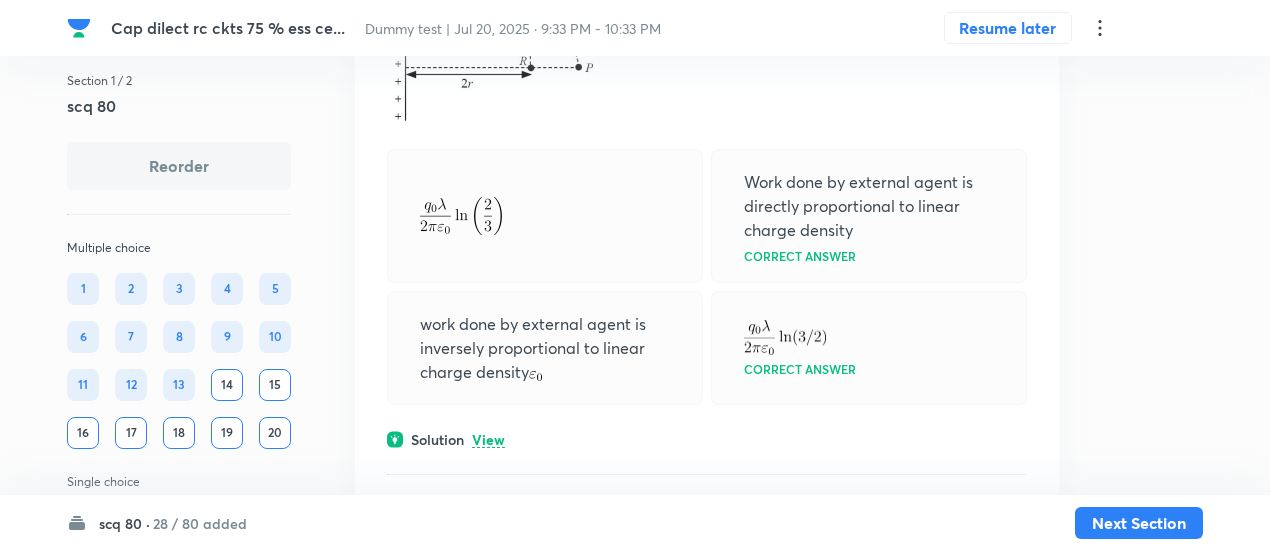 click on "View" at bounding box center (488, 440) 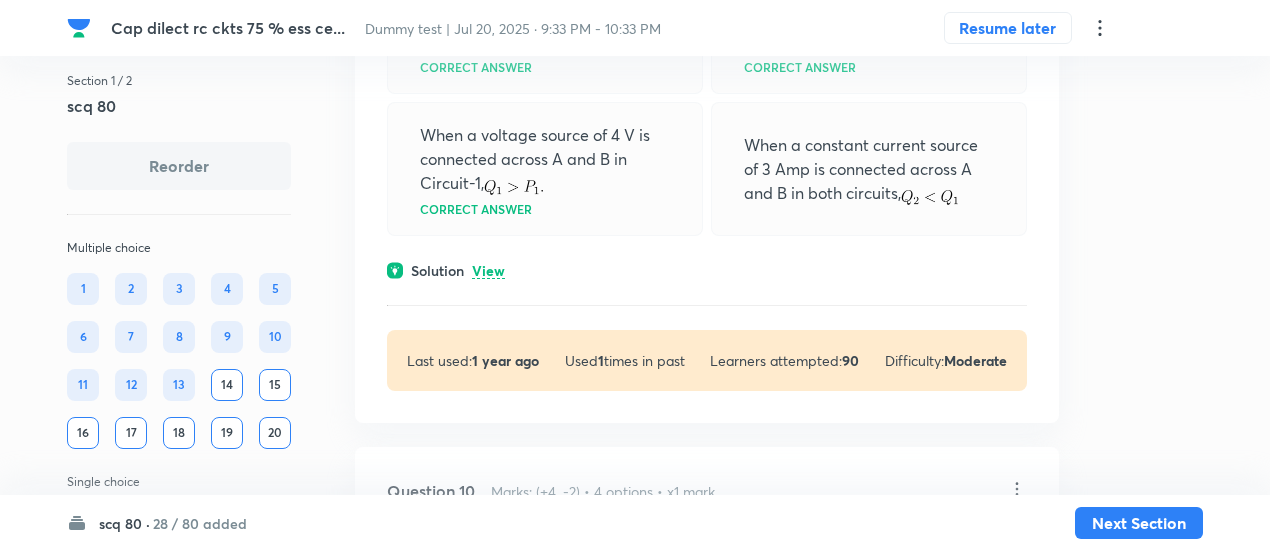 scroll, scrollTop: 10222, scrollLeft: 0, axis: vertical 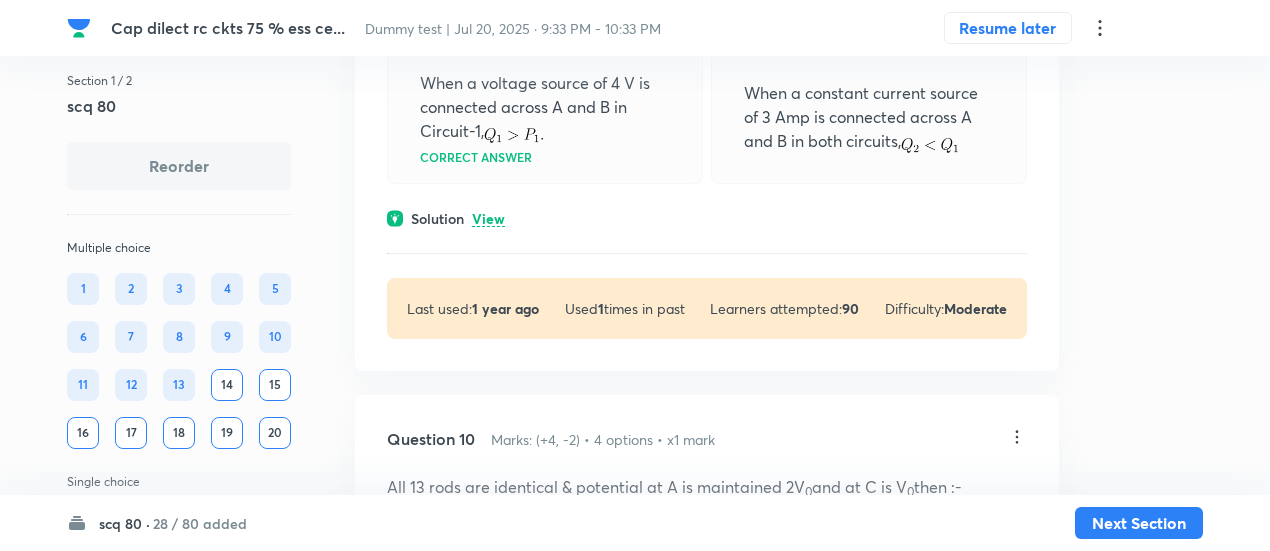 click on "View" at bounding box center (488, 219) 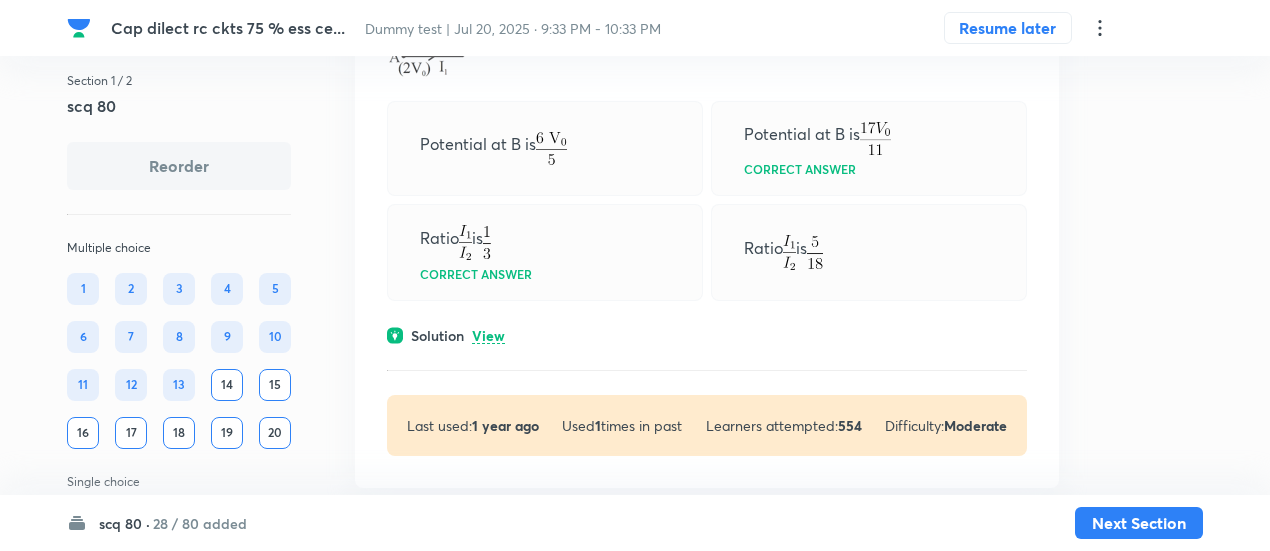 scroll, scrollTop: 11835, scrollLeft: 0, axis: vertical 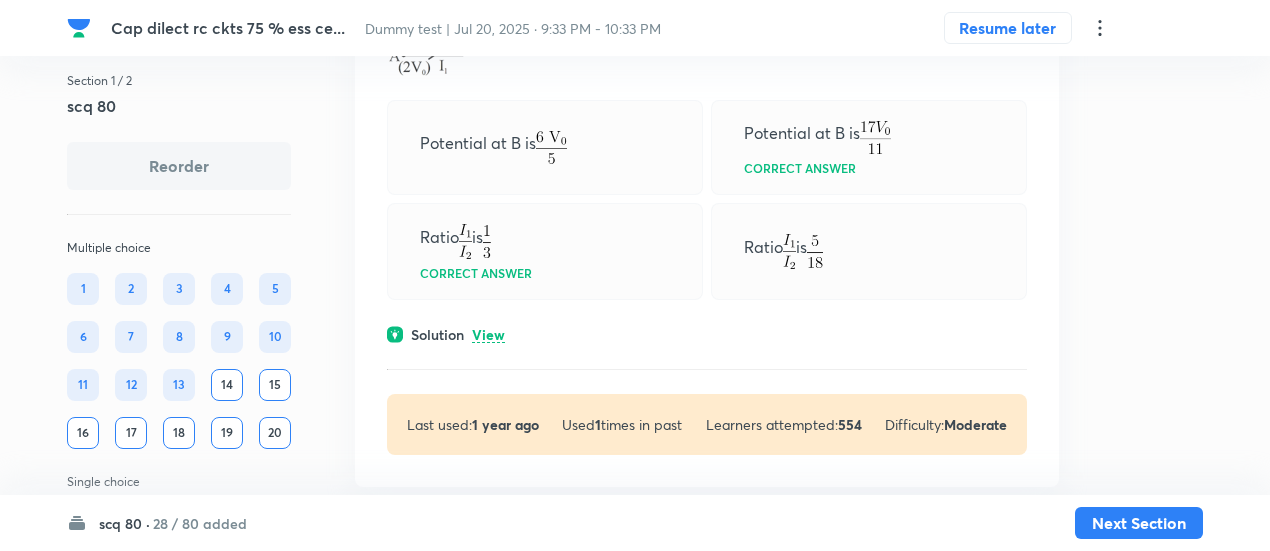 click on "View" at bounding box center [488, 335] 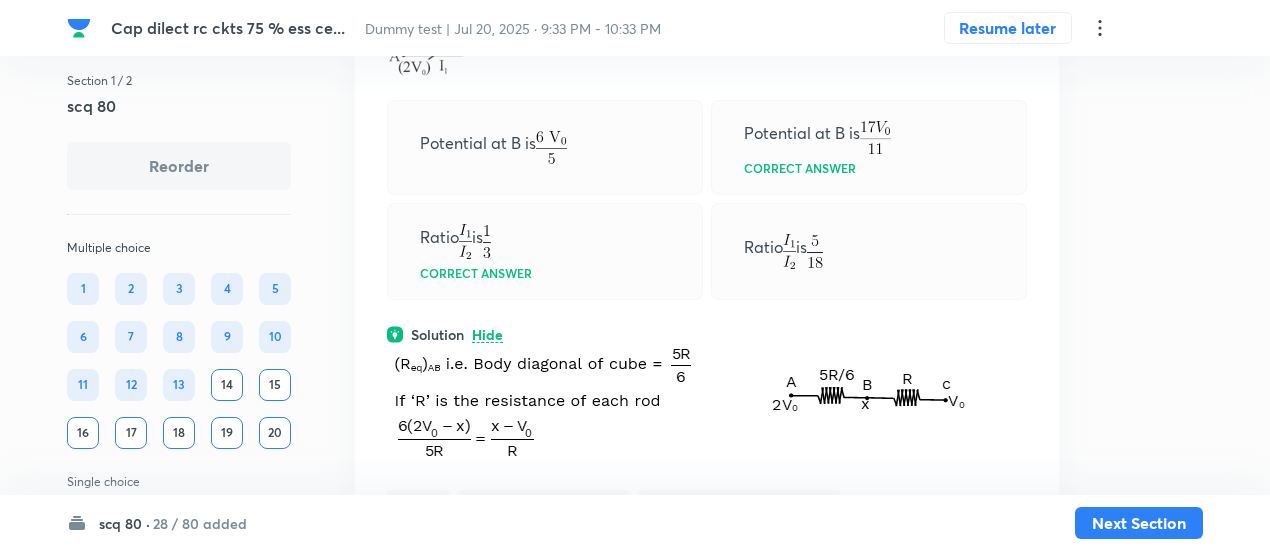 drag, startPoint x: 489, startPoint y: 345, endPoint x: 496, endPoint y: 407, distance: 62.39391 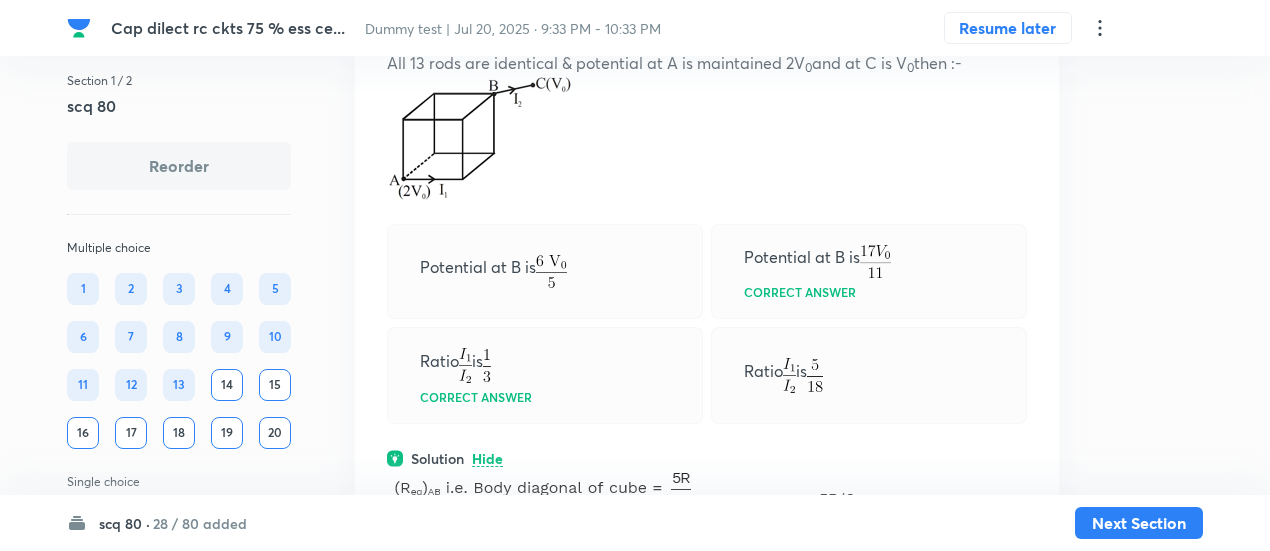 scroll, scrollTop: 11693, scrollLeft: 0, axis: vertical 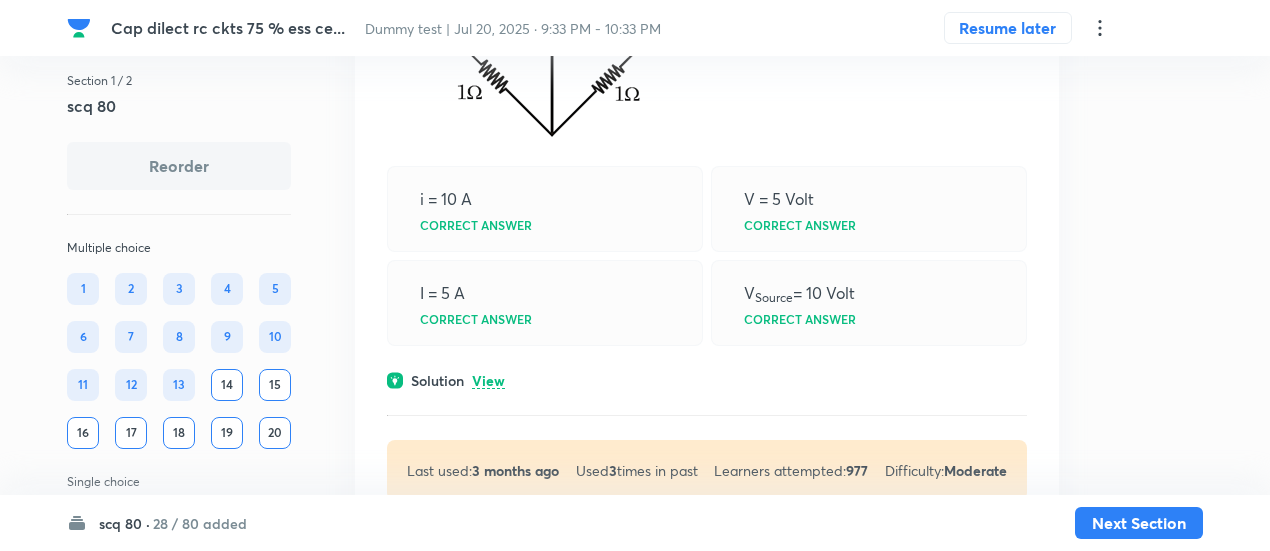 click on "View" at bounding box center (488, 381) 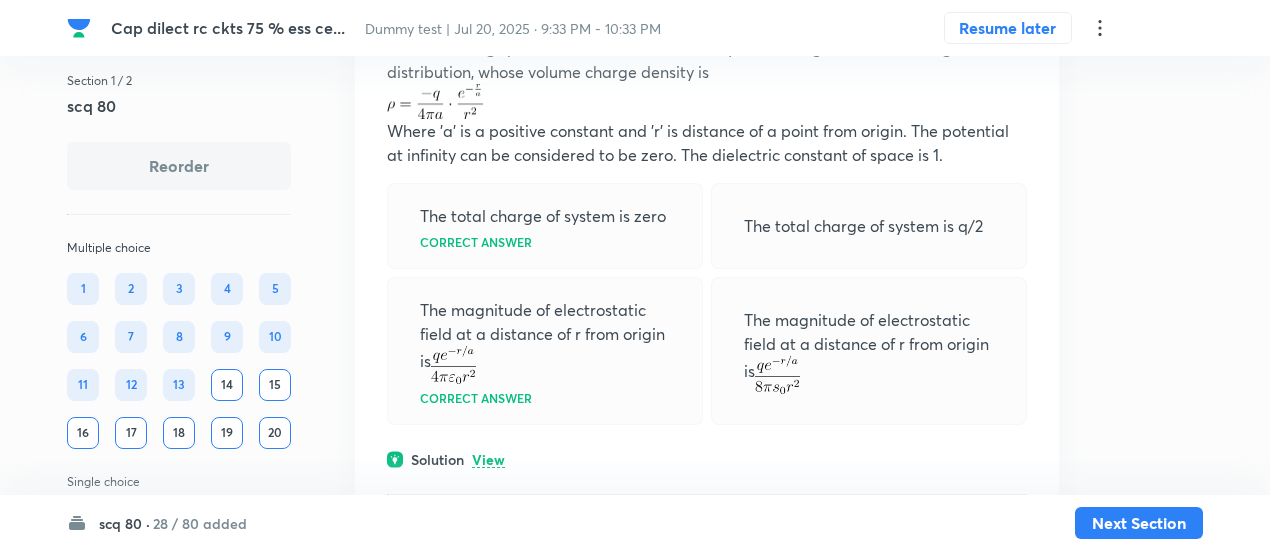 scroll, scrollTop: 13745, scrollLeft: 0, axis: vertical 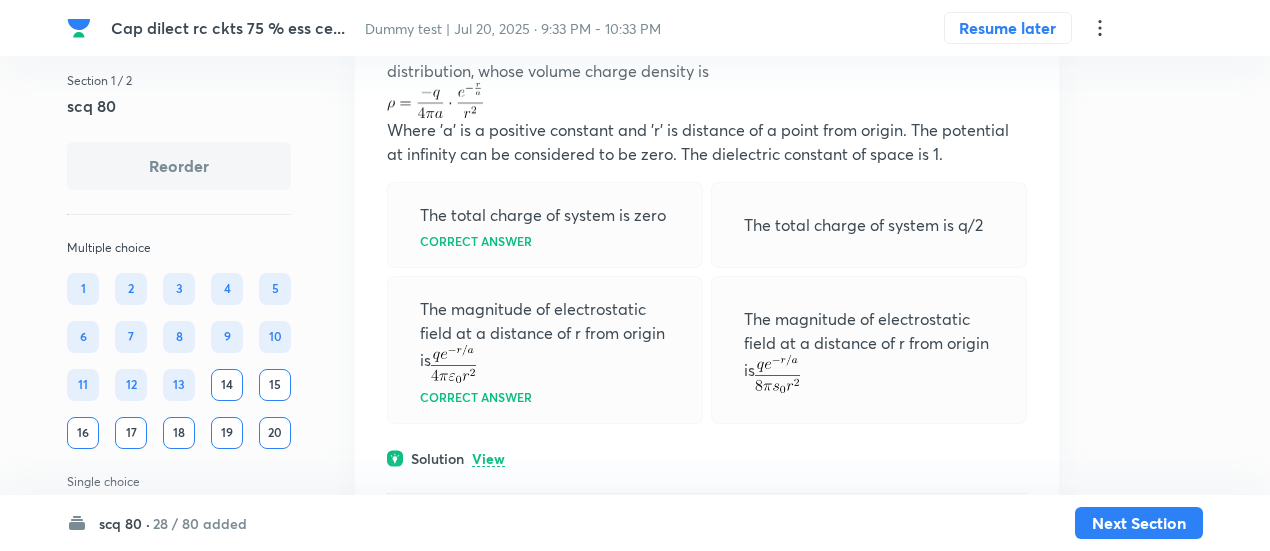 click on "View" at bounding box center (488, 459) 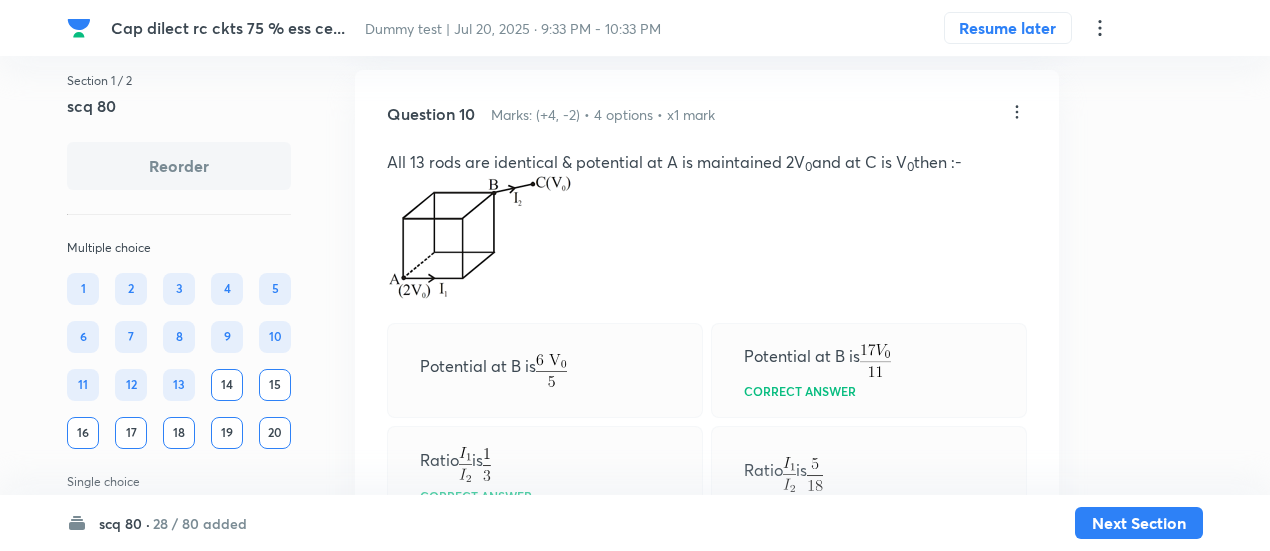 scroll, scrollTop: 11611, scrollLeft: 0, axis: vertical 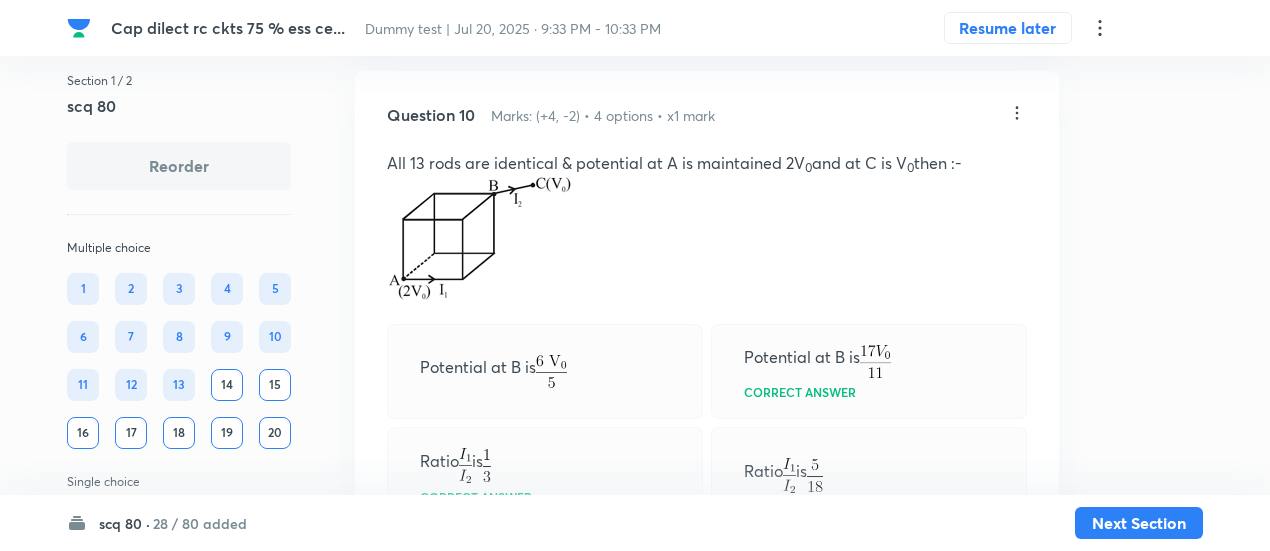 click on "Section 1 / 2 scq 80 Reorder Multiple choice 1 2 3 4 5 6 7 8 9 10 11 12 13 14 15 16 17 18 19 20 Single choice 21 22 23 24 25 26 27 28 29 30 31 32 33 34 35 36 37 38 39 40 41 42 43 44 45 46 47 48 49 50 Integer type 51 52 53 54 55 56 57 58 59 60 61 62 63 64 65 66 67 68 69 70 71 72 73 74 75 76 77 78 79 80 All Types English Question 1 Marks: (+4, -2) • 4 options • x1 mark Negative plate of a 2μF capacitor charged to 150 volts is connected to the oppositely charged plate of 3μF capacitor charged to 120 volts. The other plates of each capacitor are connected to free wires. An uncharged capacitor of 1.5 μF is dropped onto free ends as shown in diagram. After steady state select the CORRECT statements :- Potential drop across 2 μF capacitor is 60V Correct answer Potential drop across 1.5 μF capacitor is 120 V. Correct answer Potential drop across each capacitor is same and it is 90V. Charge on 2μF capacitor is 180 μC.  Solution Hide Physics Electricity & Magnetism Capacitor and Capacitance Last used:  Used" at bounding box center (635, 4681) 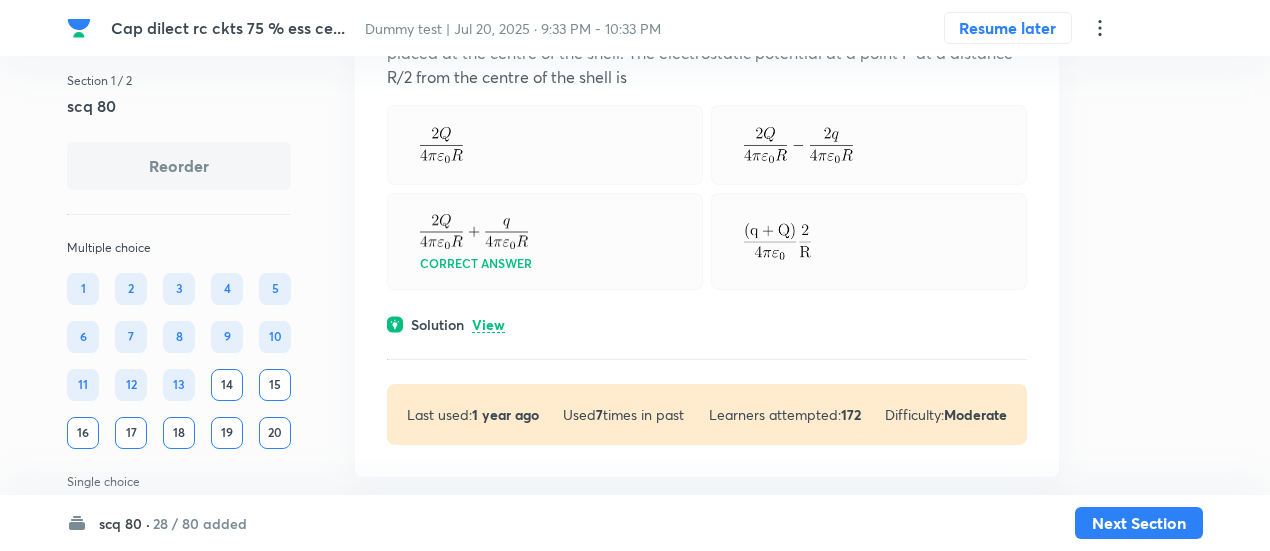 scroll, scrollTop: 16555, scrollLeft: 0, axis: vertical 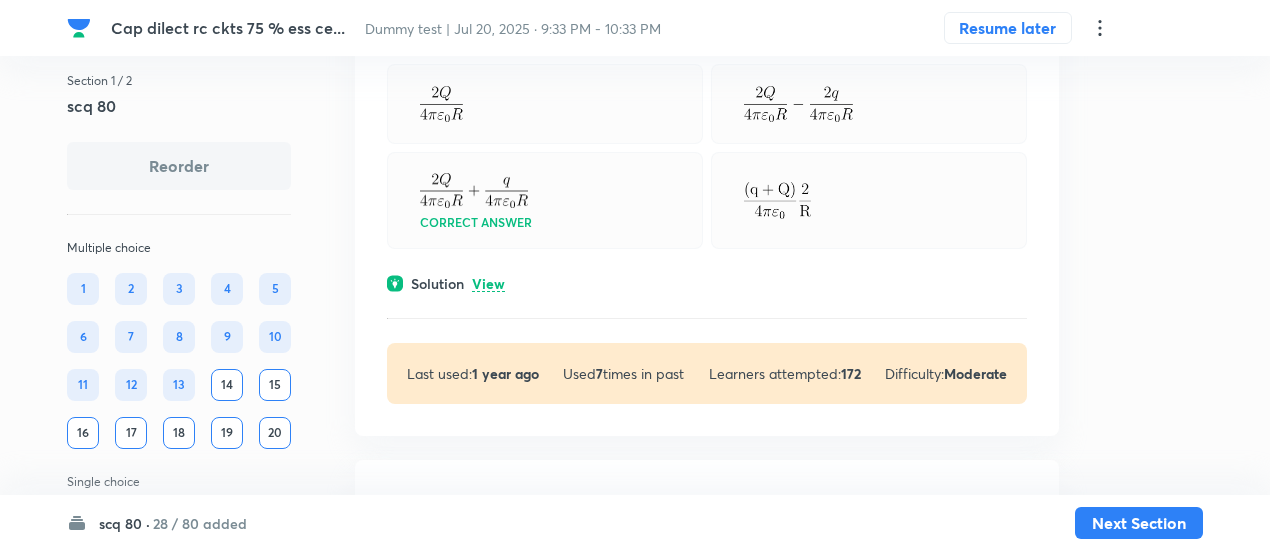 click on "View" at bounding box center [488, 284] 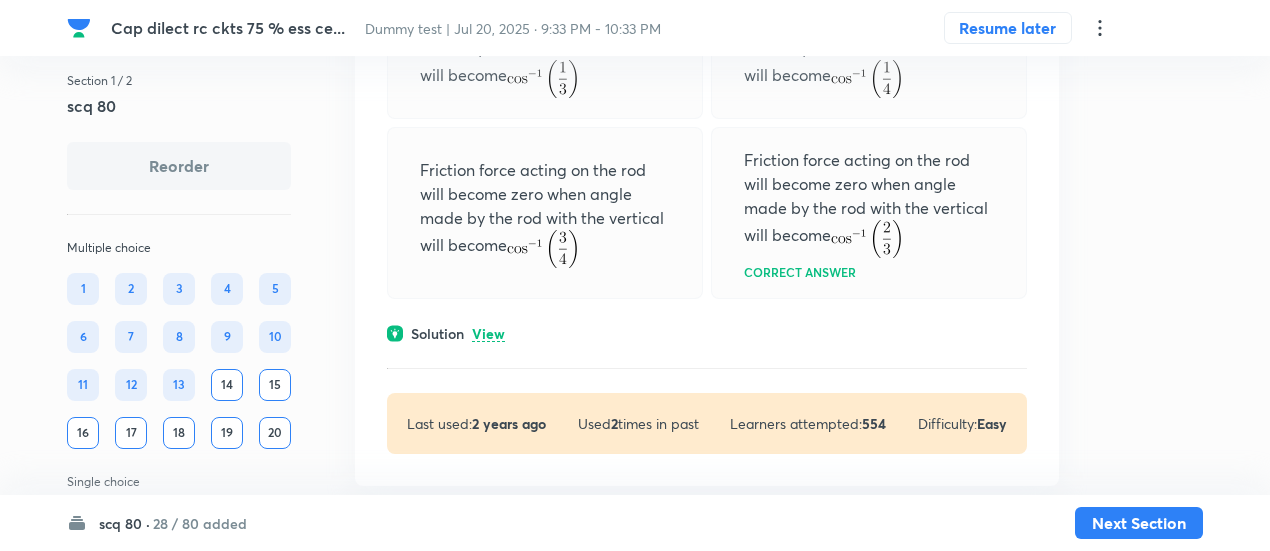 scroll, scrollTop: 17619, scrollLeft: 0, axis: vertical 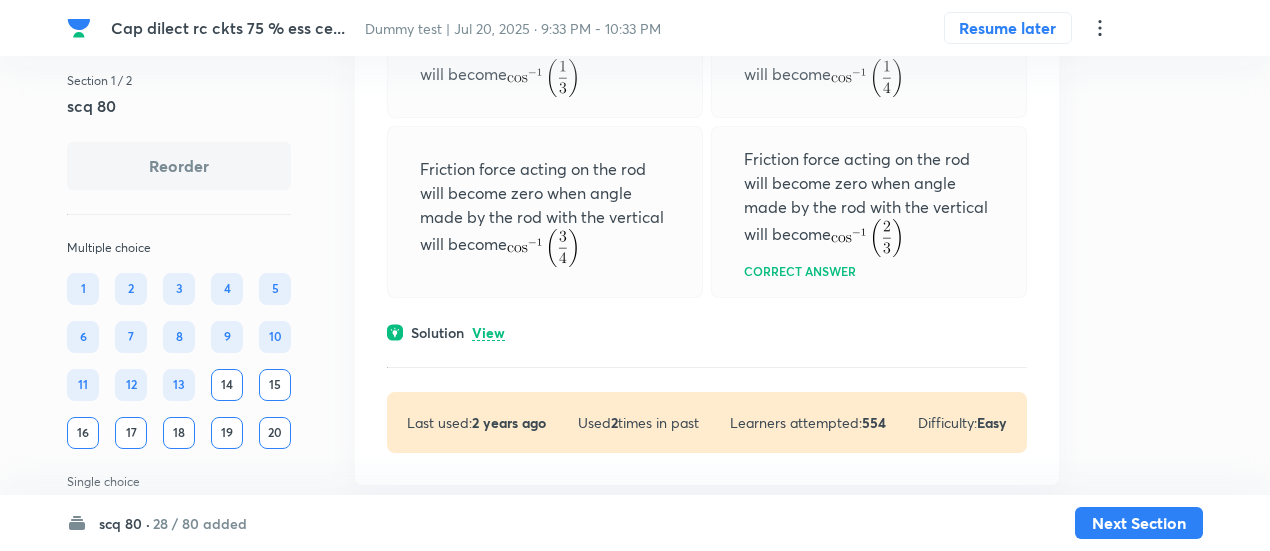click on "View" at bounding box center [488, 333] 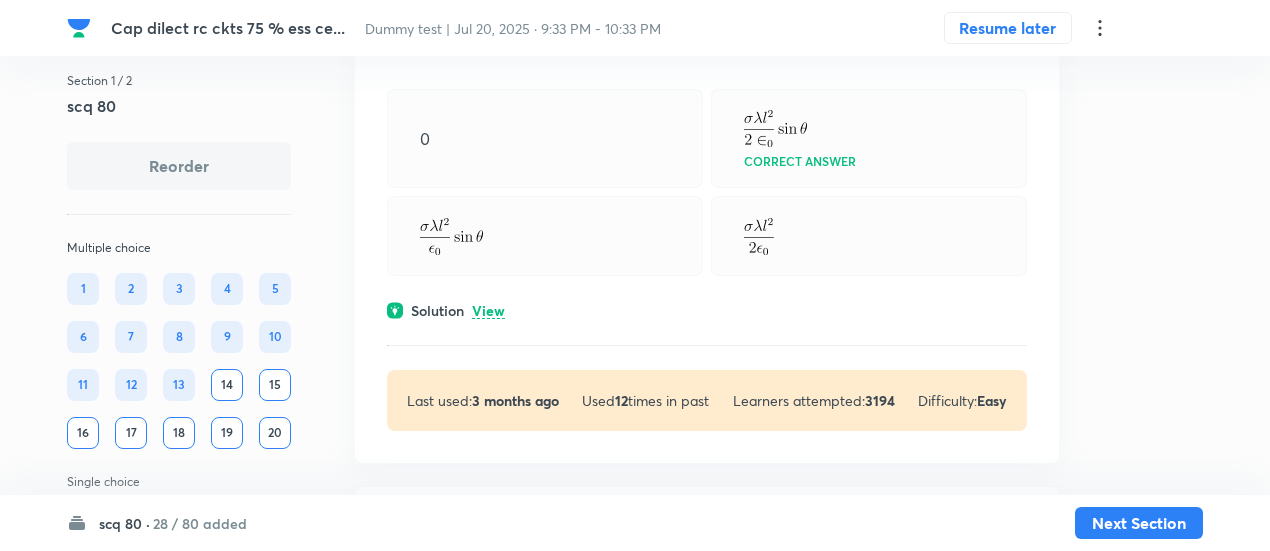 scroll, scrollTop: 19001, scrollLeft: 0, axis: vertical 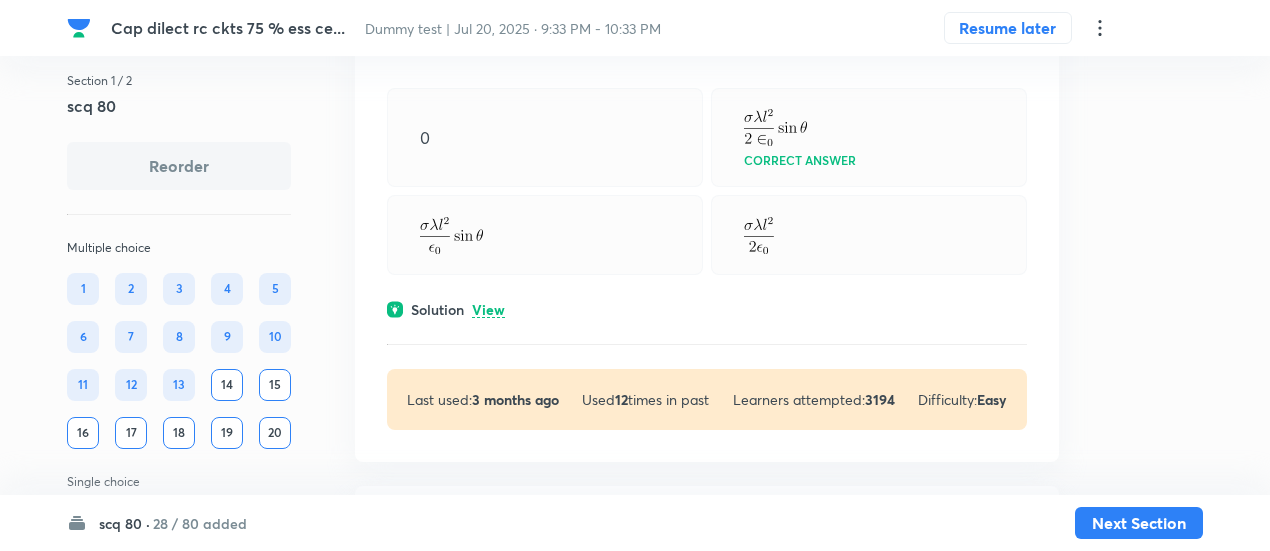 click on "View" at bounding box center [488, 310] 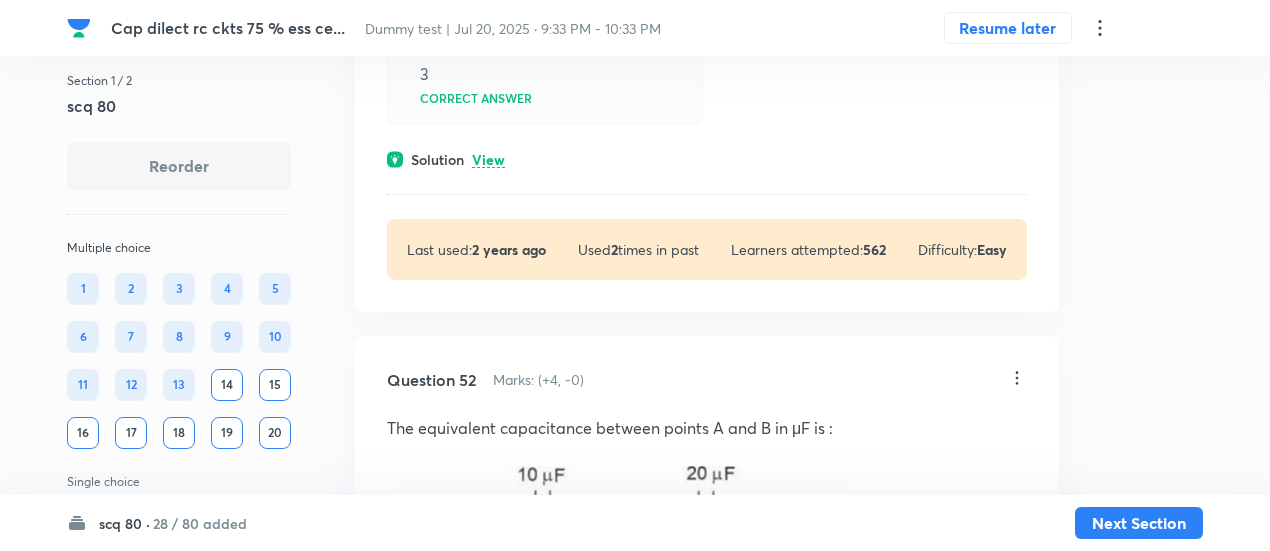 scroll, scrollTop: 23916, scrollLeft: 0, axis: vertical 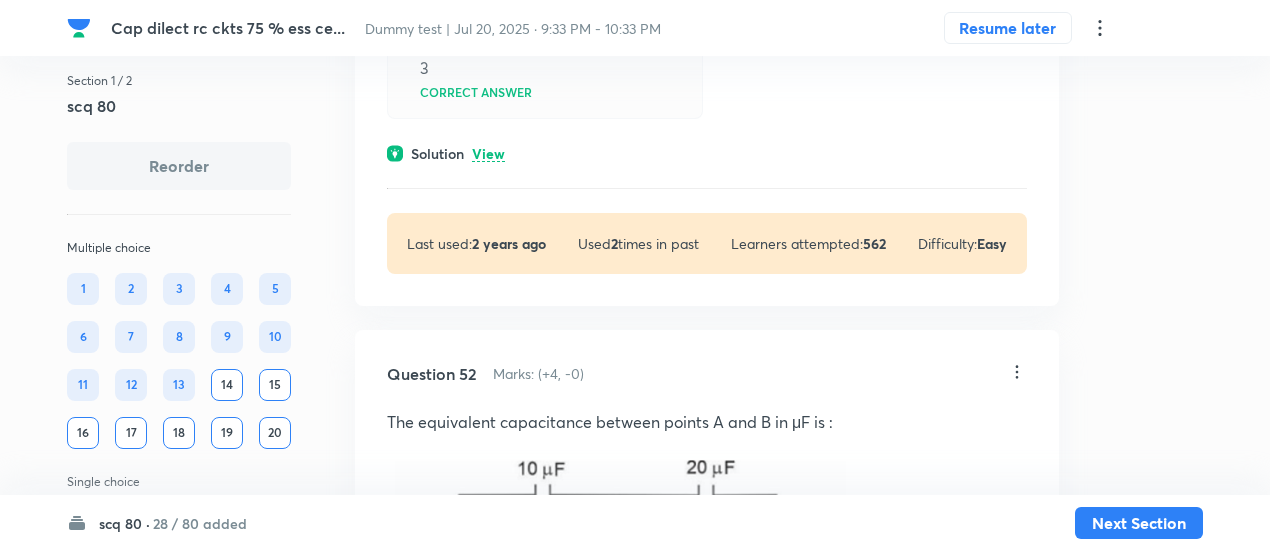 click on "View" at bounding box center [488, 154] 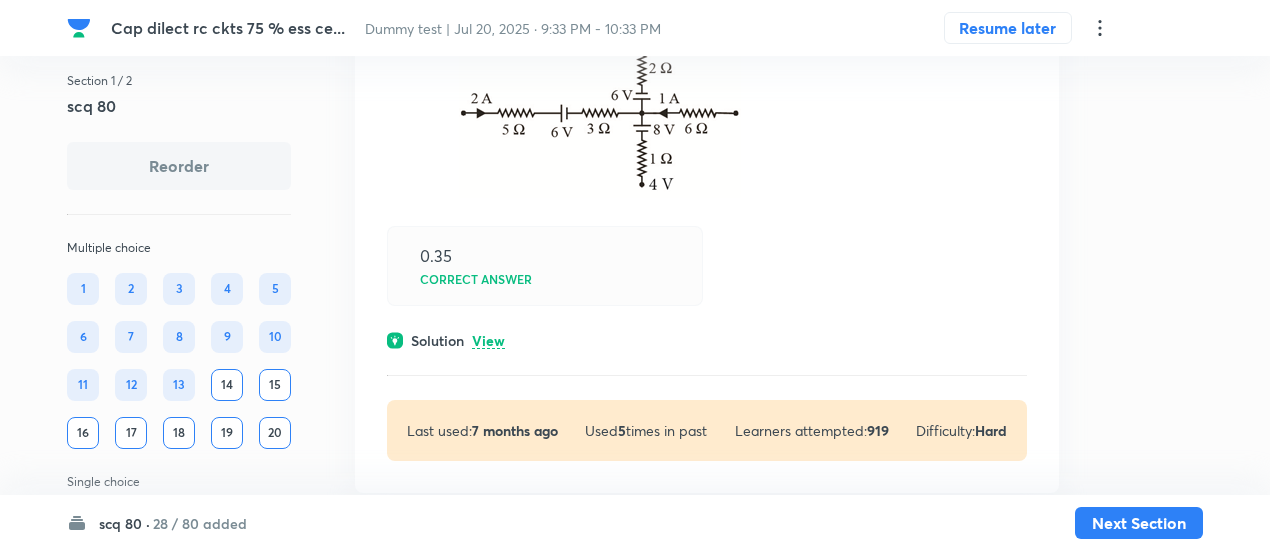 scroll, scrollTop: 26202, scrollLeft: 0, axis: vertical 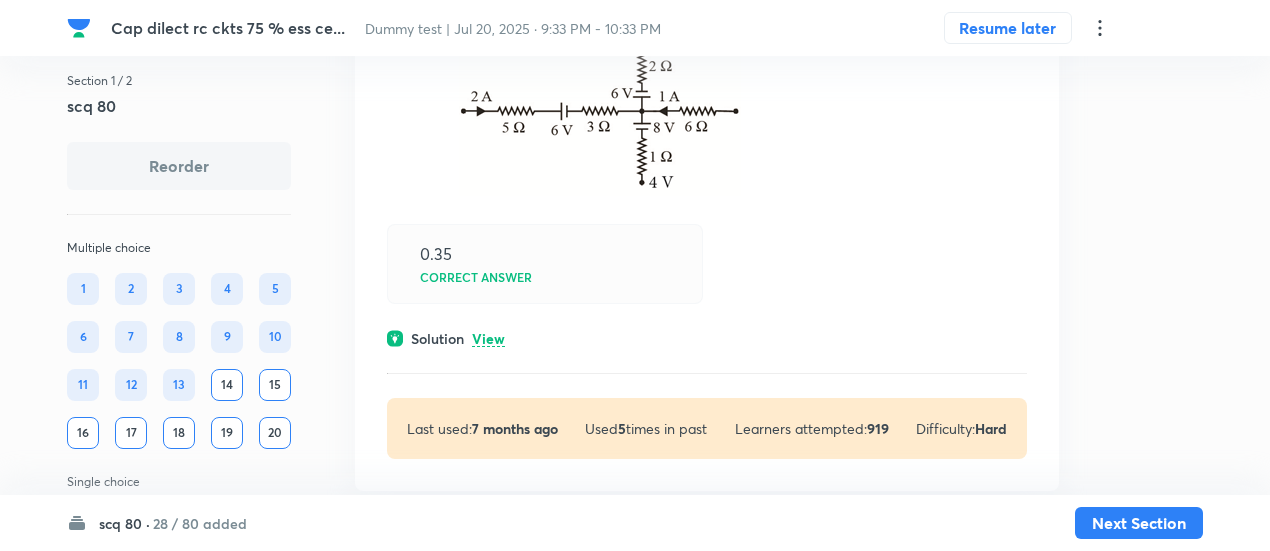click on "View" at bounding box center (488, 339) 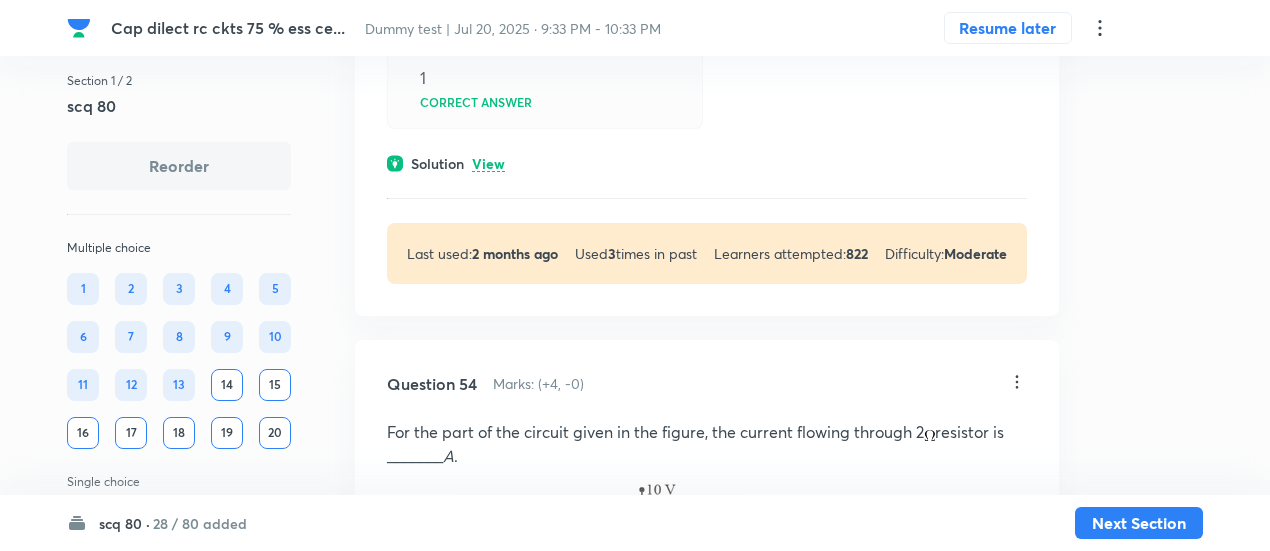 scroll, scrollTop: 25768, scrollLeft: 0, axis: vertical 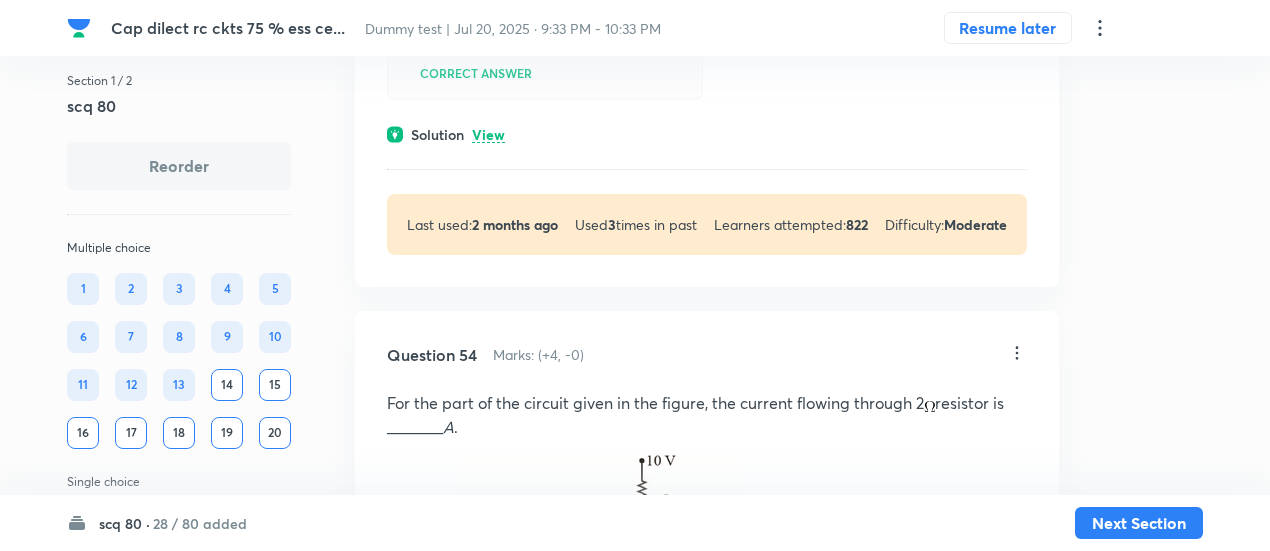 click on "View" at bounding box center (488, 135) 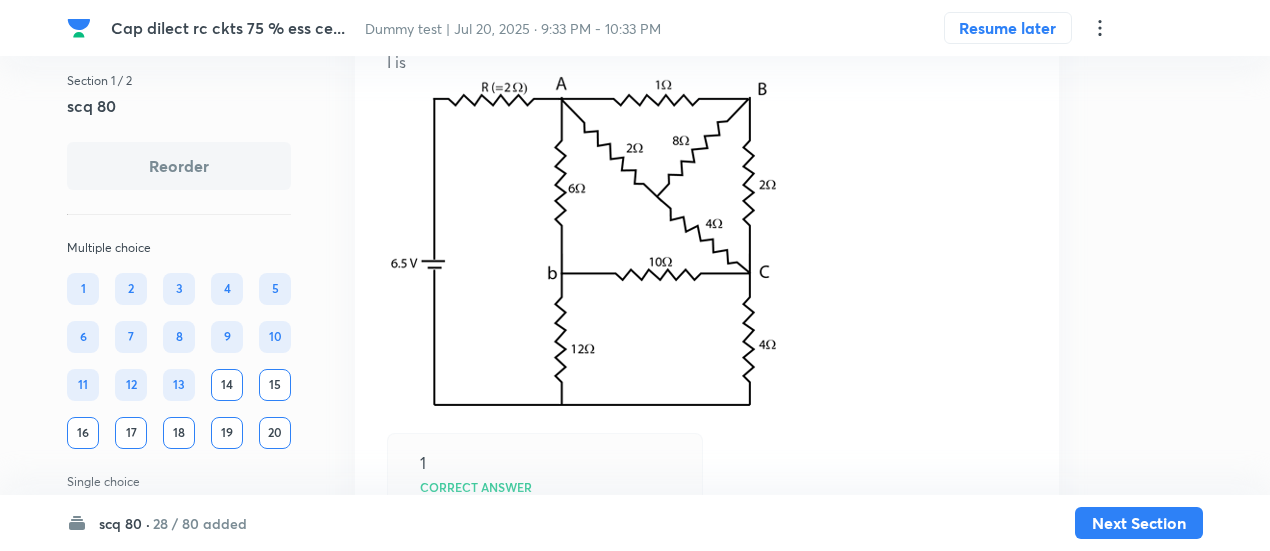 scroll, scrollTop: 25270, scrollLeft: 0, axis: vertical 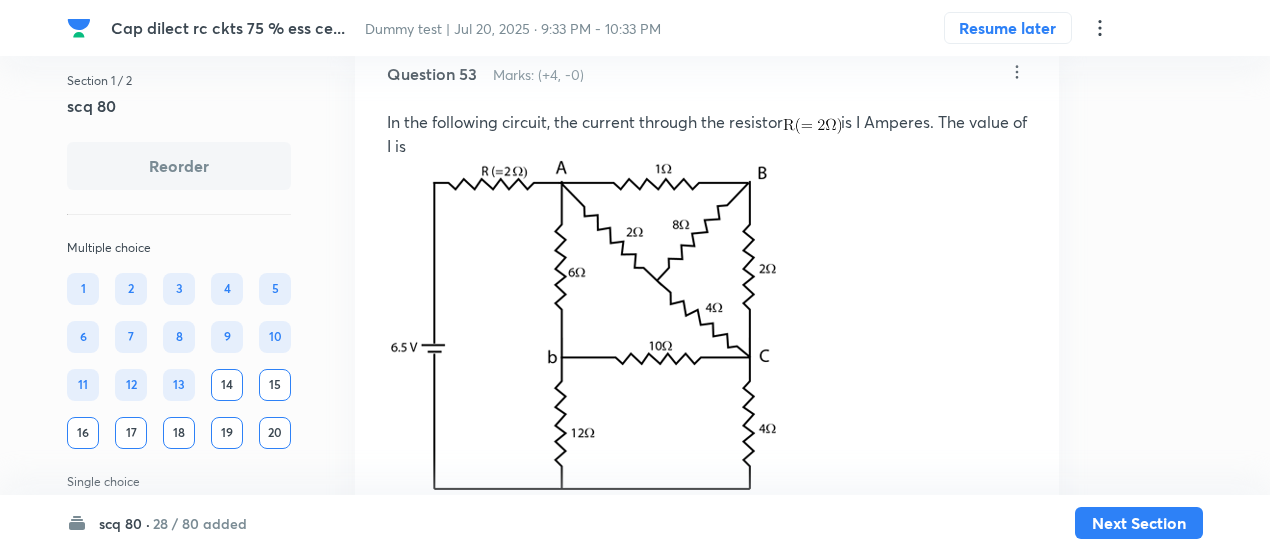 click on "scq 80 ·
28 / 80 added
Next Section" at bounding box center (635, 523) 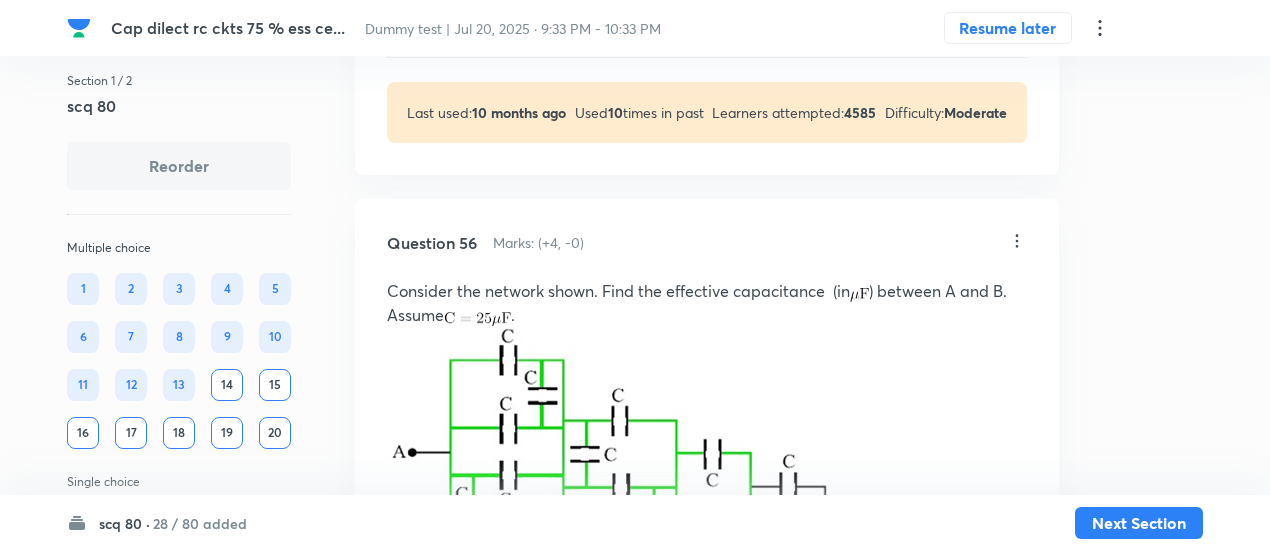 scroll, scrollTop: 27857, scrollLeft: 0, axis: vertical 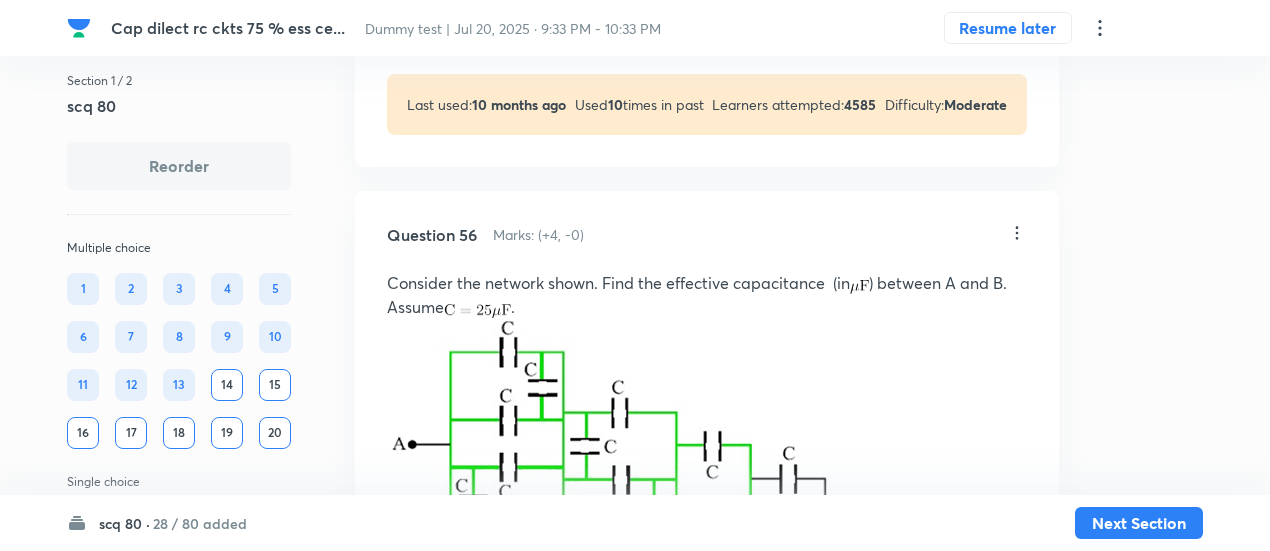 click on "Question 55 Marks: (+4, -0) A charge Q is placed at each of the opposite corners of a square. A charge q is placed at each of the other two corners. If the net electrical force on Q is zero, then    then find x = ?  2 Correct answer Solution View Last used:  10 months ago Used  10  times in past Learners attempted:  4585 Difficulty: Moderate" at bounding box center [707, -51] 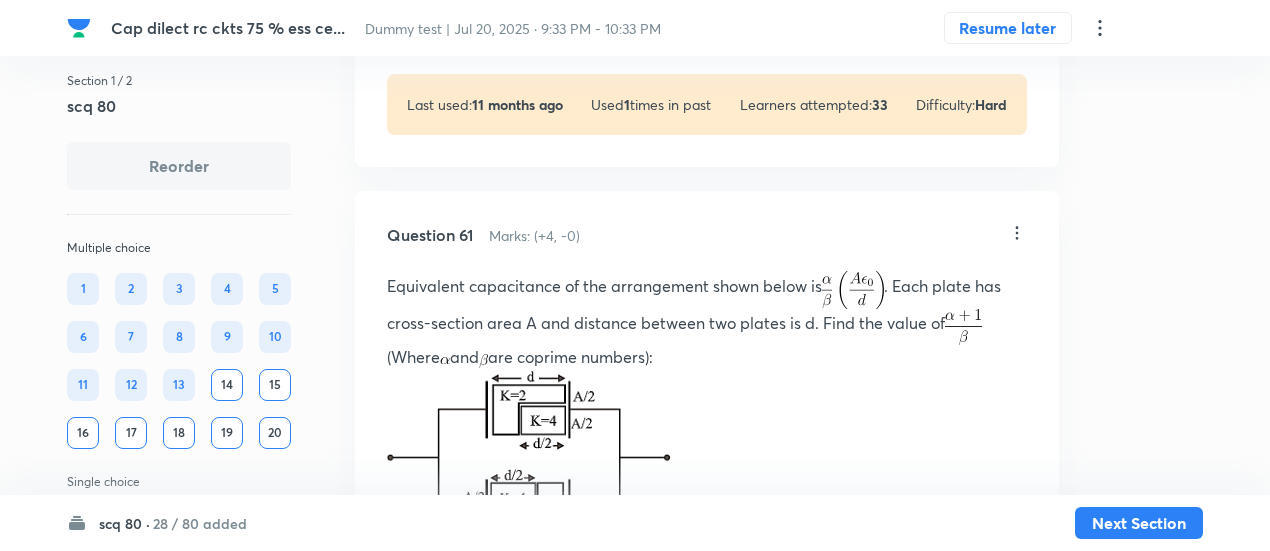 scroll, scrollTop: 32521, scrollLeft: 0, axis: vertical 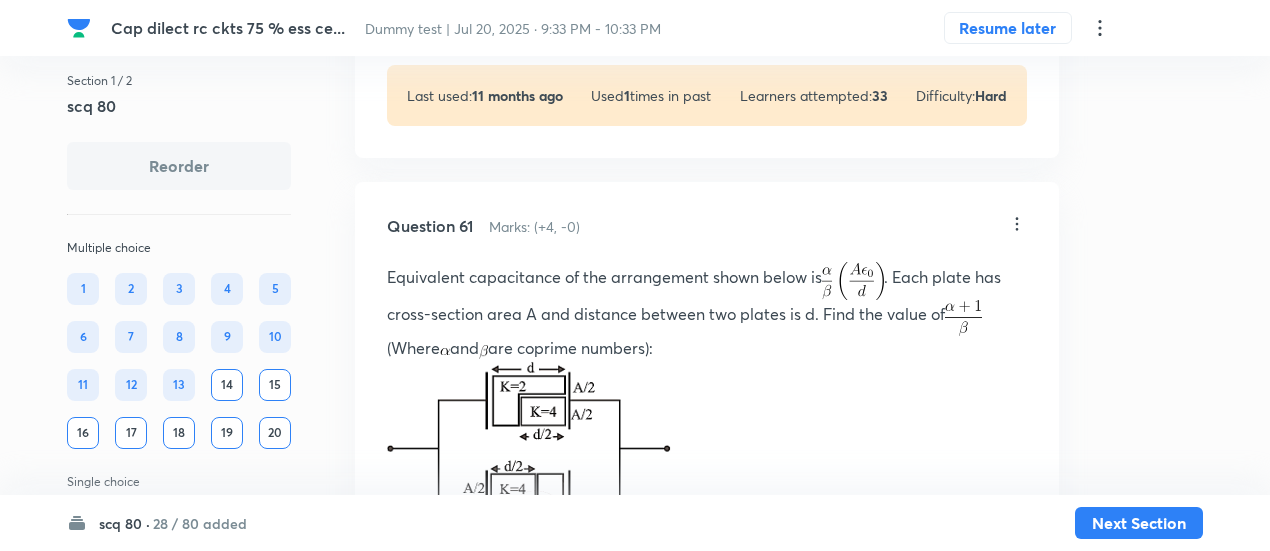 click on "View" at bounding box center [488, 6] 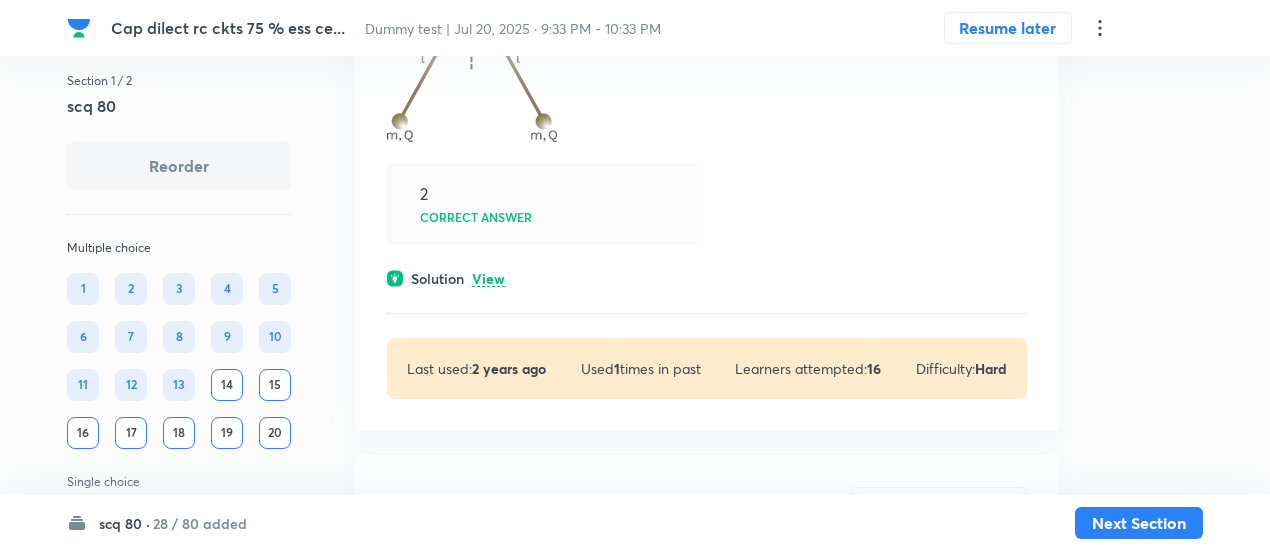 scroll, scrollTop: 33999, scrollLeft: 0, axis: vertical 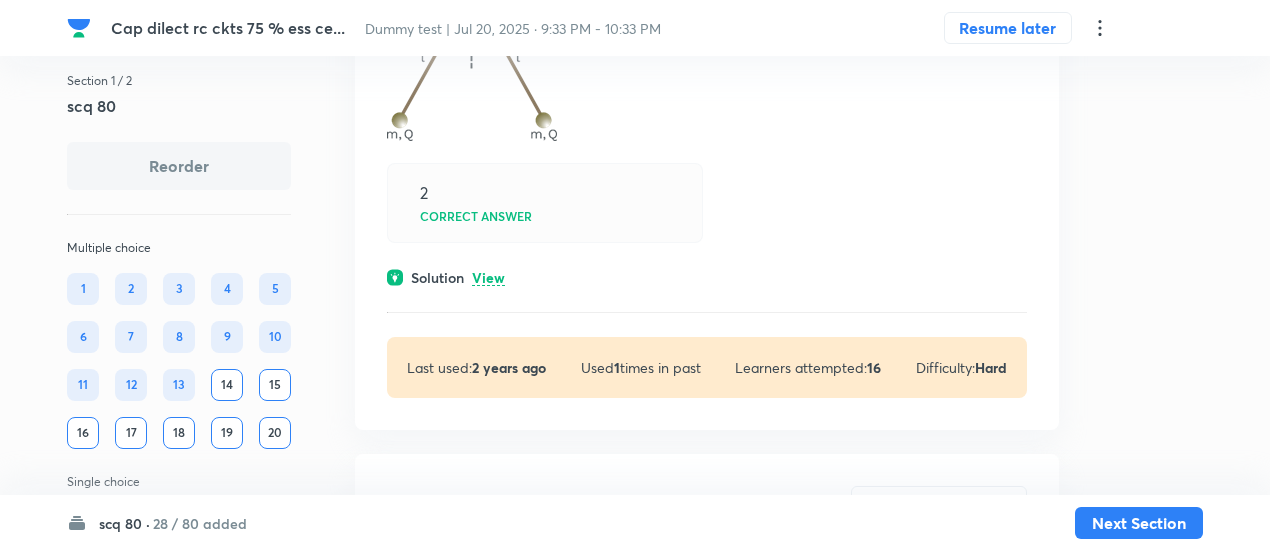 click on "View" at bounding box center [488, 278] 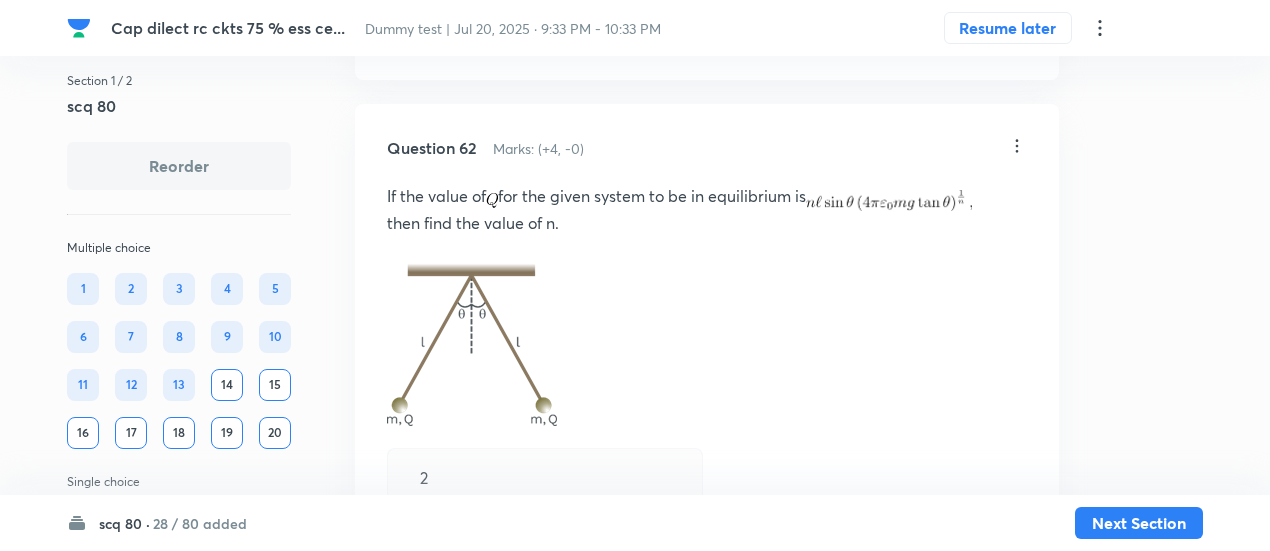 scroll, scrollTop: 33713, scrollLeft: 0, axis: vertical 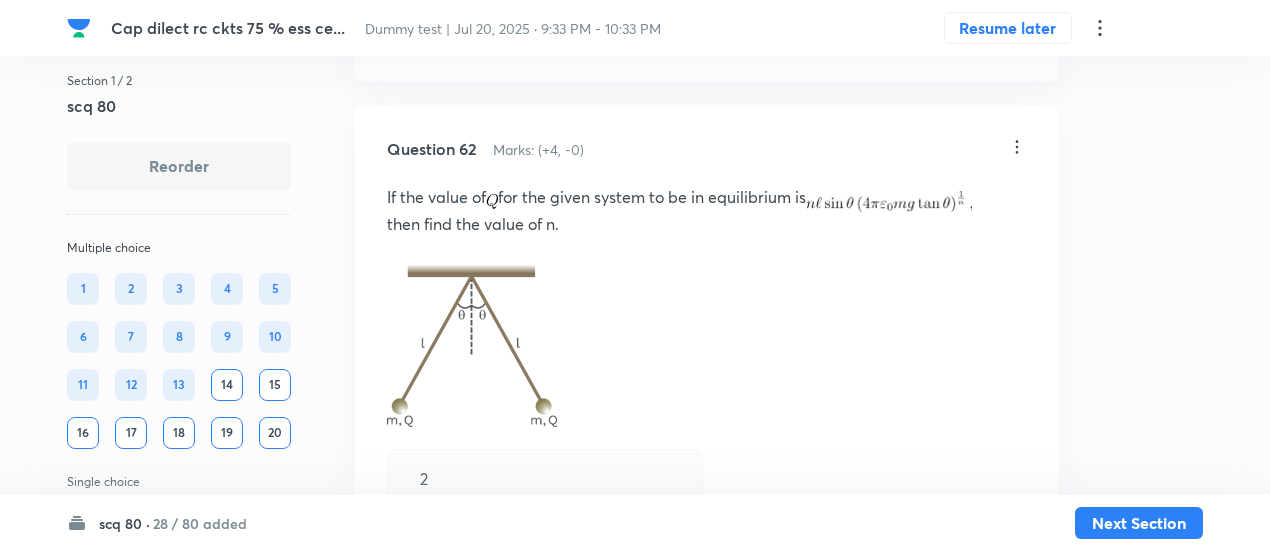 click on "Cap dilect rc ckts 75 % ess ce... Dummy test | Jul 20, 2025 · 9:33 PM - 10:33 PM Resume later Section 1 / 2 scq 80 Reorder Multiple choice 1 2 3 4 5 6 7 8 9 10 11 12 13 14 15 16 17 18 19 20 Single choice 21 22 23 24 25 26 27 28 29 30 31 32 33 34 35 36 37 38 39 40 41 42 43 44 45 46 47 48 49 50 Integer type 51 52 53 54 55 56 57 58 59 60 61 62 63 64 65 66 67 68 69 70 71 72 73 74 75 76 77 78 79 80 All Types English Question 1 Marks: (+4, -2) • 4 options • x1 mark Negative plate of a 2μF capacitor charged to 150 volts is connected to the oppositely charged plate of 3μF capacitor charged to 120 volts. The other plates of each capacitor are connected to free wires. An uncharged capacitor of 1.5 μF is dropped onto free ends as shown in diagram. After steady state select the CORRECT statements :- Potential drop across 2 μF capacitor is 60V Correct answer Potential drop across 1.5 μF capacitor is 120 V. Correct answer Potential drop across each capacitor is same and it is 90V. Solution Hide Physics Used  1 74" at bounding box center (635, -14935) 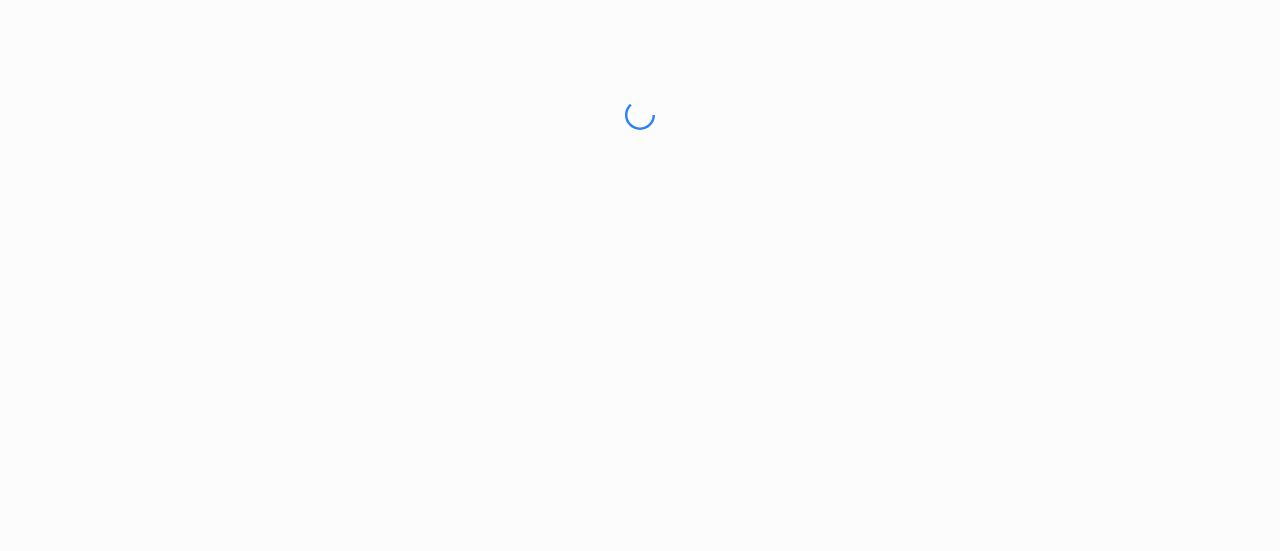 scroll, scrollTop: 0, scrollLeft: 0, axis: both 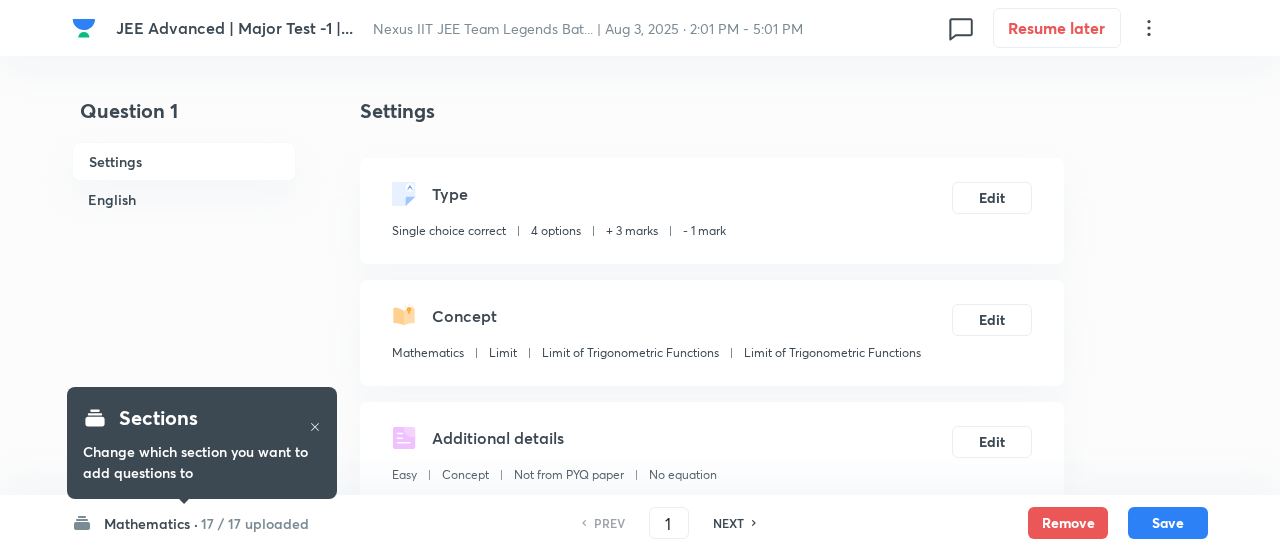 checkbox on "true" 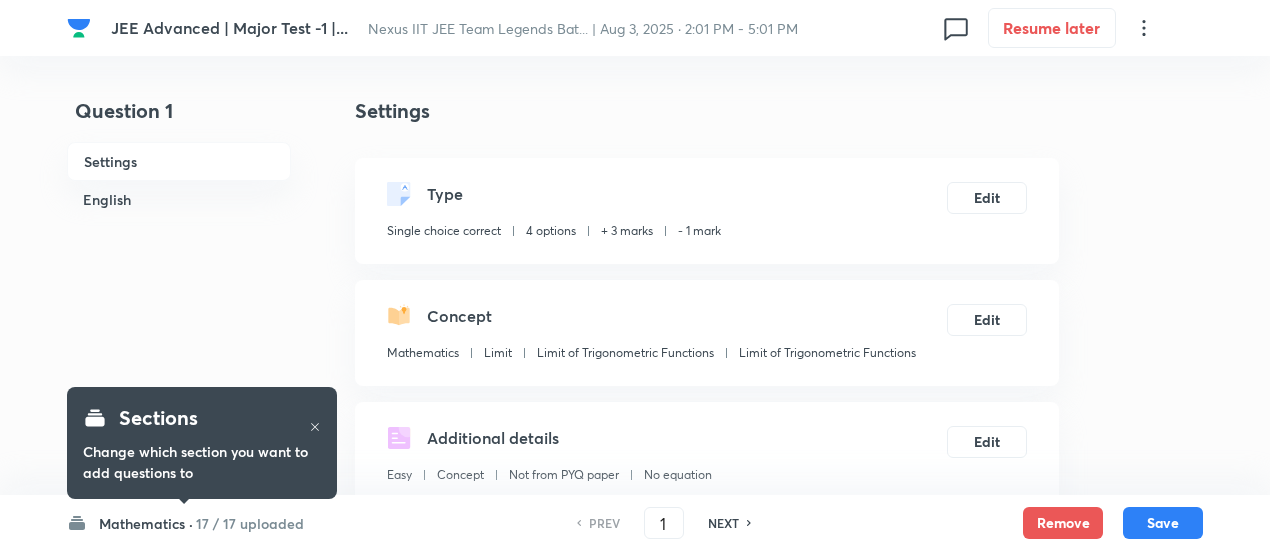 click on "17 / 17 uploaded" at bounding box center [250, 523] 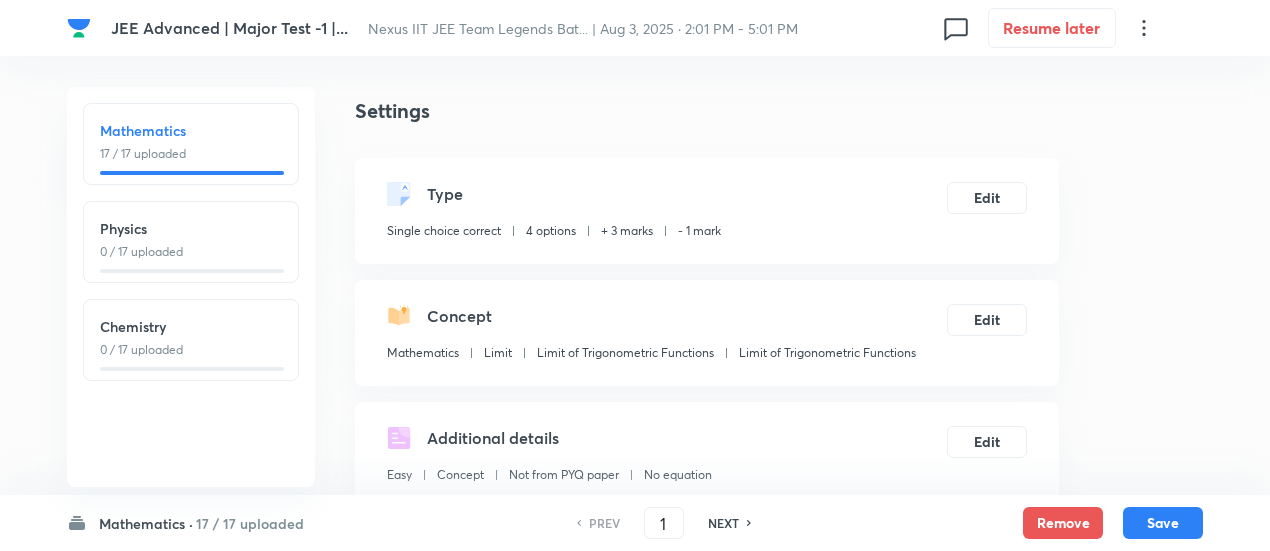 click on "0 / 17 uploaded" at bounding box center (191, 252) 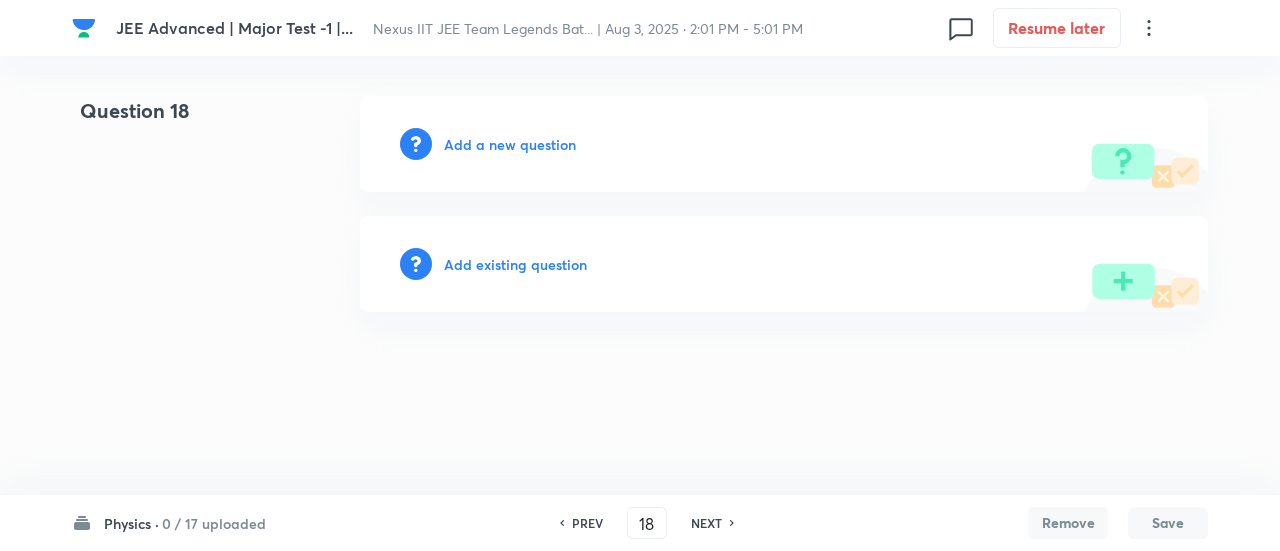 click on "NEXT" at bounding box center [706, 523] 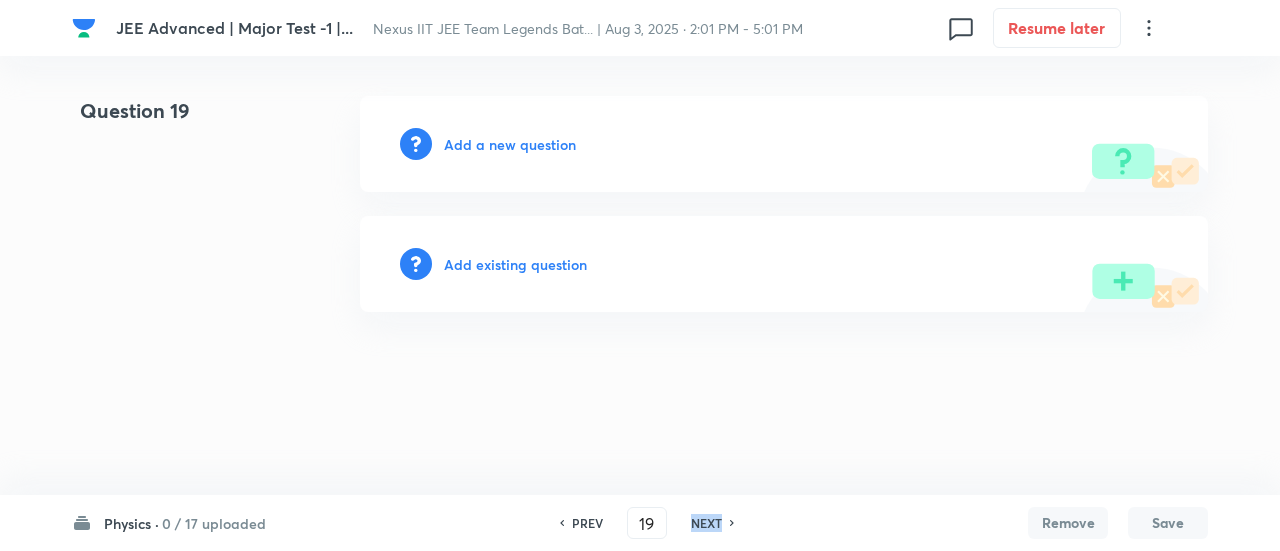 click on "NEXT" at bounding box center [706, 523] 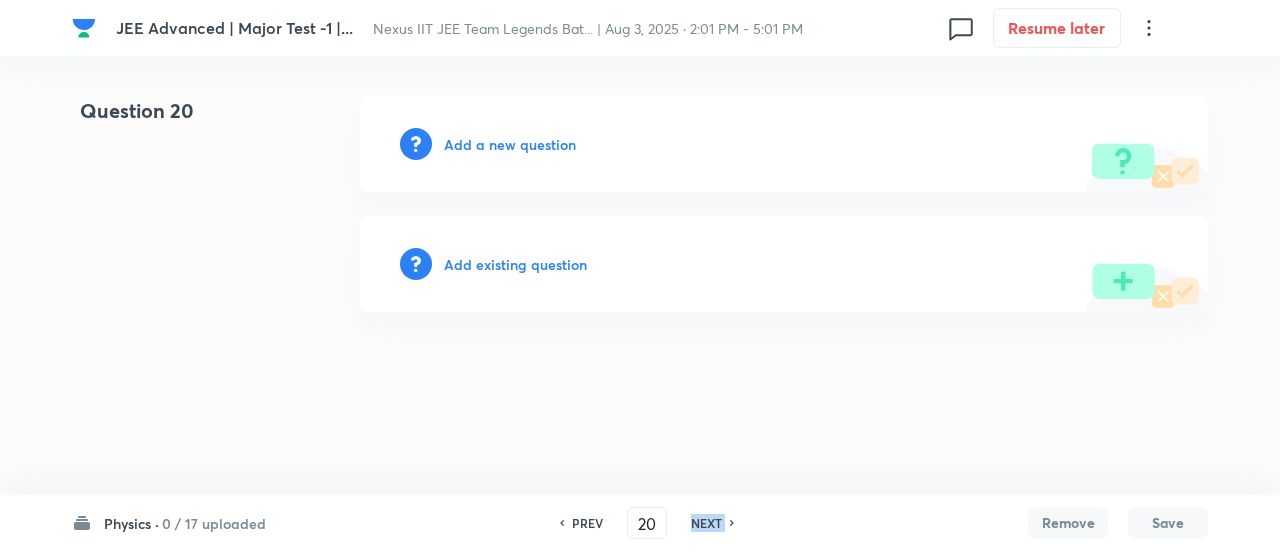 click on "NEXT" at bounding box center (706, 523) 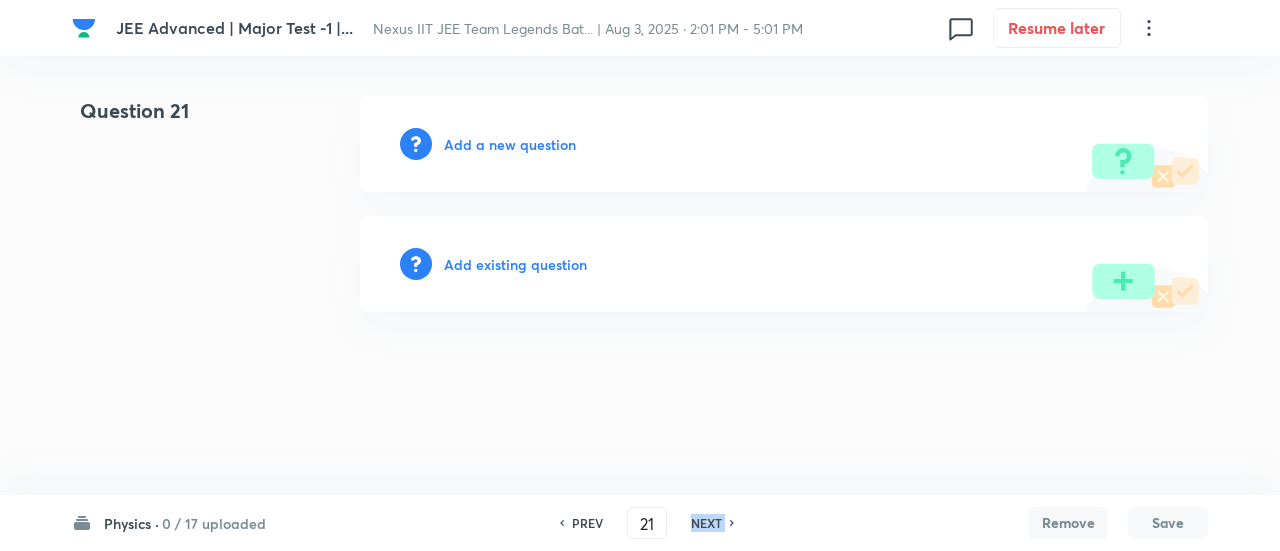 click on "NEXT" at bounding box center (706, 523) 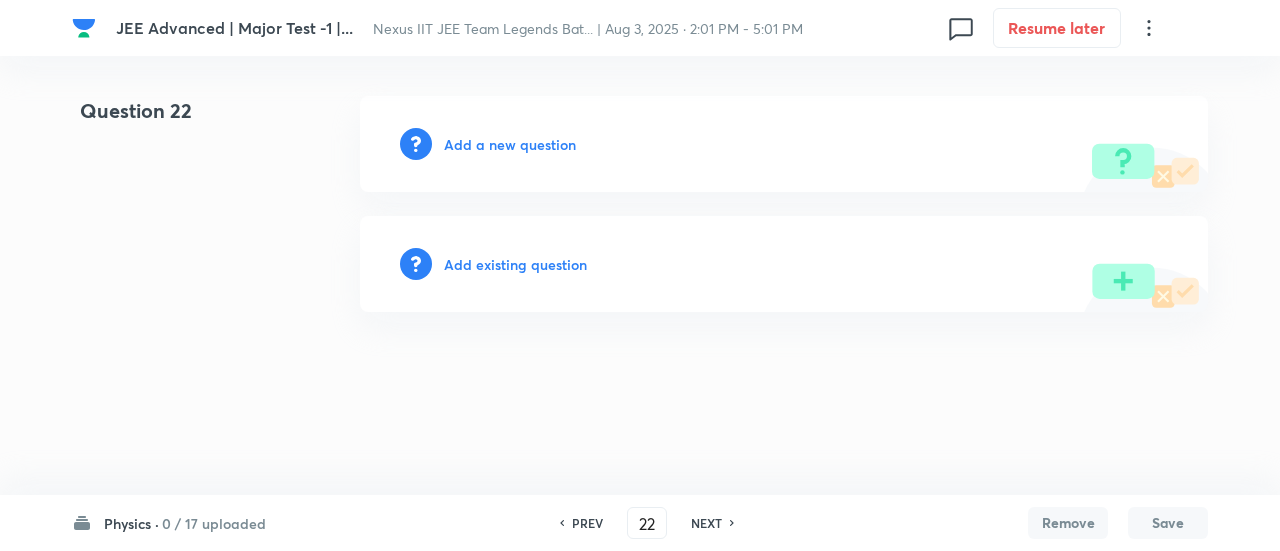 click on "Add existing question" at bounding box center [515, 264] 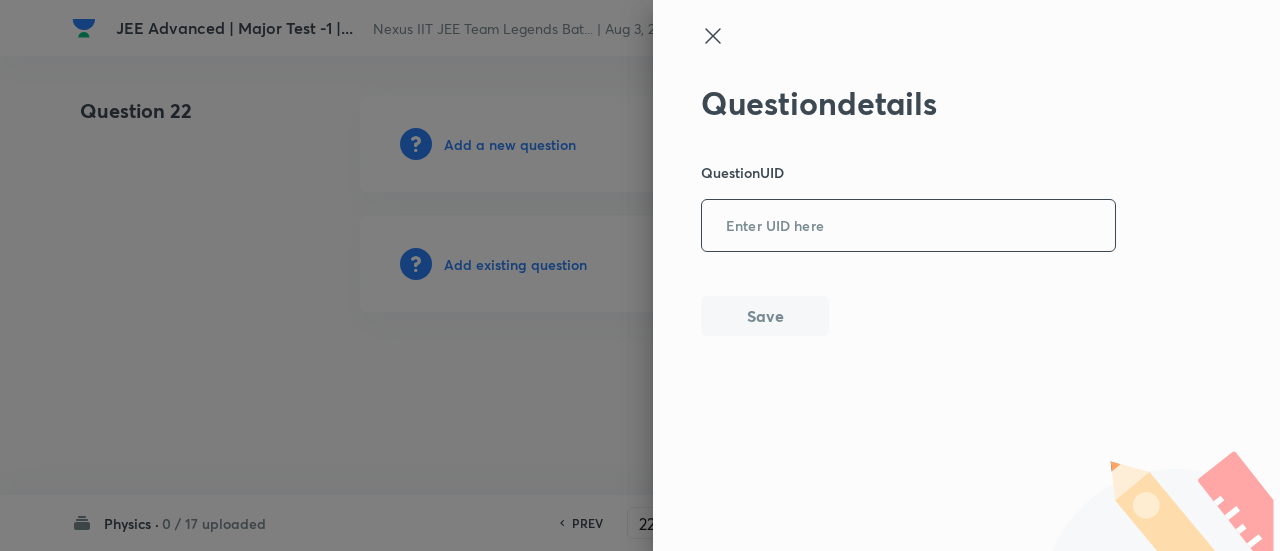 click at bounding box center (908, 226) 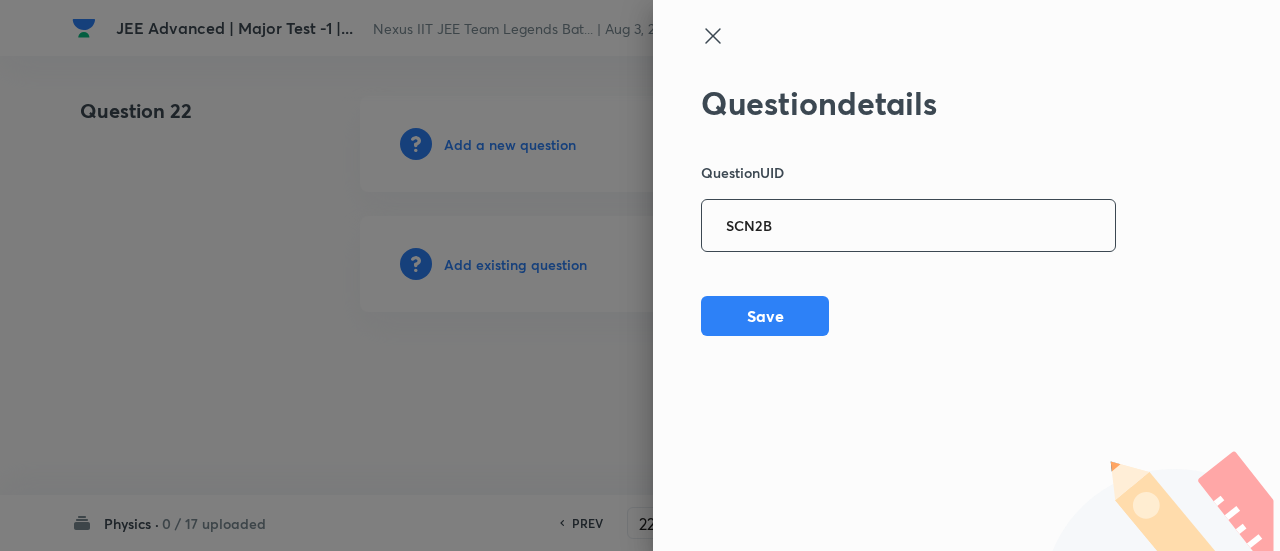 type on "SCN2B" 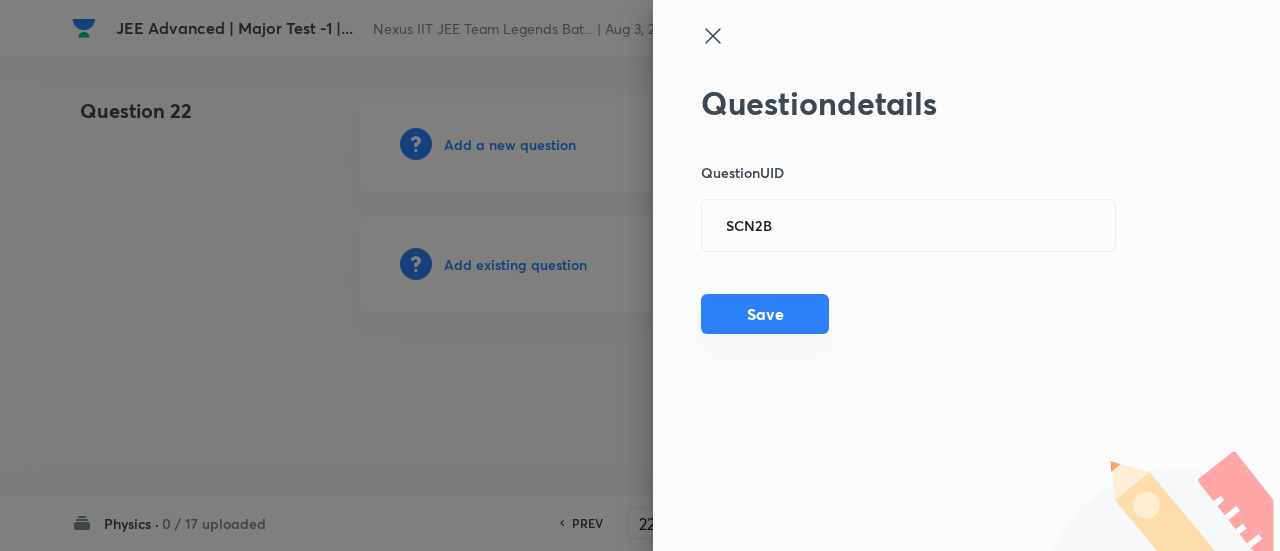 click on "Save" at bounding box center (765, 314) 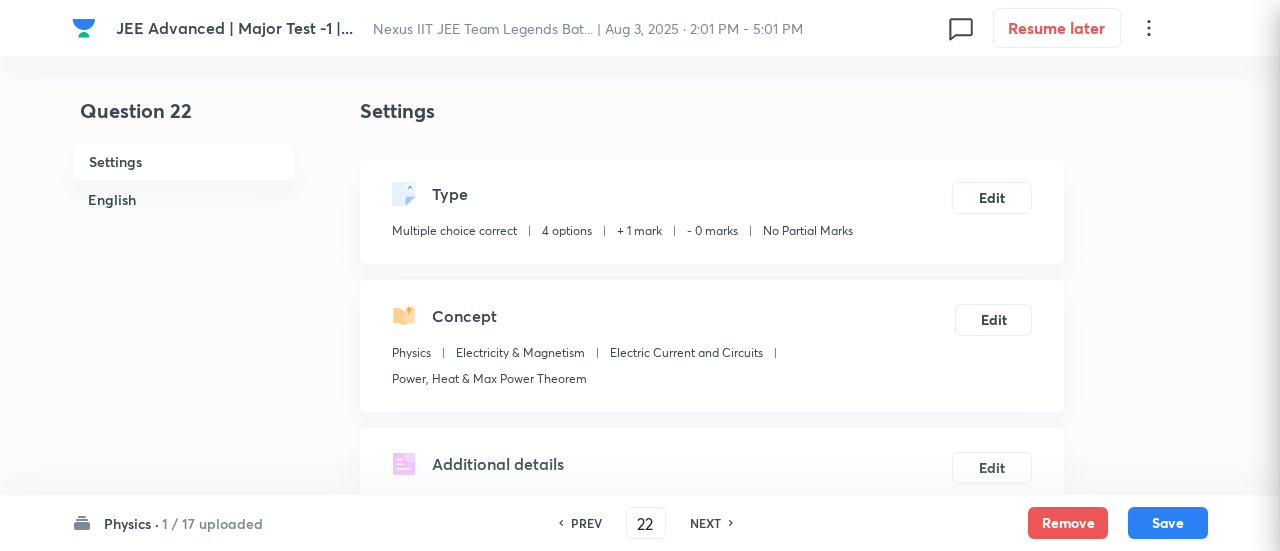 click on "Question  details Question  UID ​ Save" at bounding box center (640, 275) 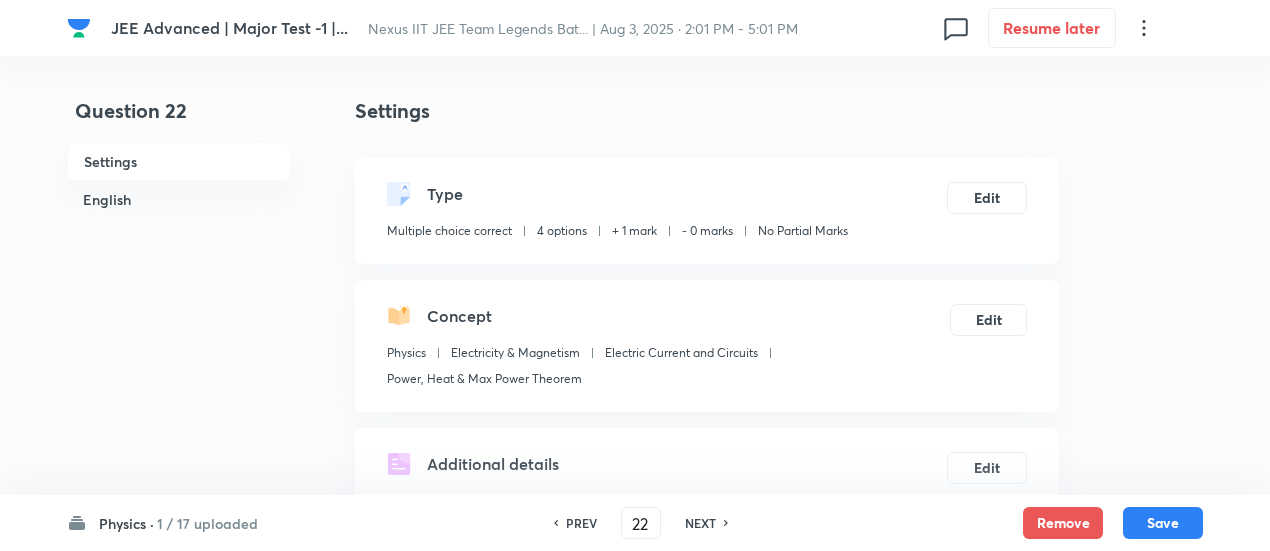 click on "NEXT" at bounding box center (700, 523) 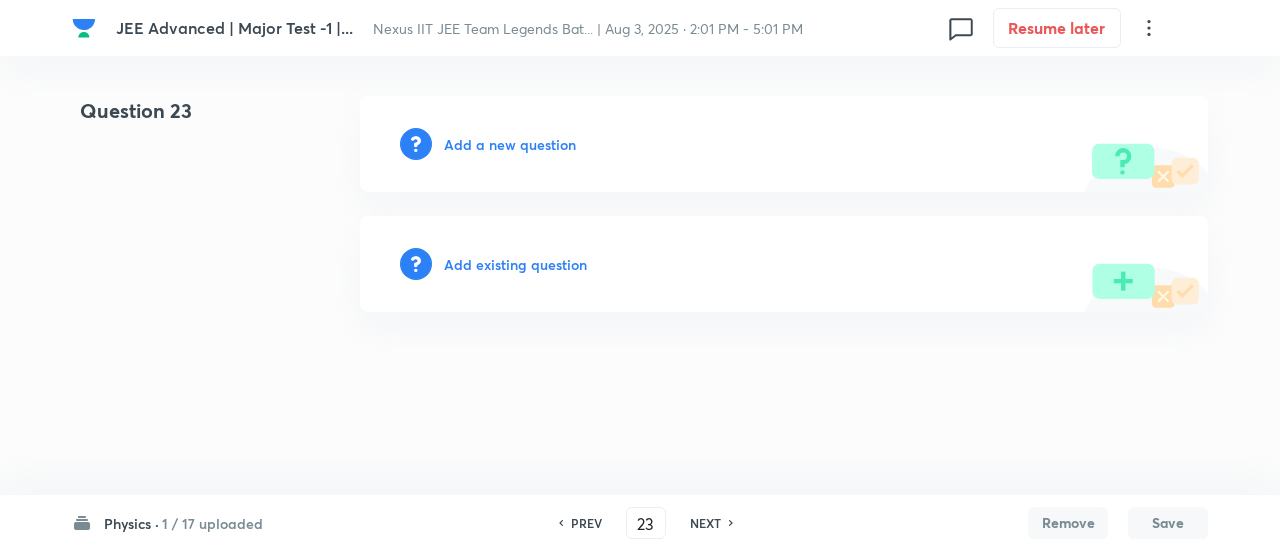 click on "Add existing question" at bounding box center [515, 264] 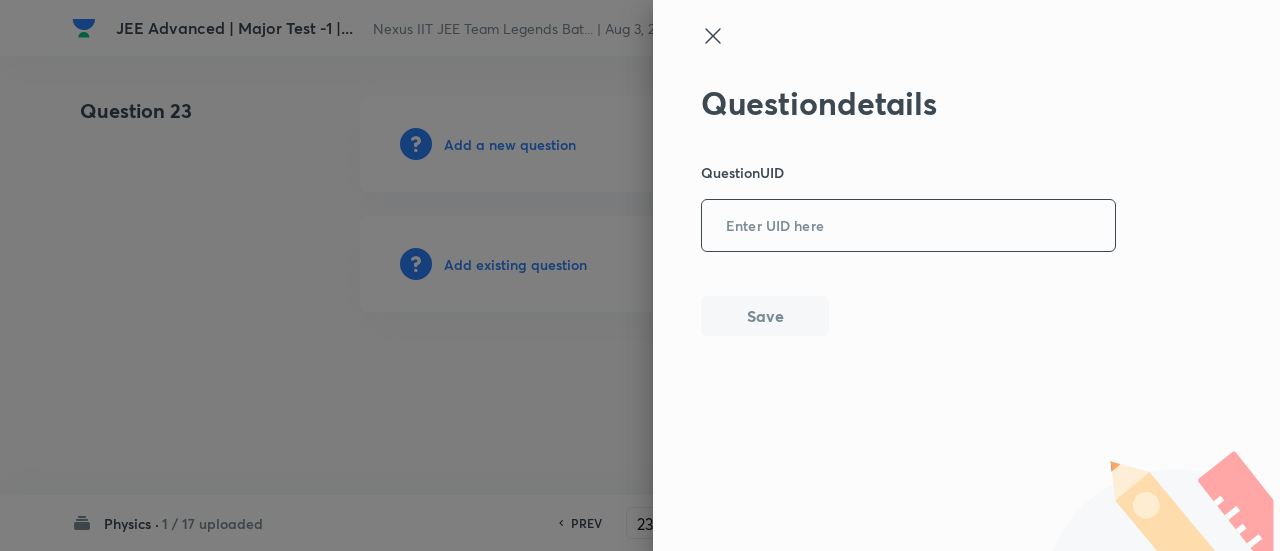 click at bounding box center [908, 226] 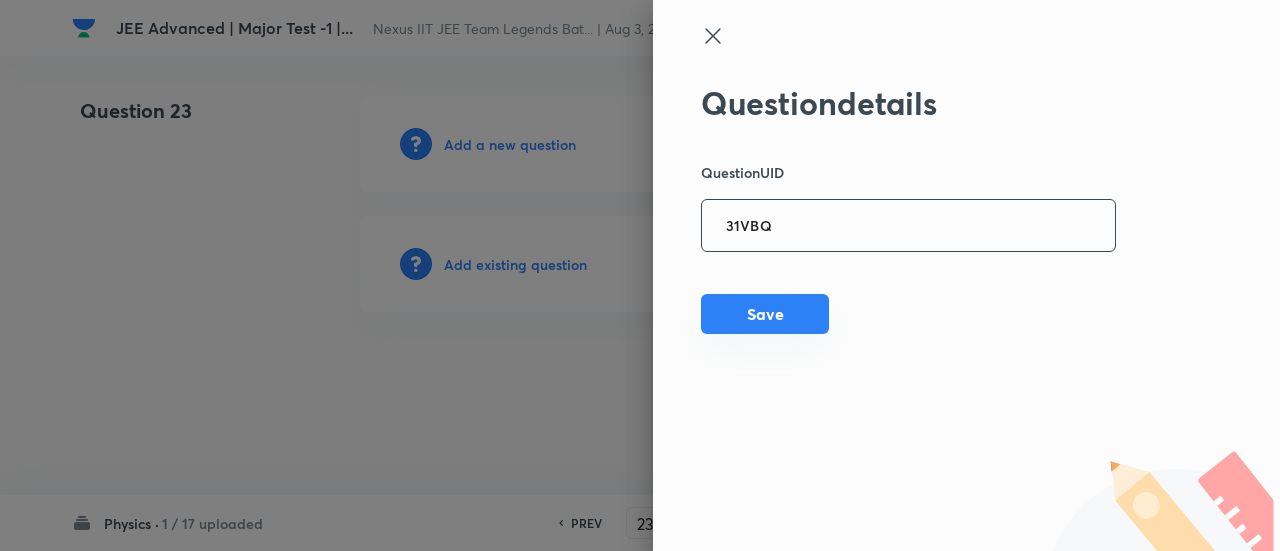 type on "31VBQ" 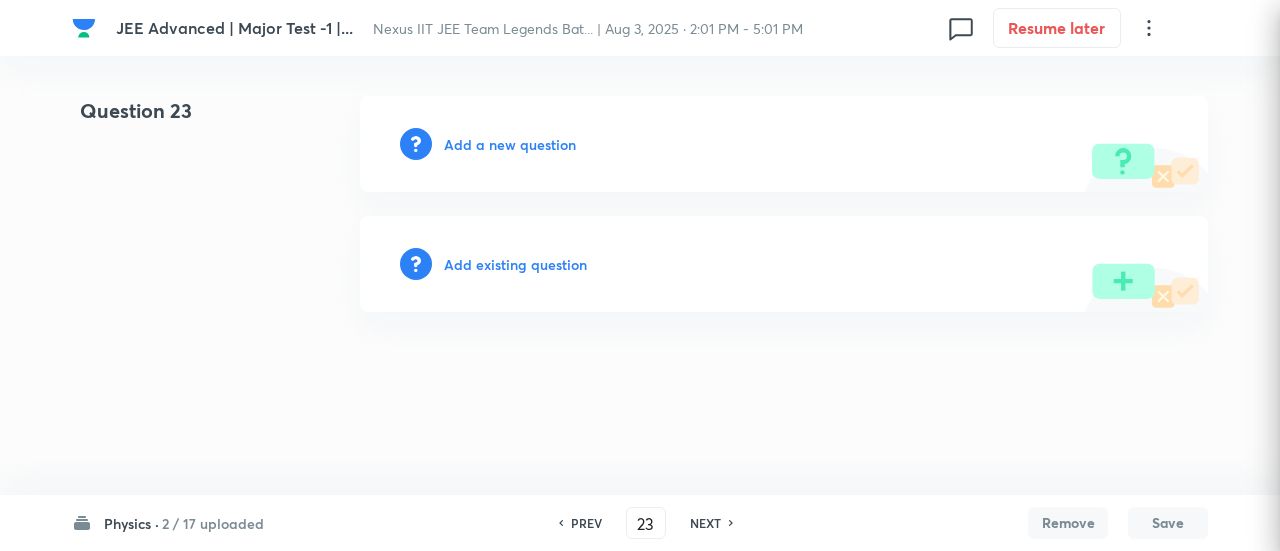 type 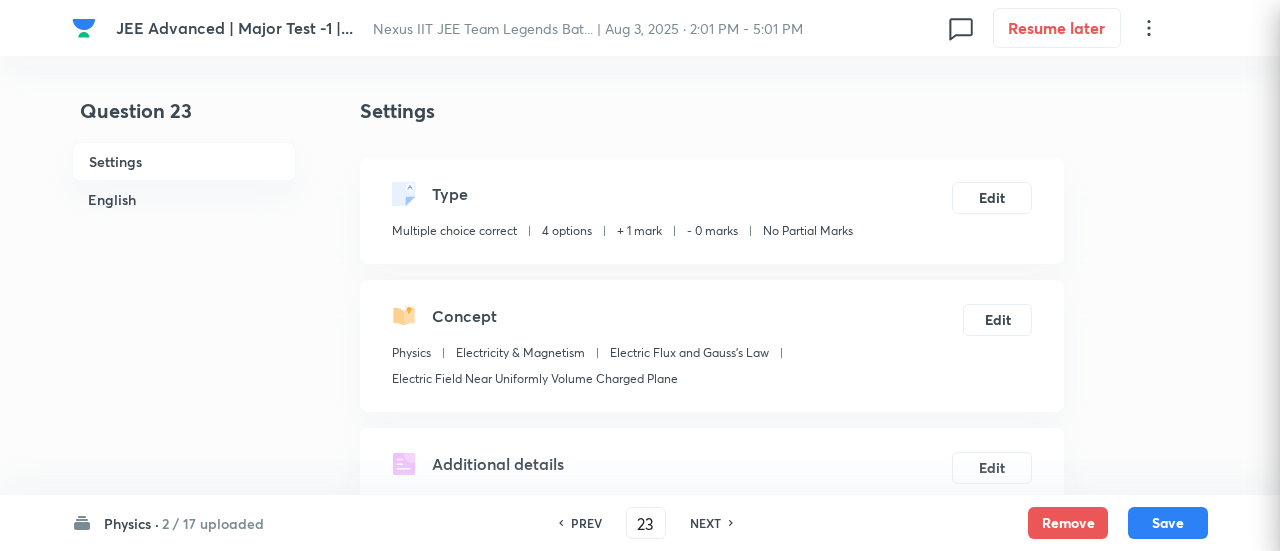 checkbox on "true" 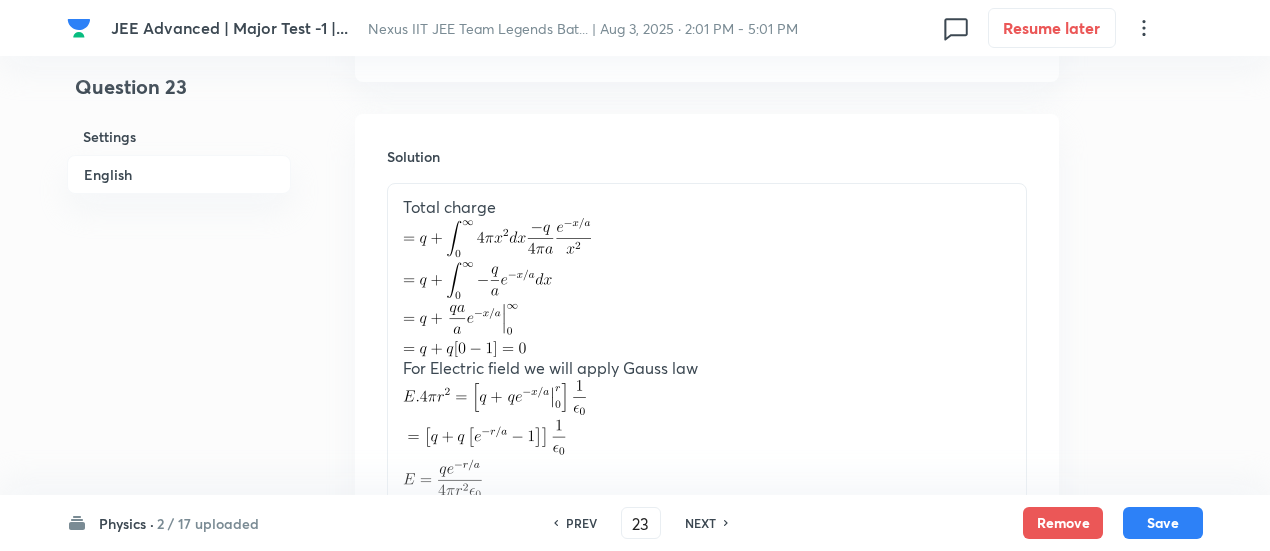scroll, scrollTop: 2479, scrollLeft: 0, axis: vertical 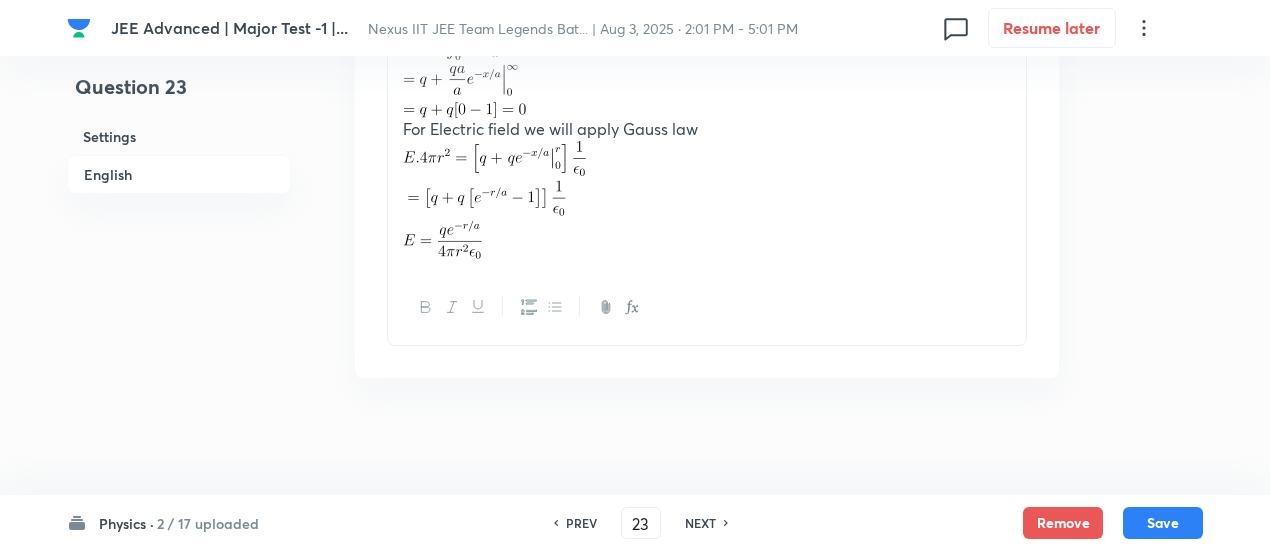 click on "NEXT" at bounding box center [700, 523] 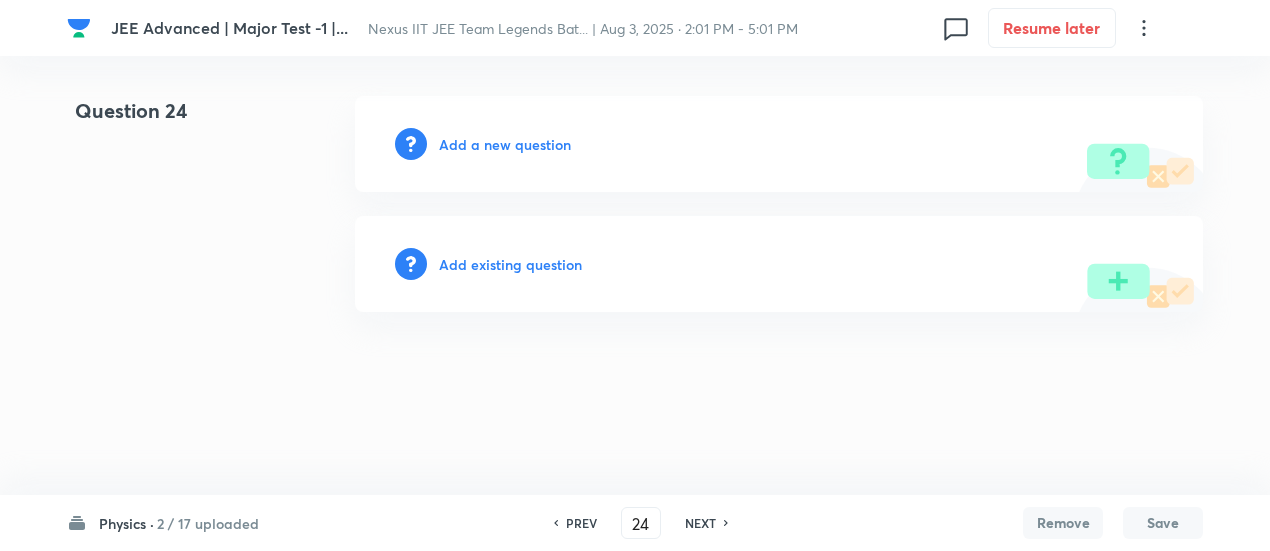 scroll, scrollTop: 0, scrollLeft: 0, axis: both 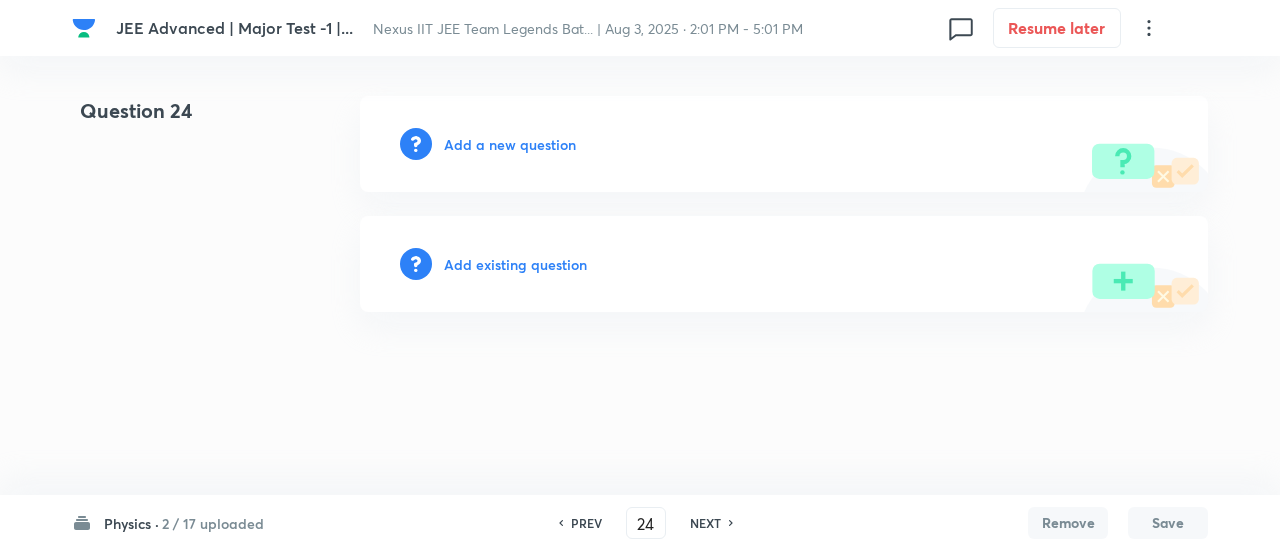 click on "Add existing question" at bounding box center [515, 264] 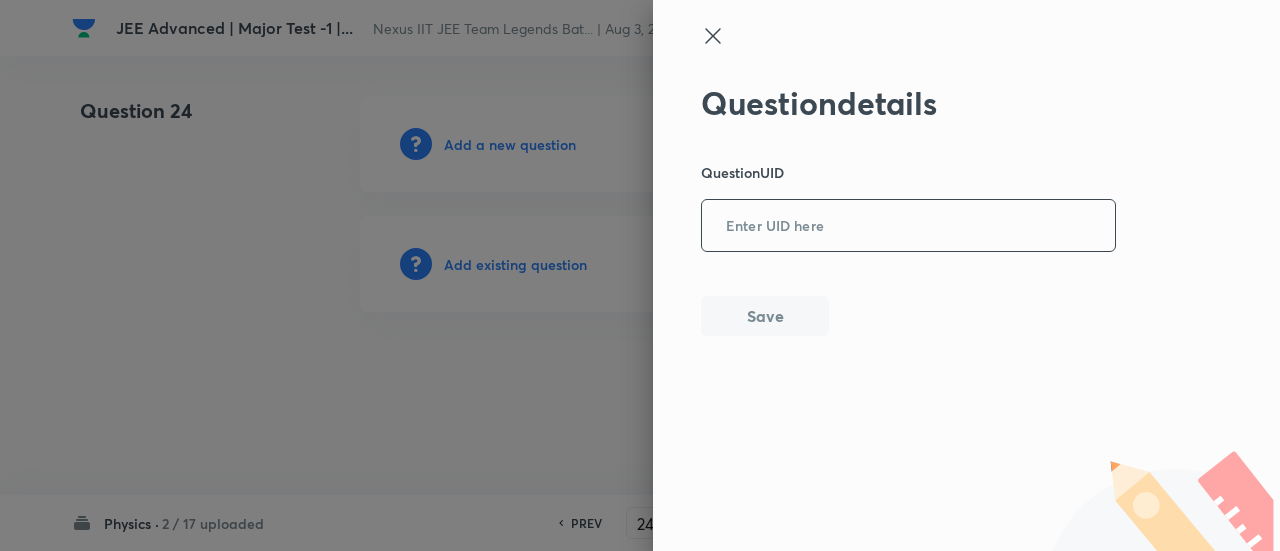 click at bounding box center [908, 226] 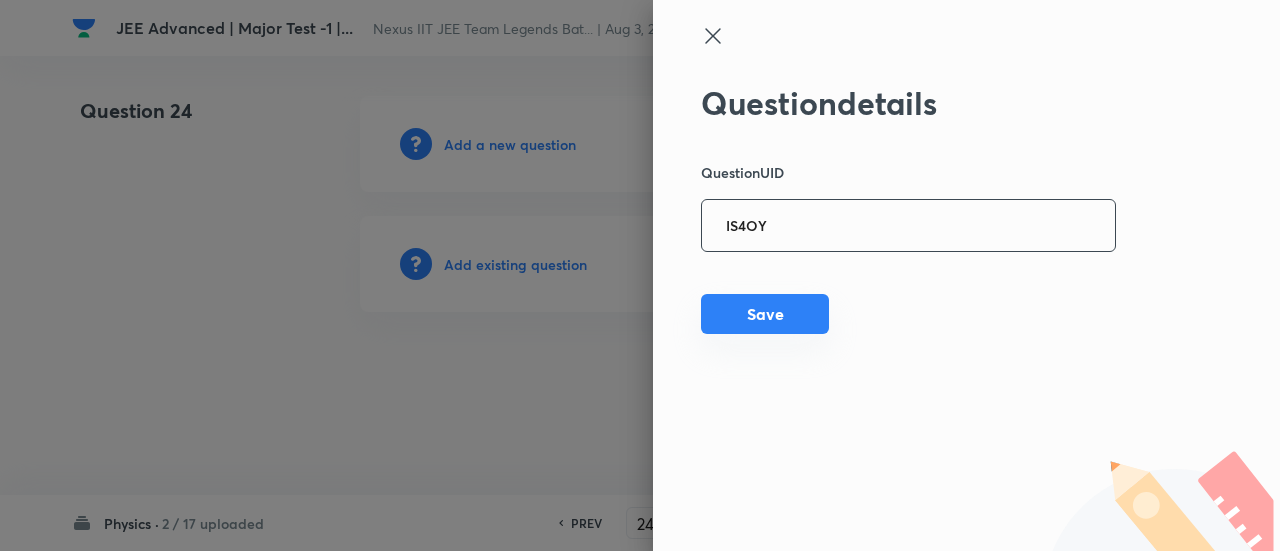 type on "IS4OY" 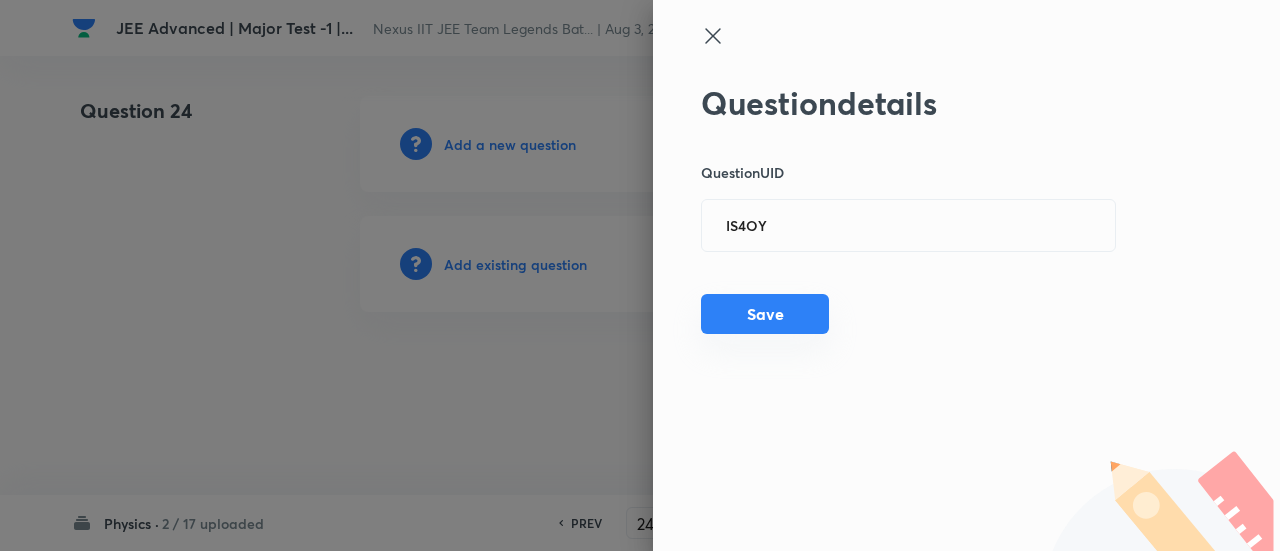 click on "Save" at bounding box center (765, 314) 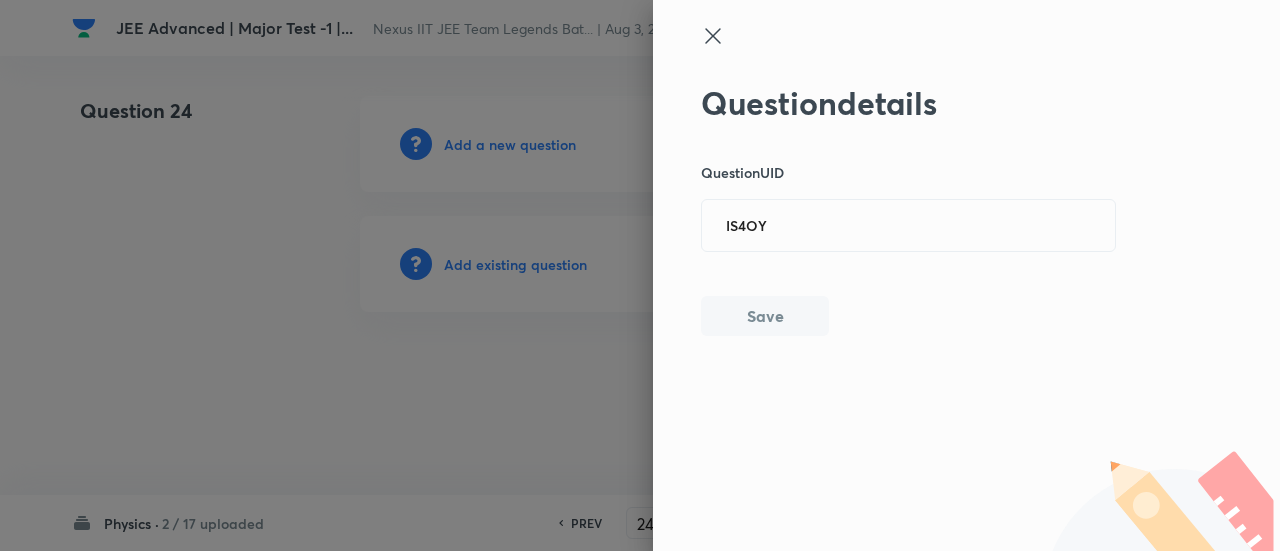 type 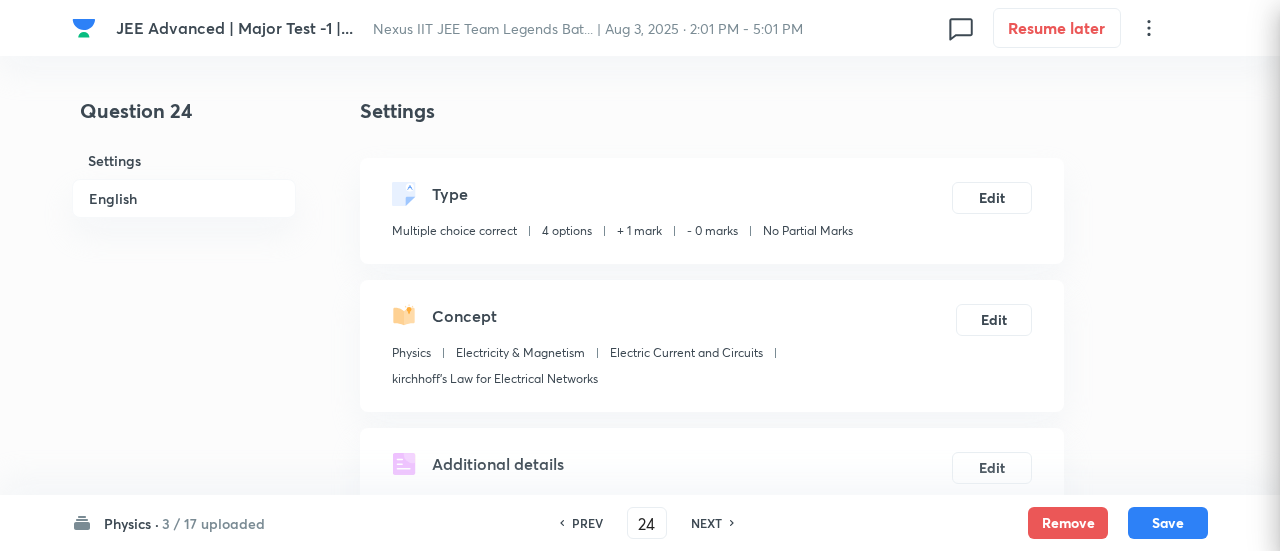 checkbox on "true" 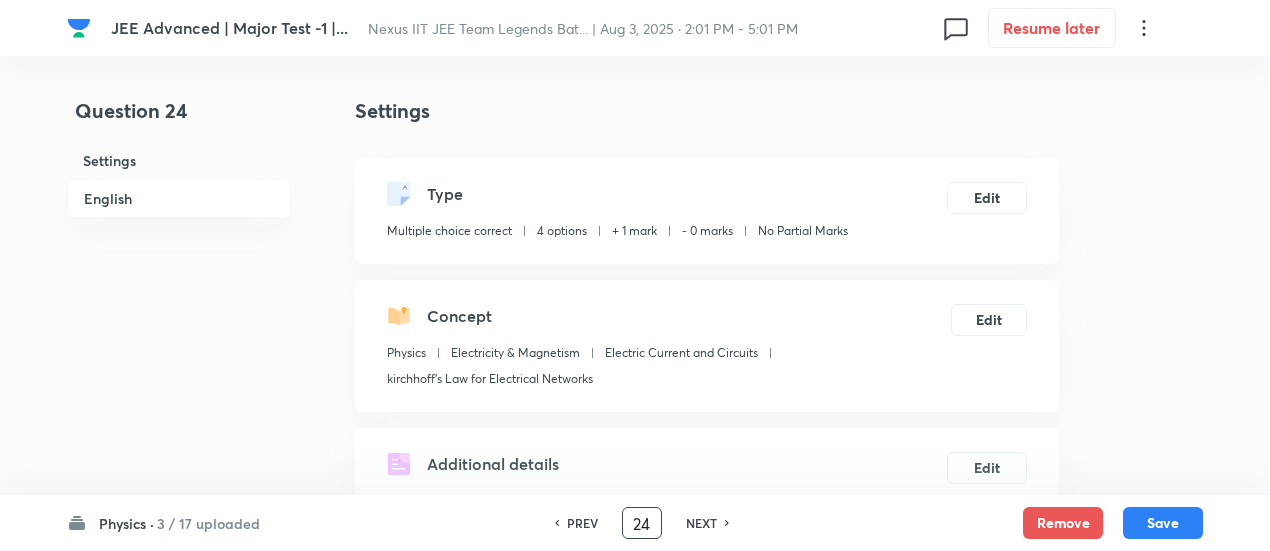 click on "24" at bounding box center (642, 523) 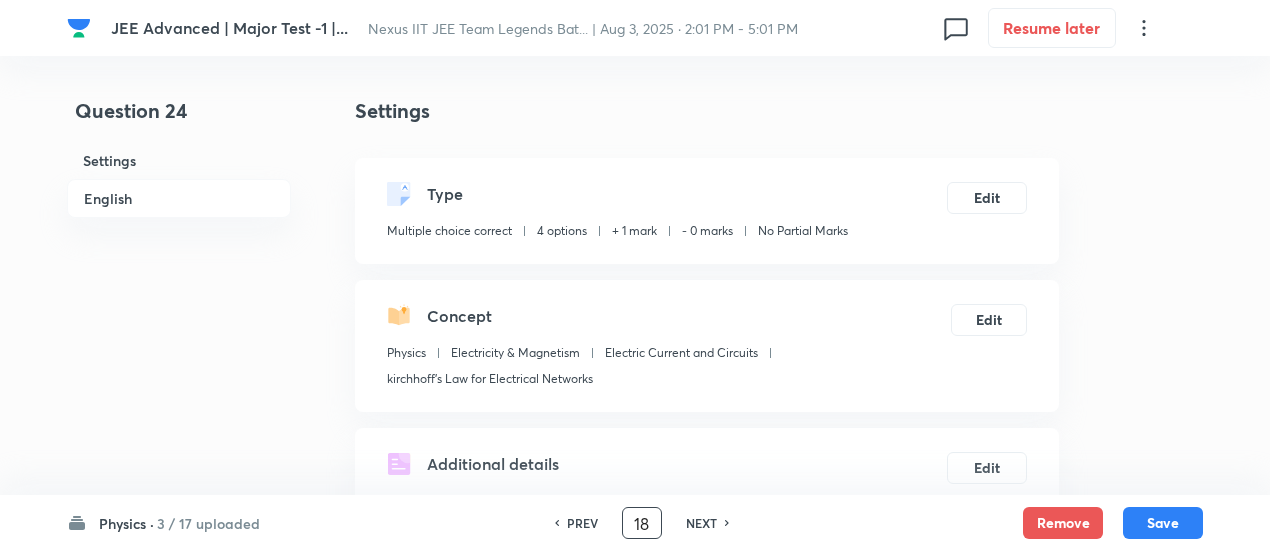 type on "18" 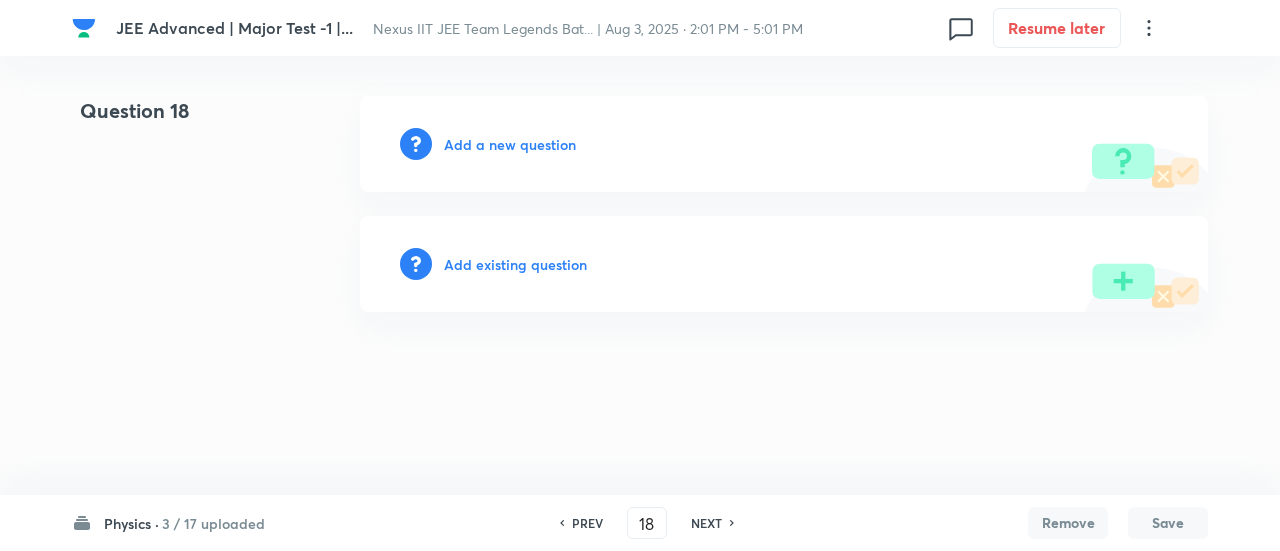 click on "Add existing question" at bounding box center (515, 264) 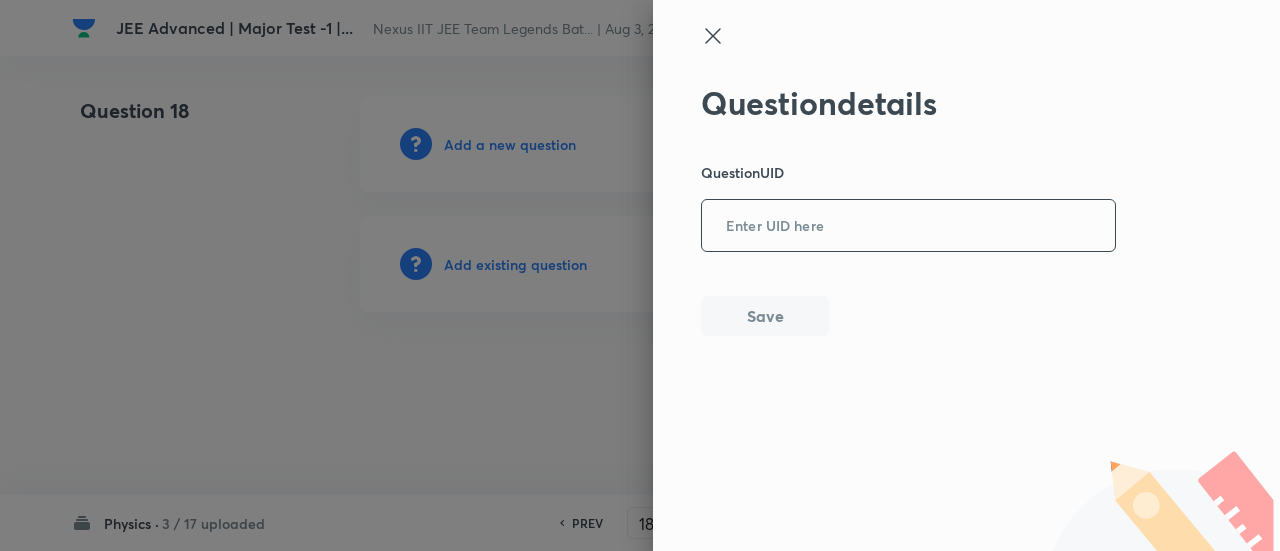 click at bounding box center (908, 226) 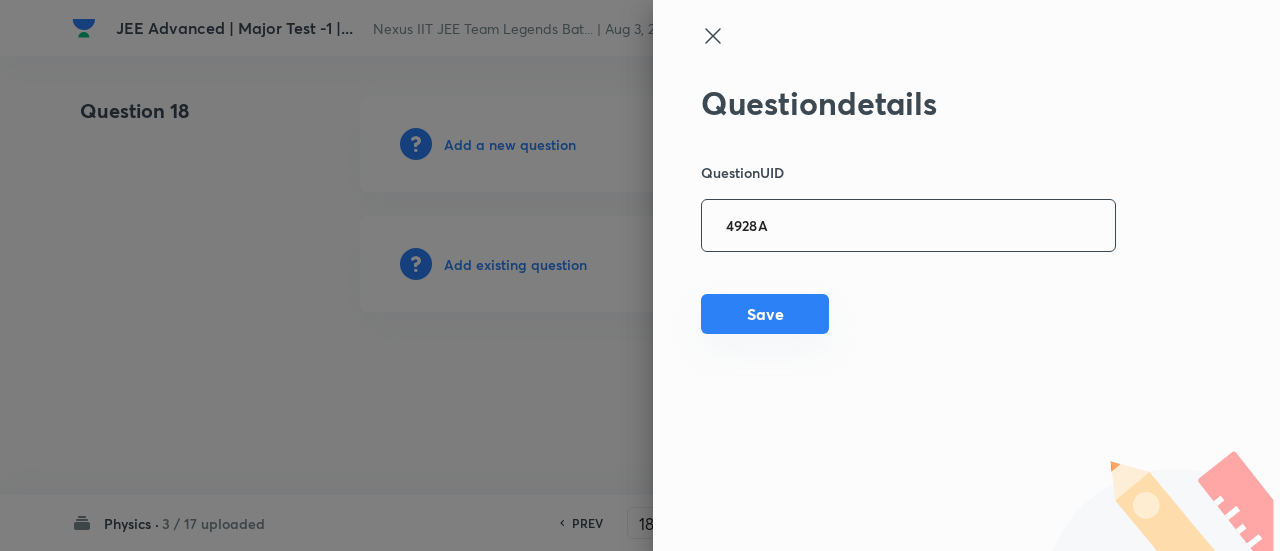 type on "4928A" 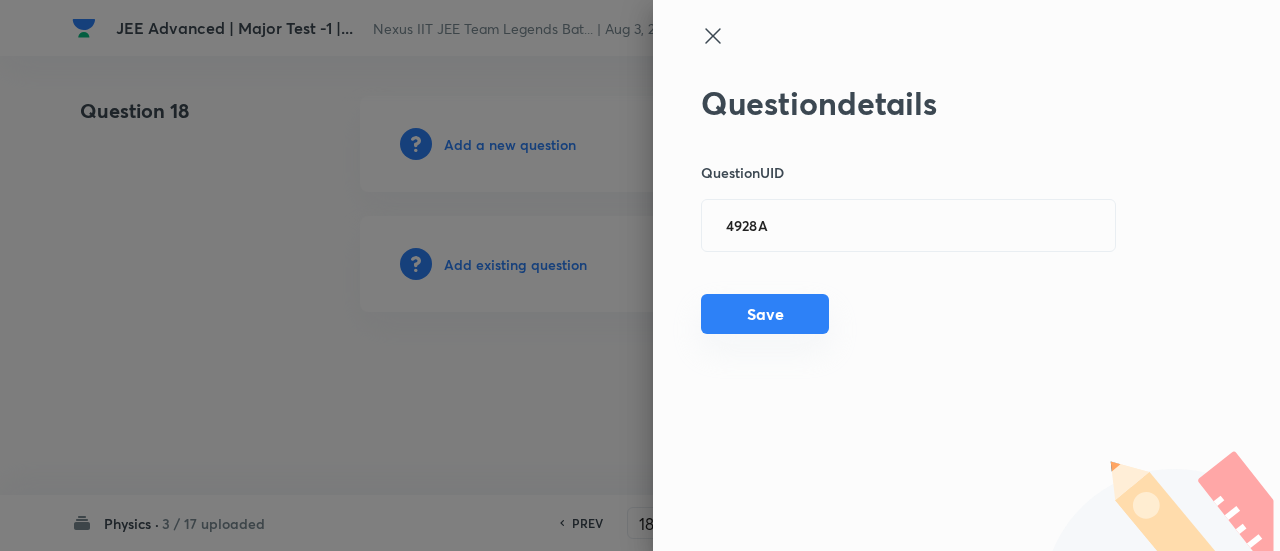 click on "Save" at bounding box center (765, 314) 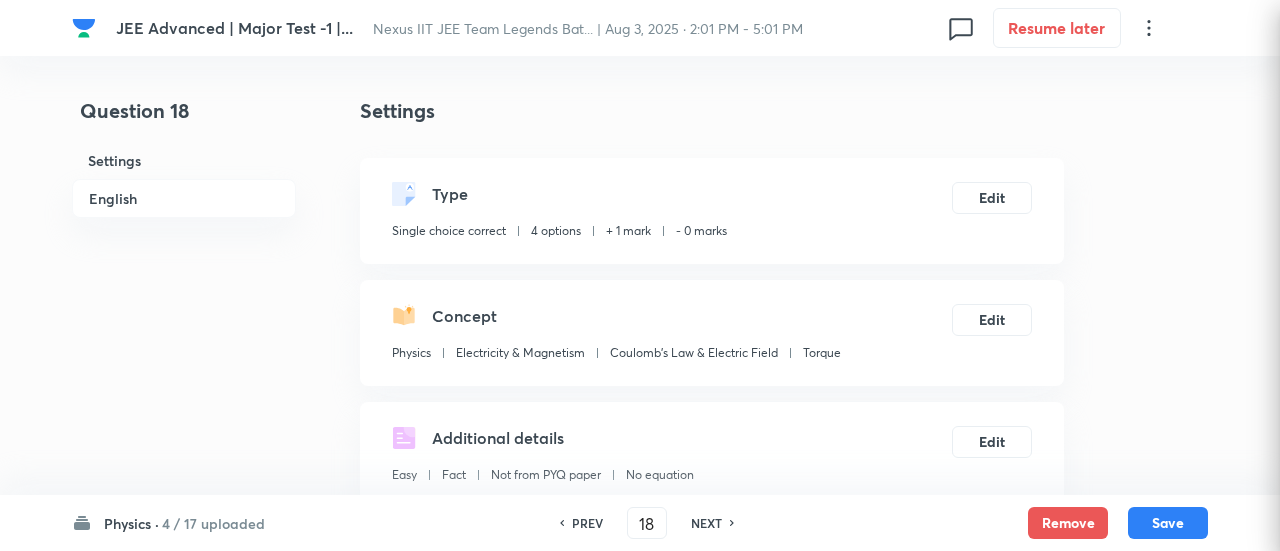 checkbox on "true" 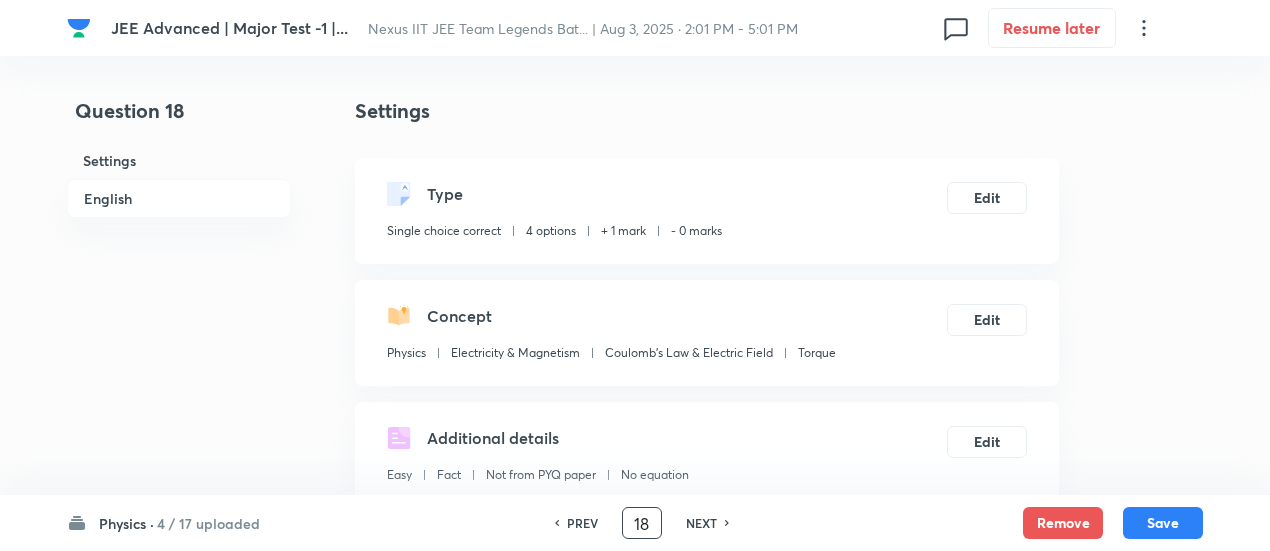 click on "18" at bounding box center (642, 523) 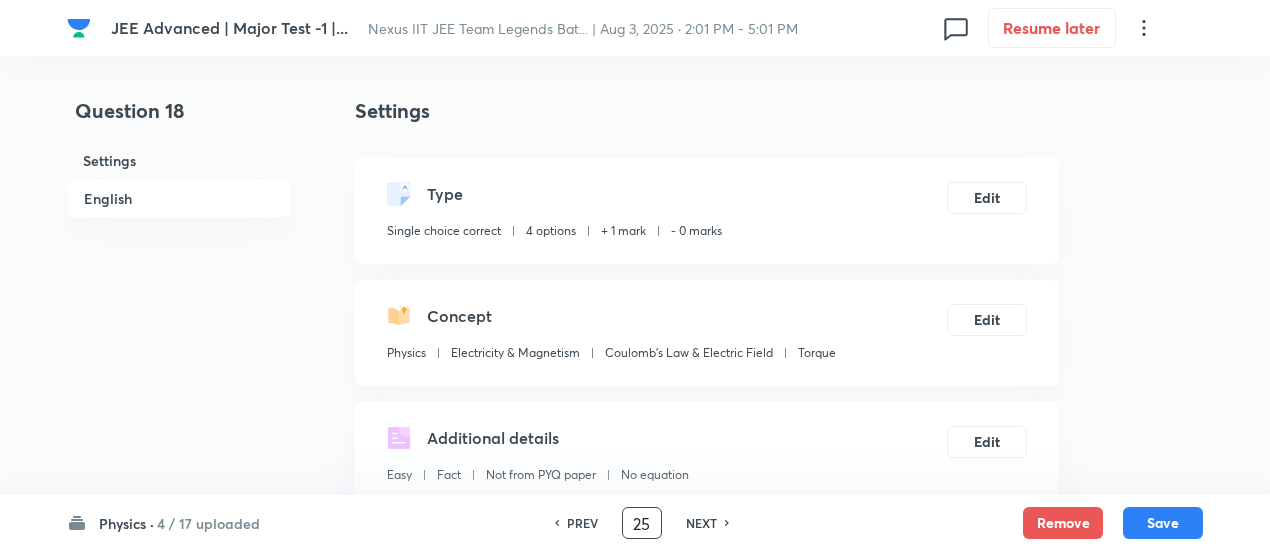 type on "25" 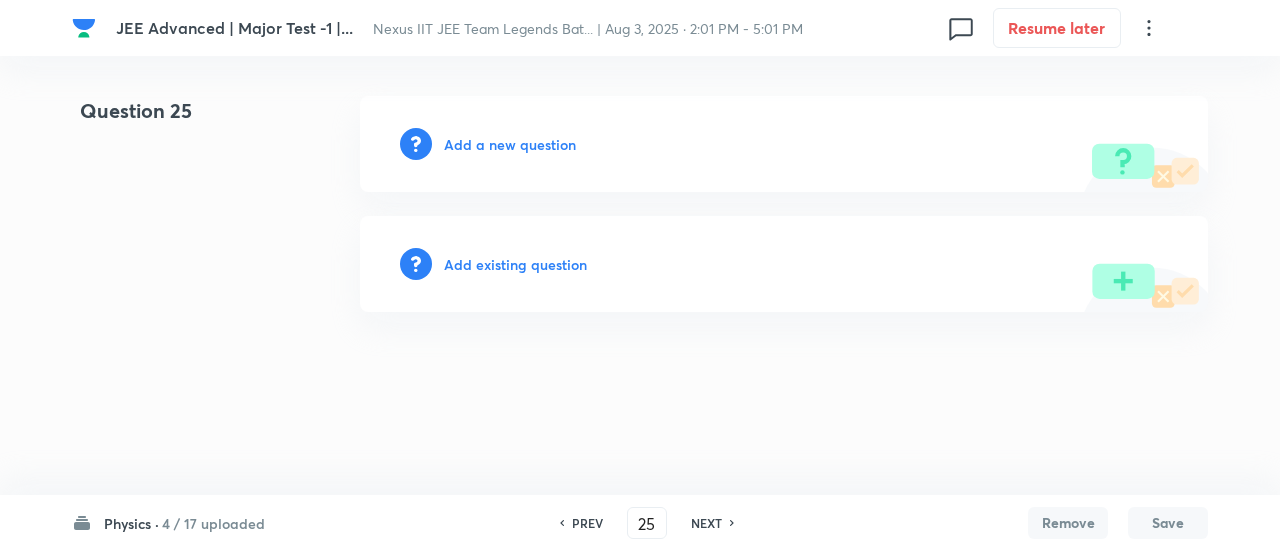 click on "Add existing question" at bounding box center (515, 264) 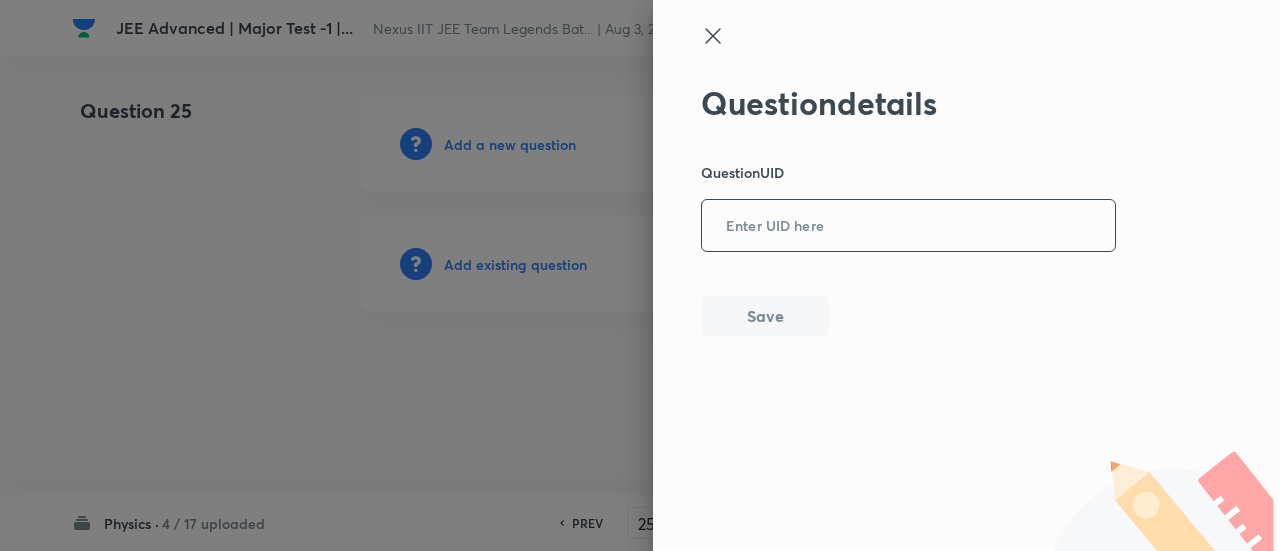 click at bounding box center [908, 226] 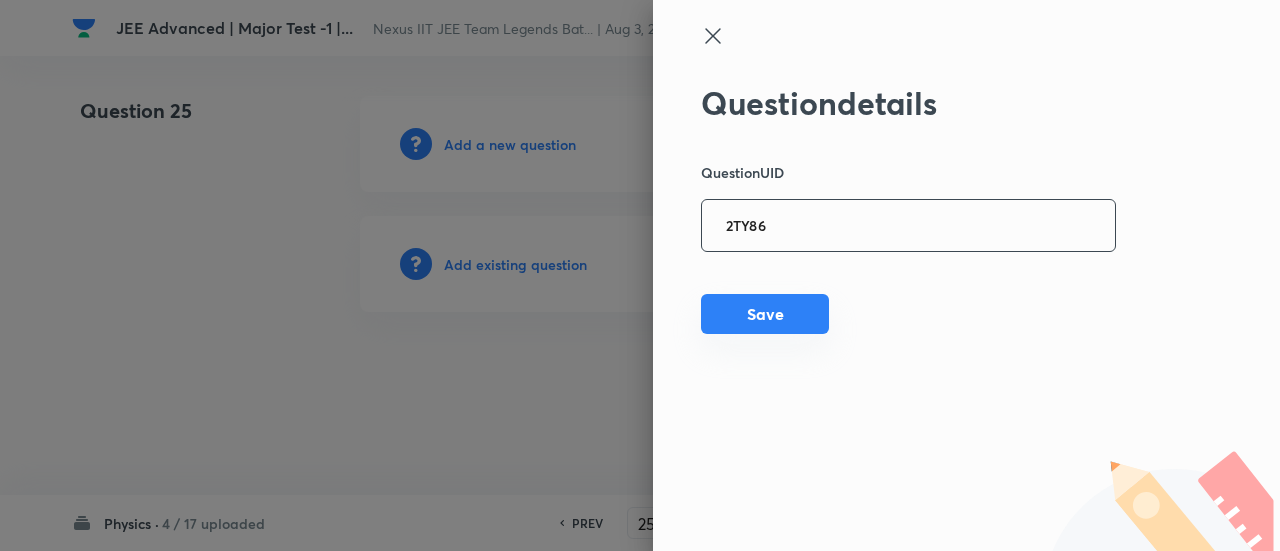 type on "2TY86" 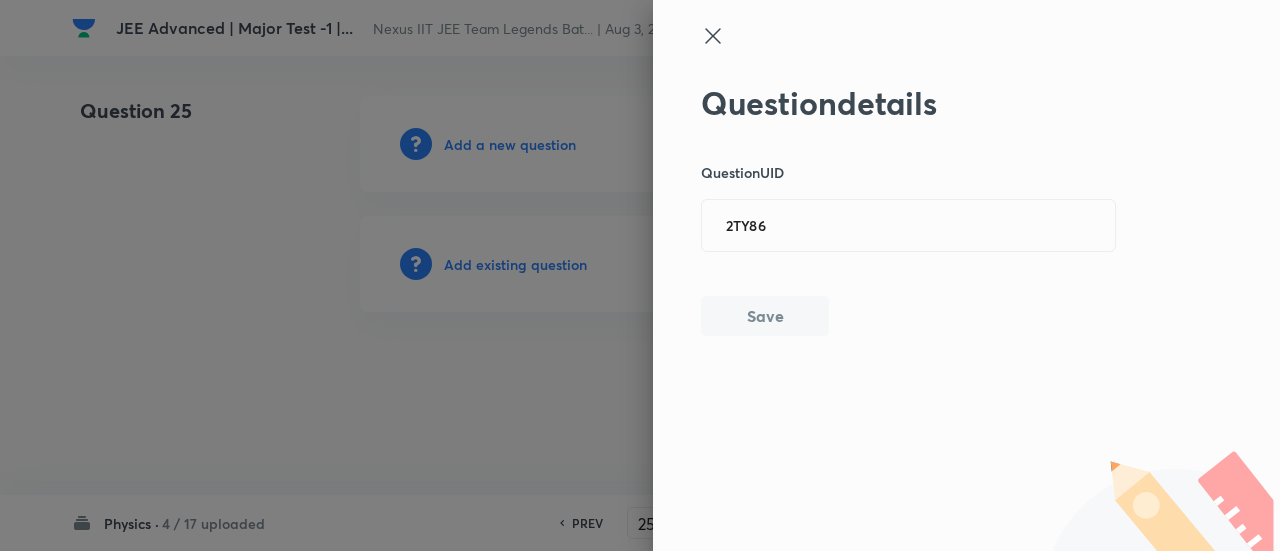 type 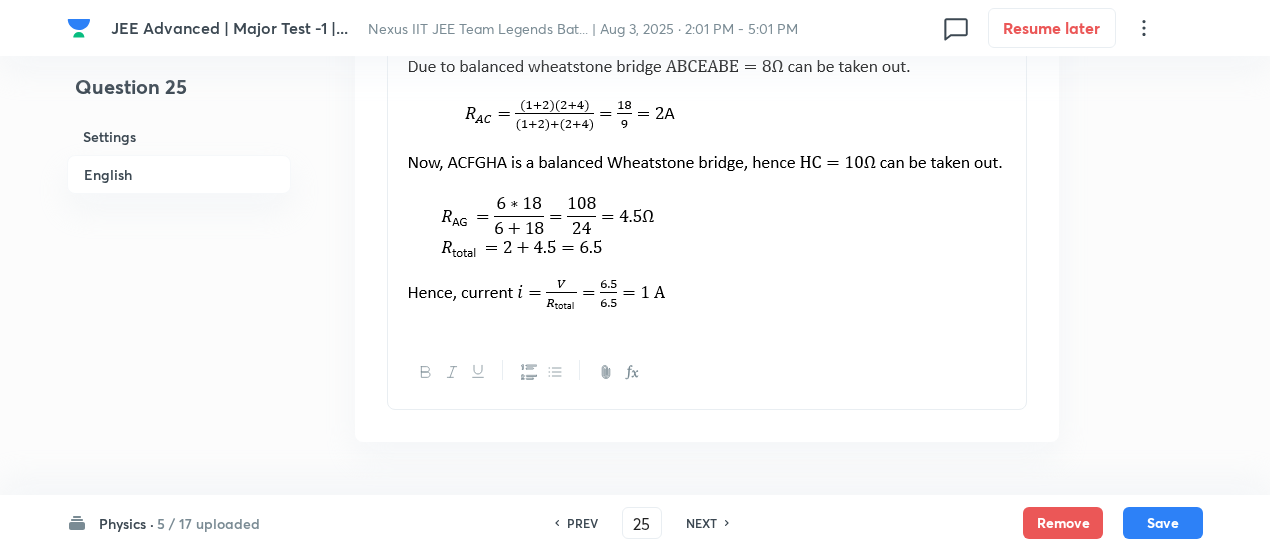 scroll, scrollTop: 1615, scrollLeft: 0, axis: vertical 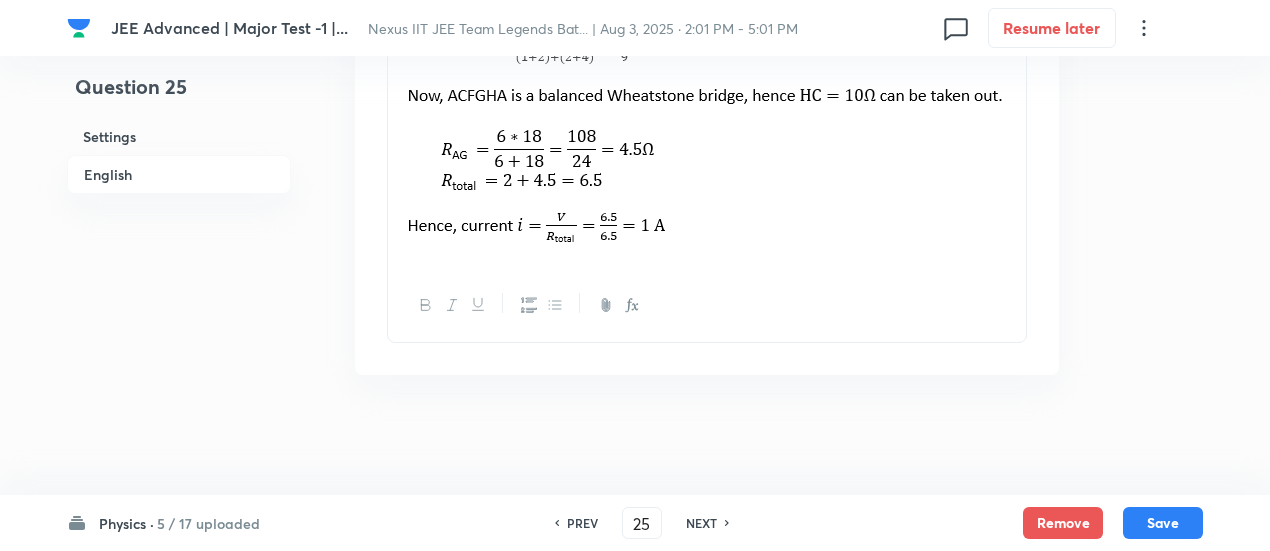 click on "NEXT" at bounding box center (701, 523) 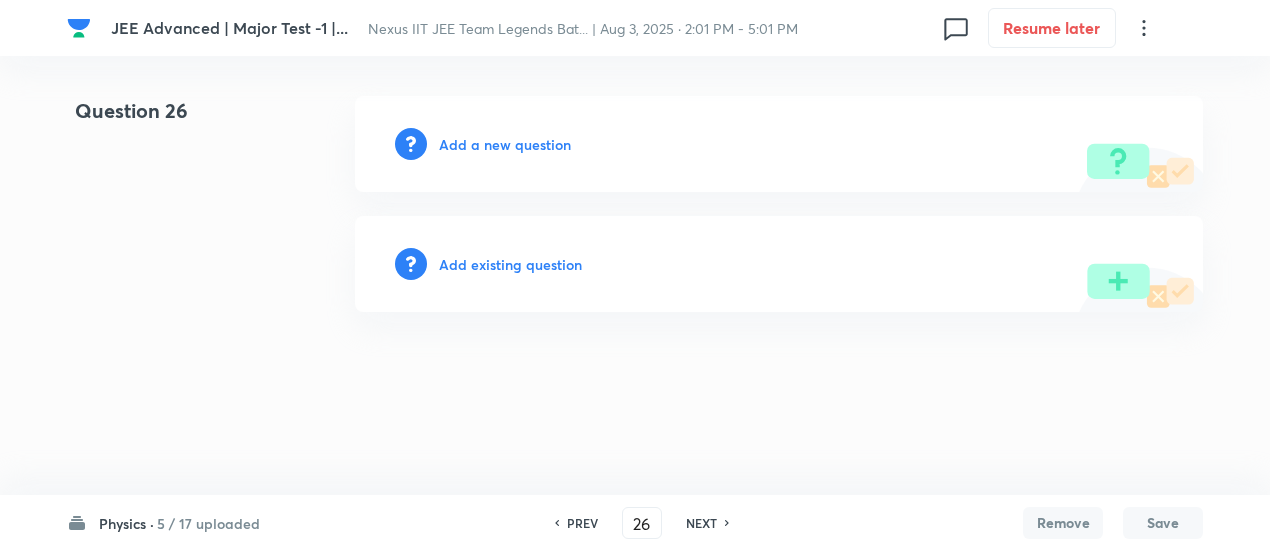scroll, scrollTop: 0, scrollLeft: 0, axis: both 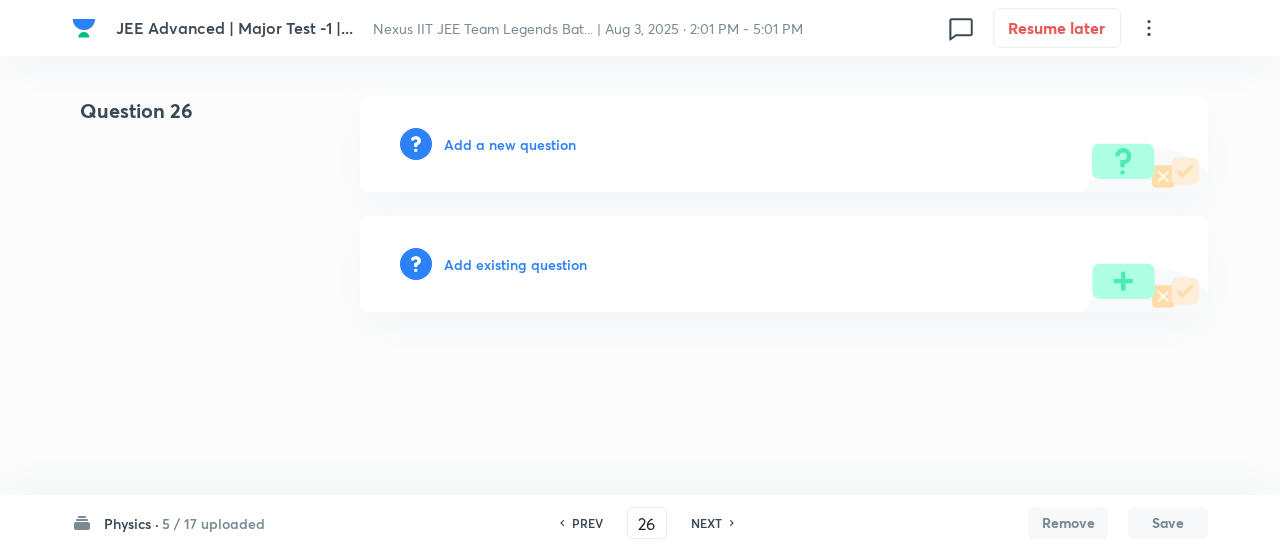 click on "Add existing question" at bounding box center (784, 264) 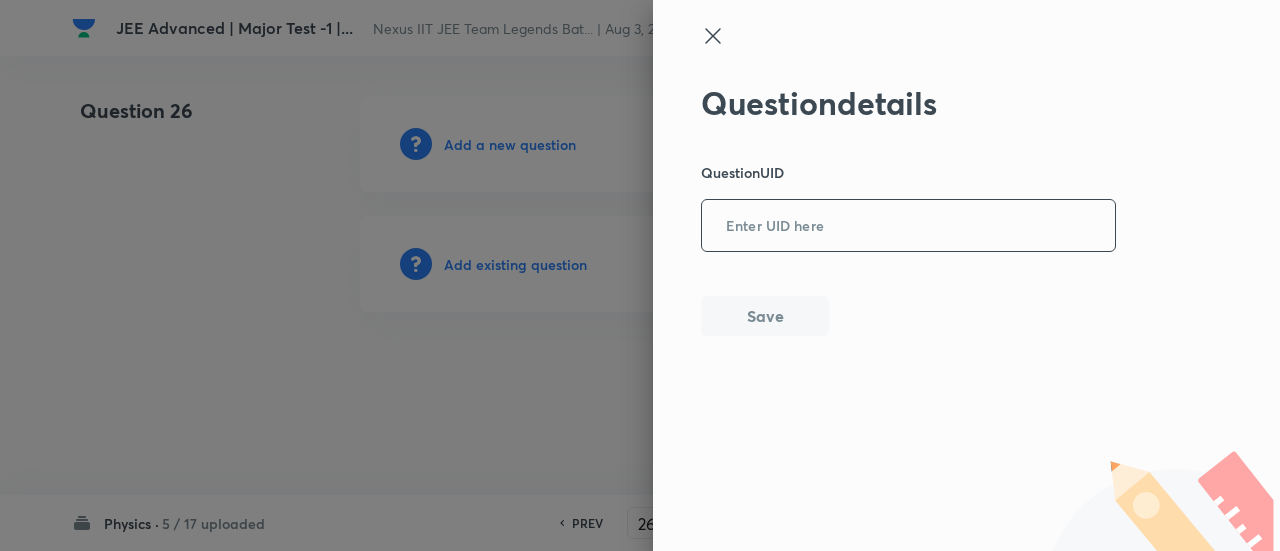 click at bounding box center (908, 226) 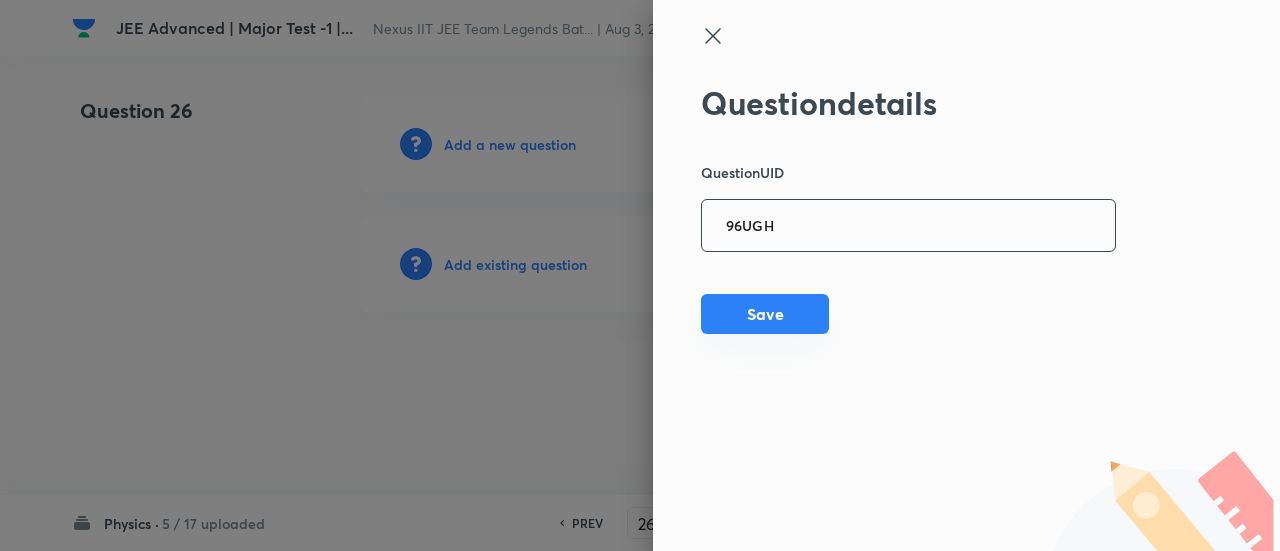 type on "96UGH" 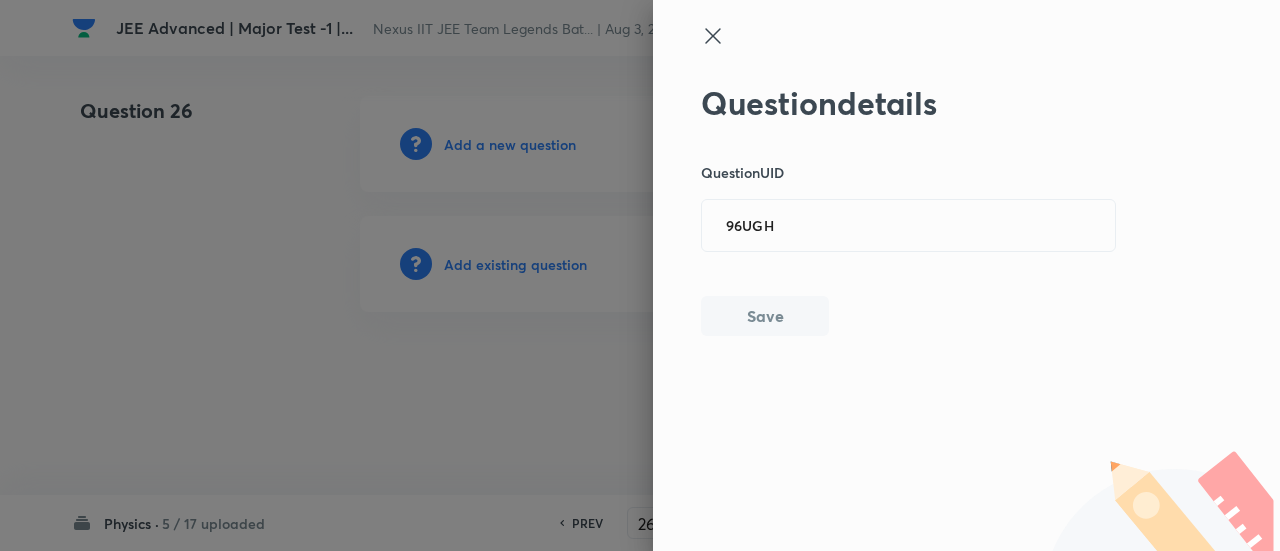 type 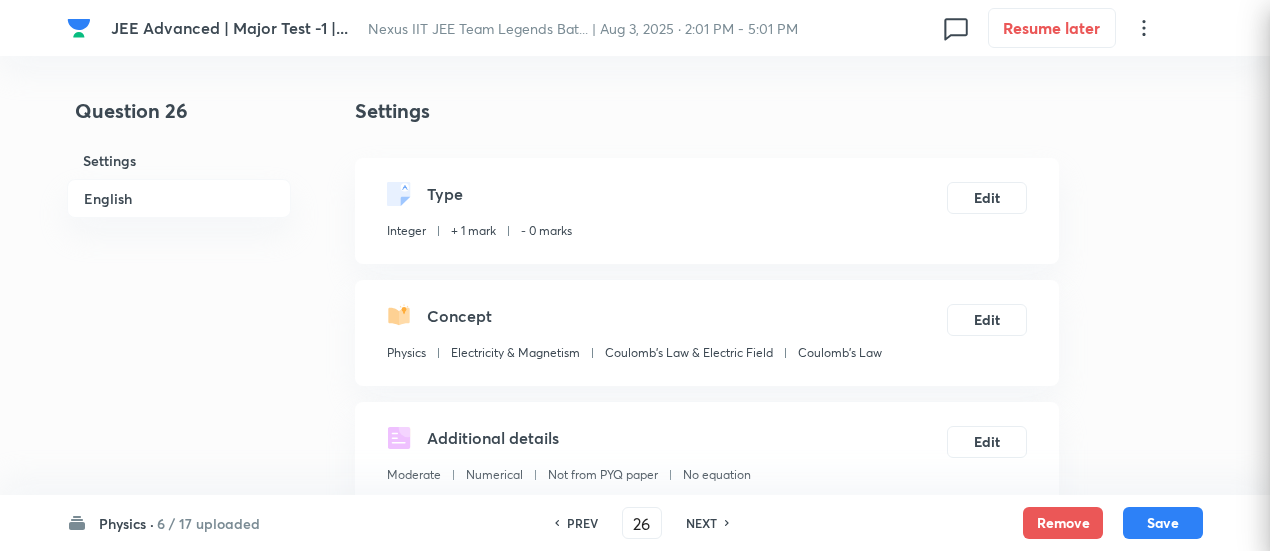 type on "2" 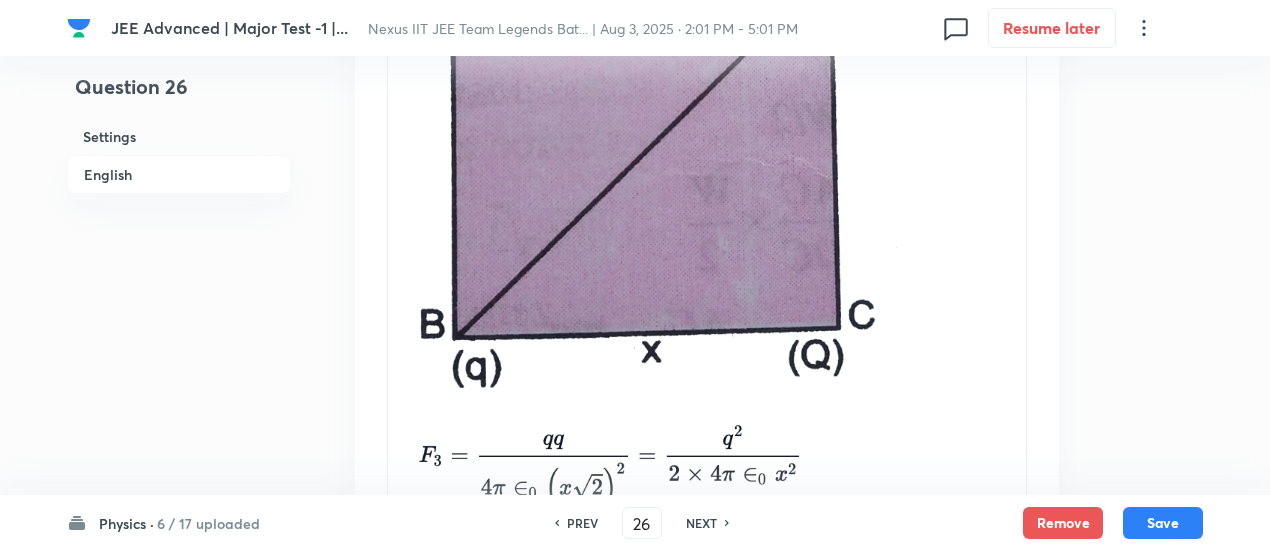 scroll, scrollTop: 2336, scrollLeft: 0, axis: vertical 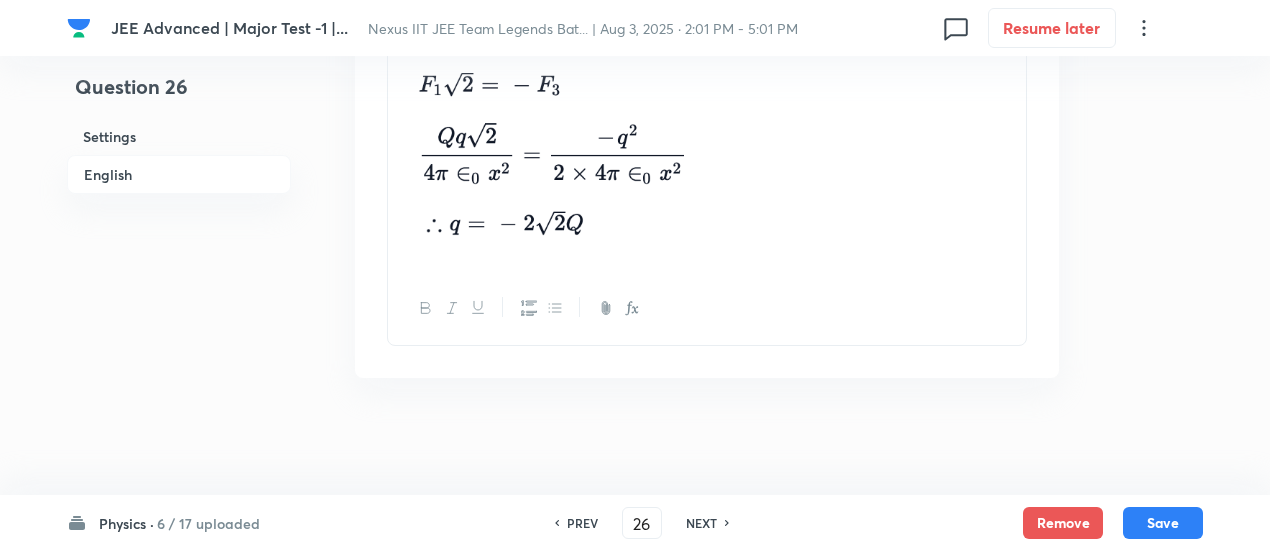 click on "NEXT" at bounding box center [701, 523] 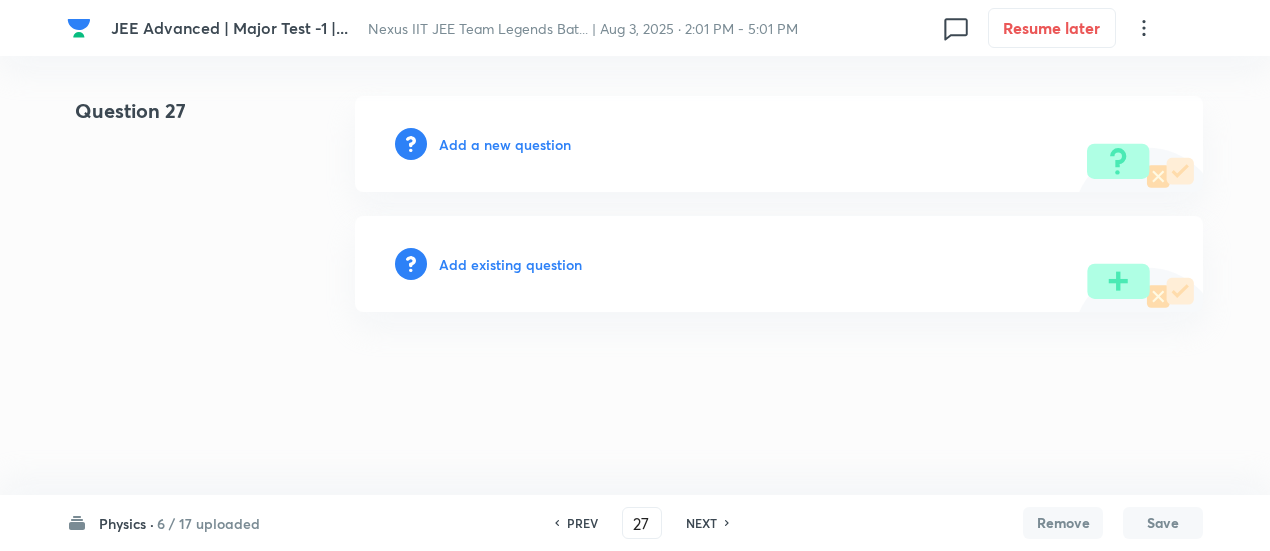 scroll, scrollTop: 0, scrollLeft: 0, axis: both 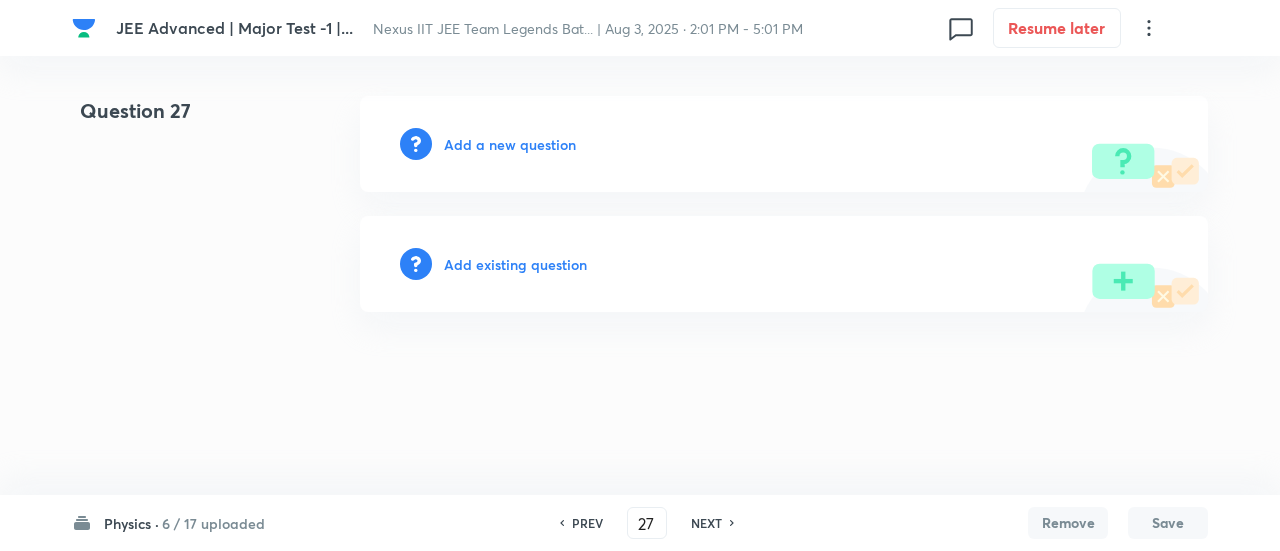 click on "Add existing question" at bounding box center (515, 264) 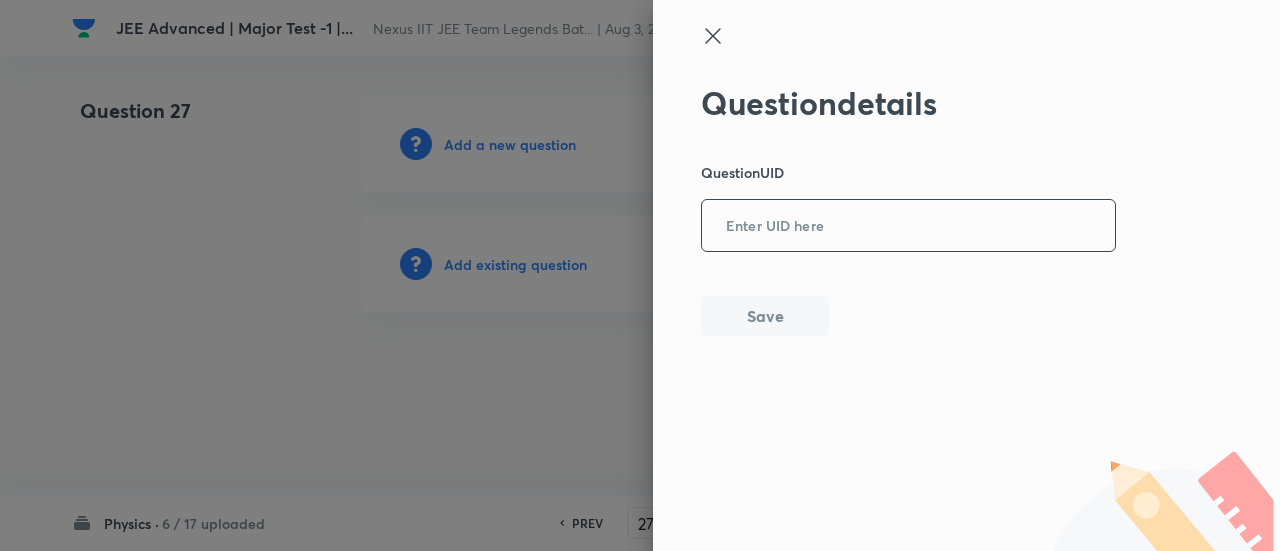 click at bounding box center (908, 226) 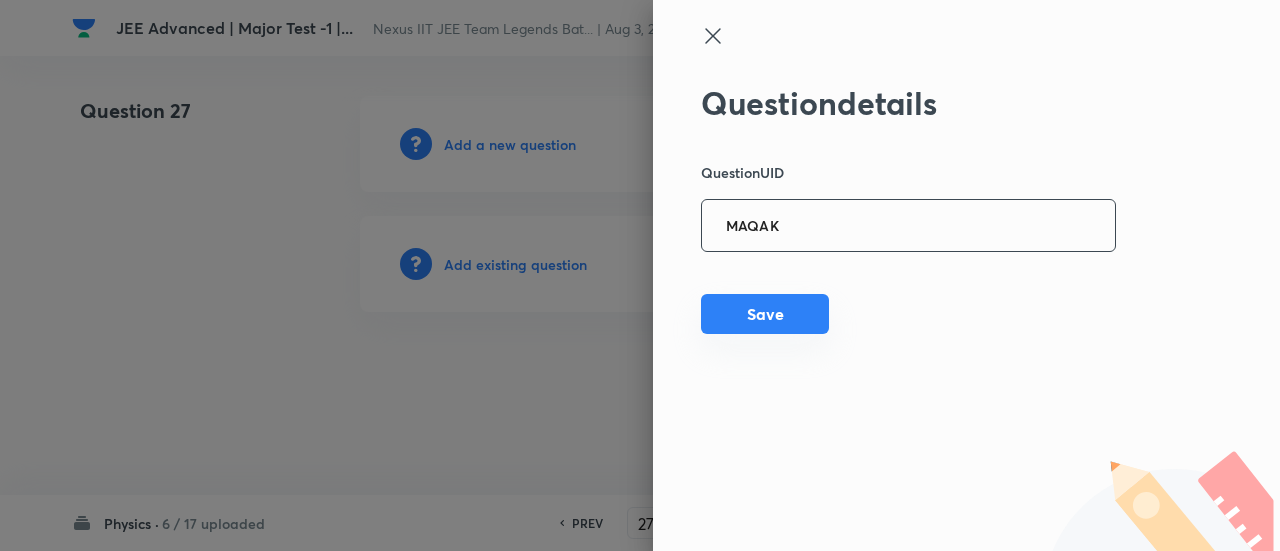 type on "MAQAK" 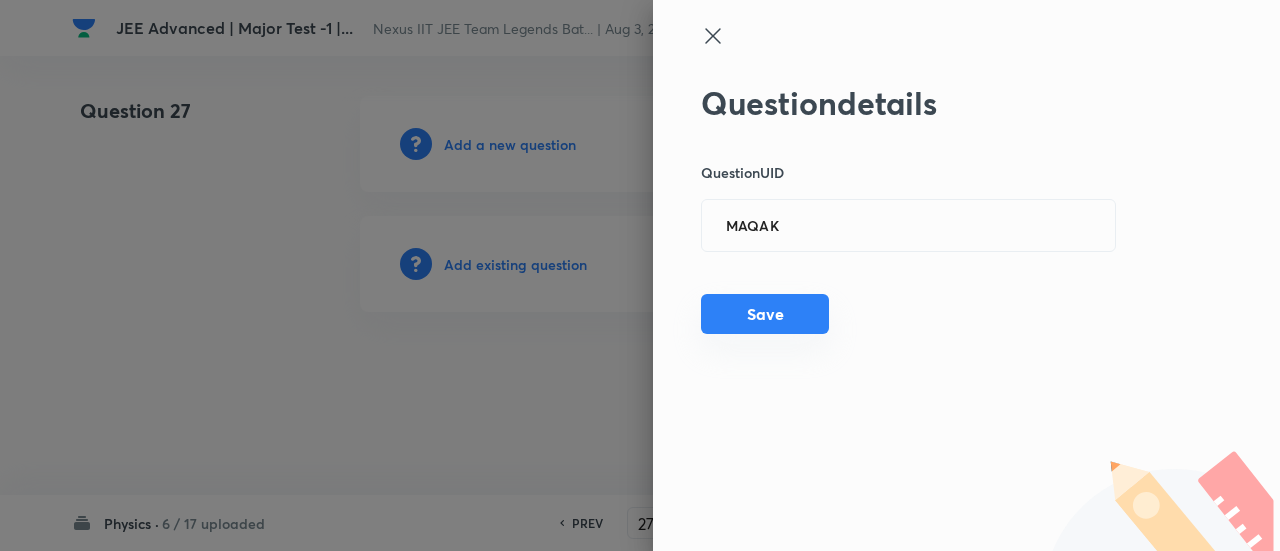 click on "Save" at bounding box center [765, 314] 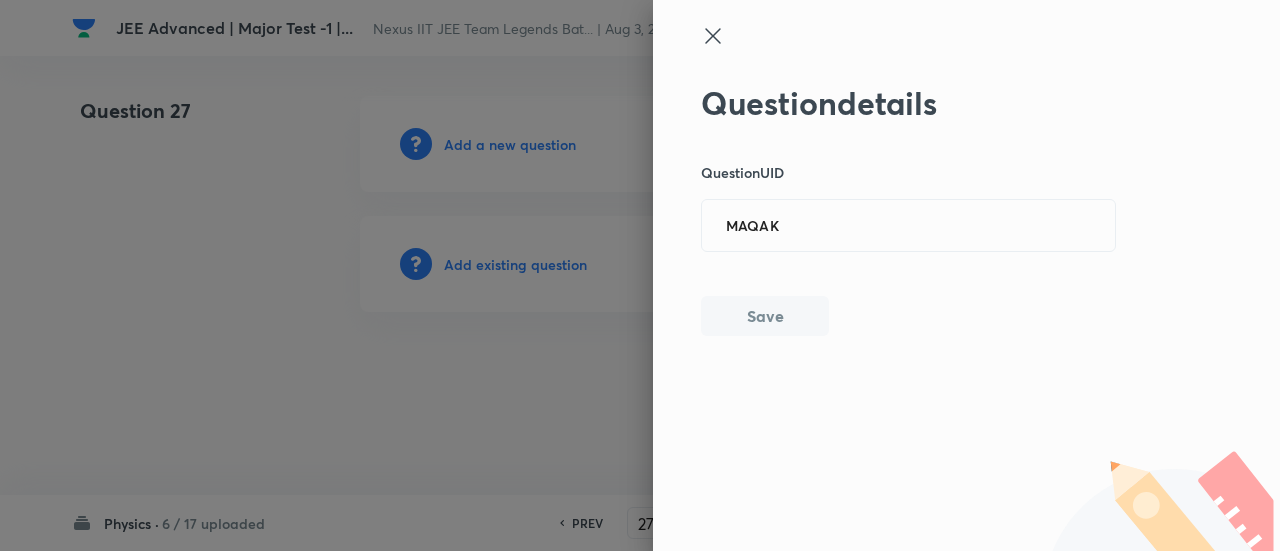 type 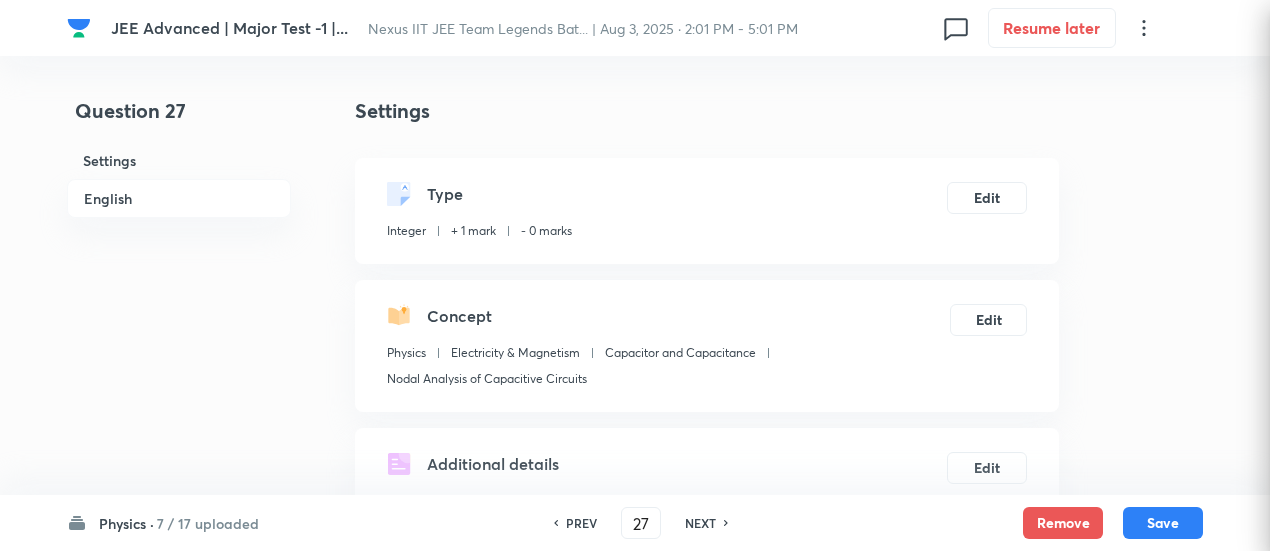 type on "8000" 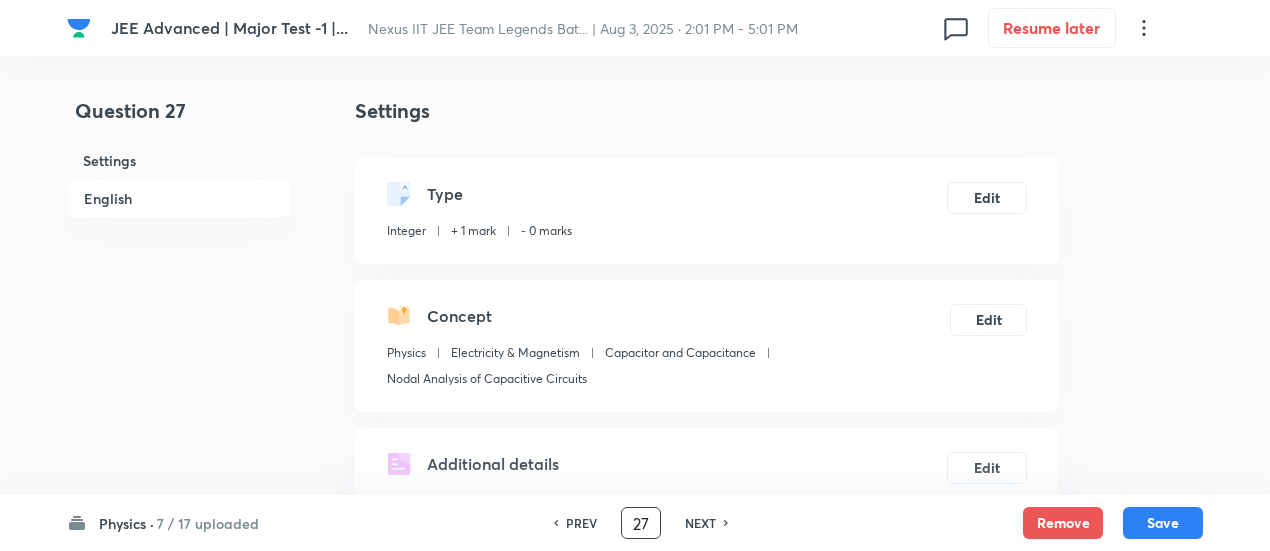 click on "27" at bounding box center (641, 523) 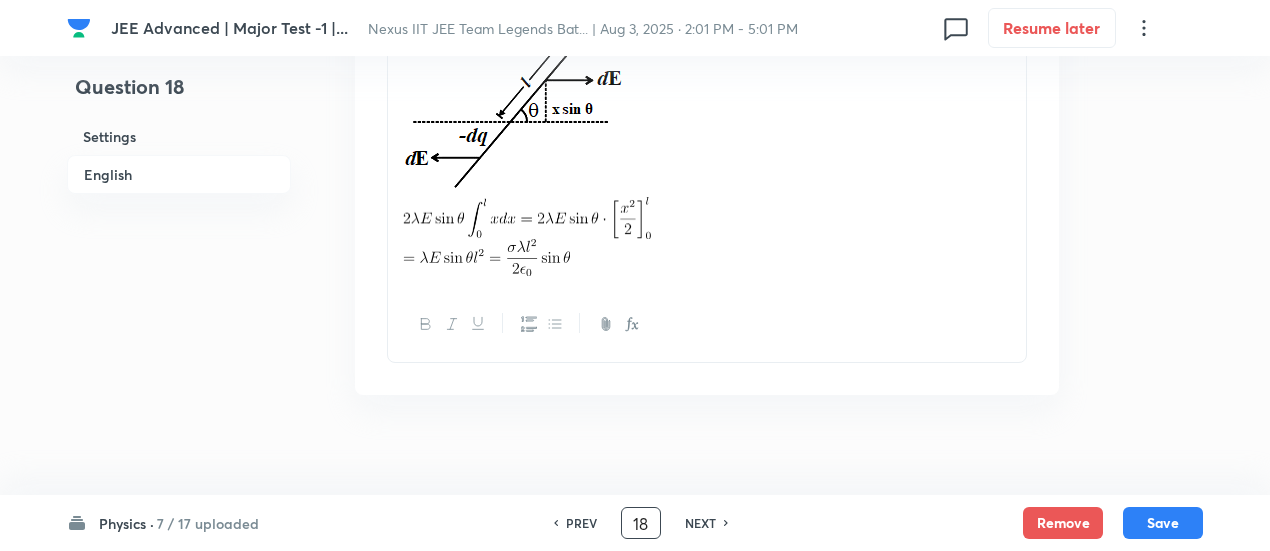 scroll, scrollTop: 2606, scrollLeft: 0, axis: vertical 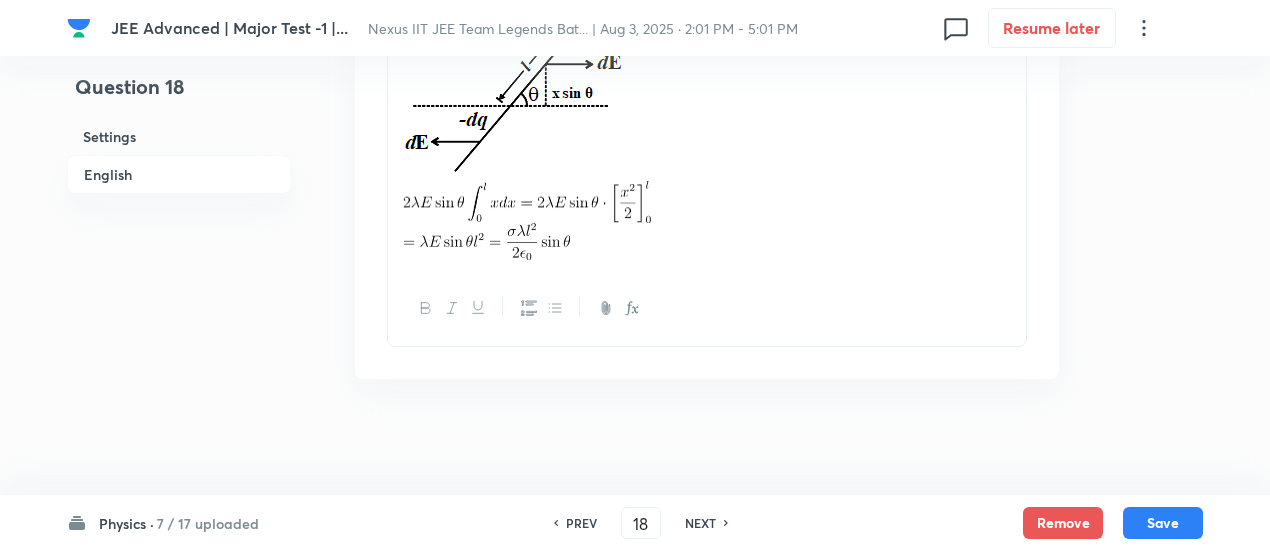 click on "NEXT" at bounding box center (700, 523) 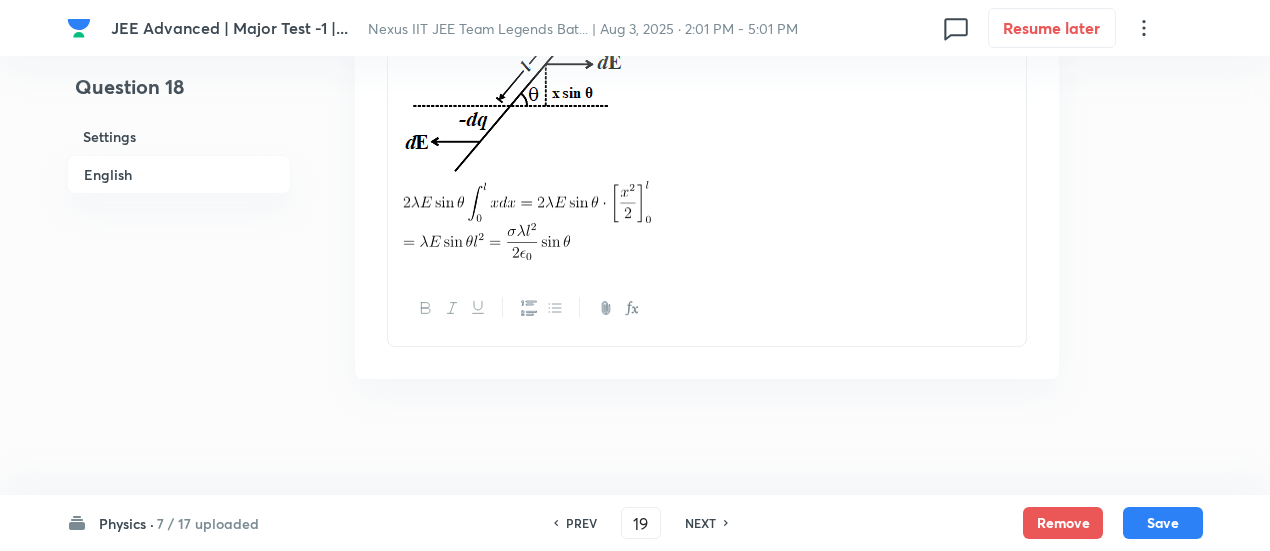 scroll, scrollTop: 0, scrollLeft: 0, axis: both 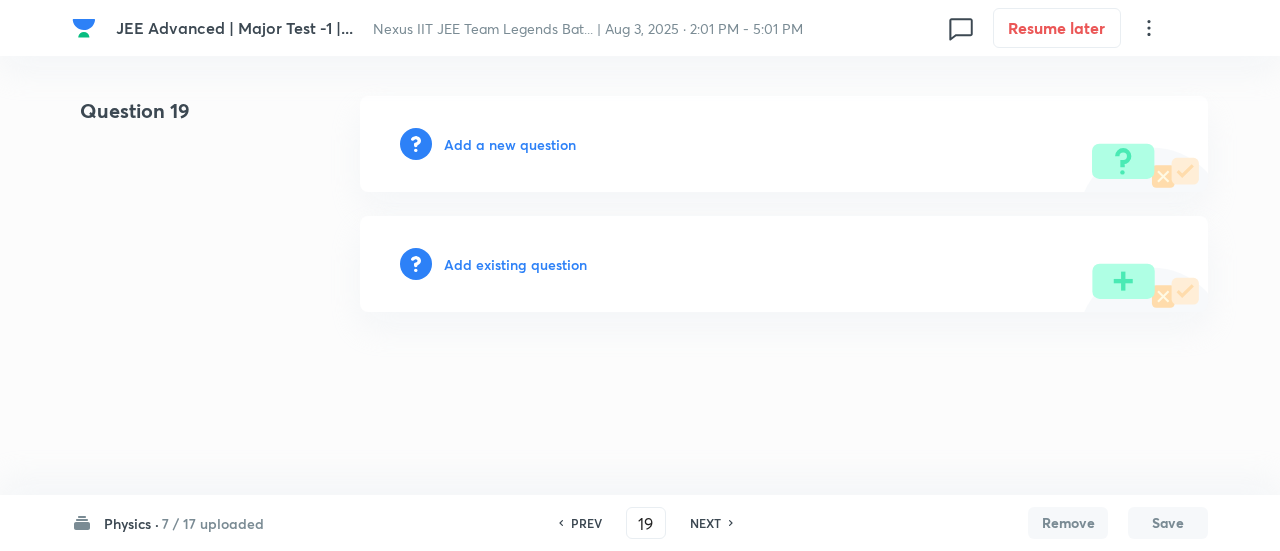 click on "NEXT" at bounding box center [705, 523] 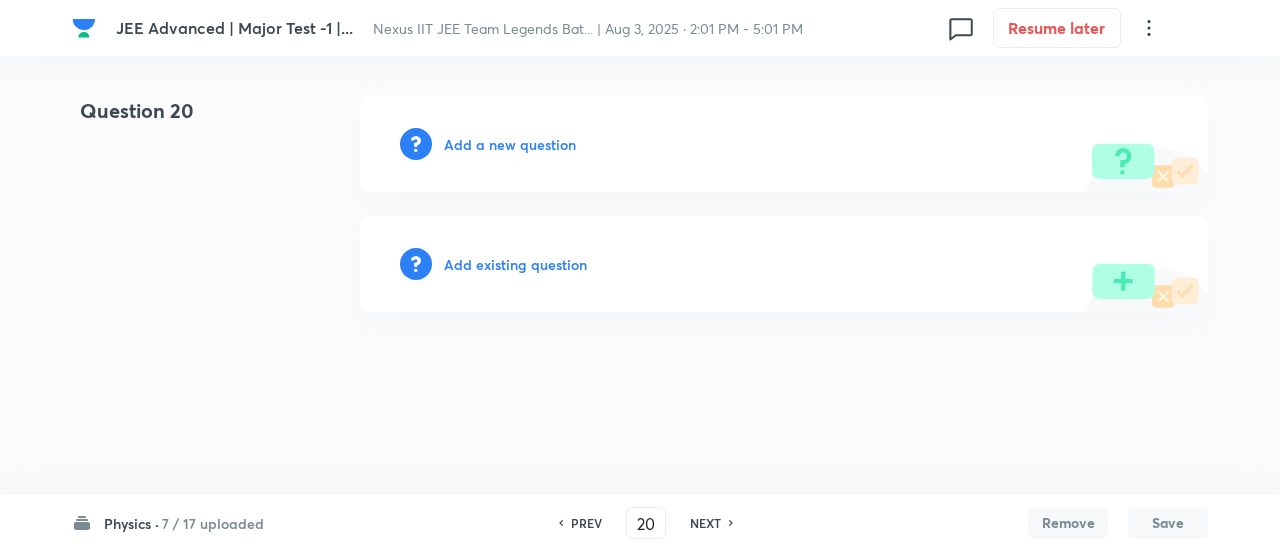 click on "PREV" at bounding box center (586, 523) 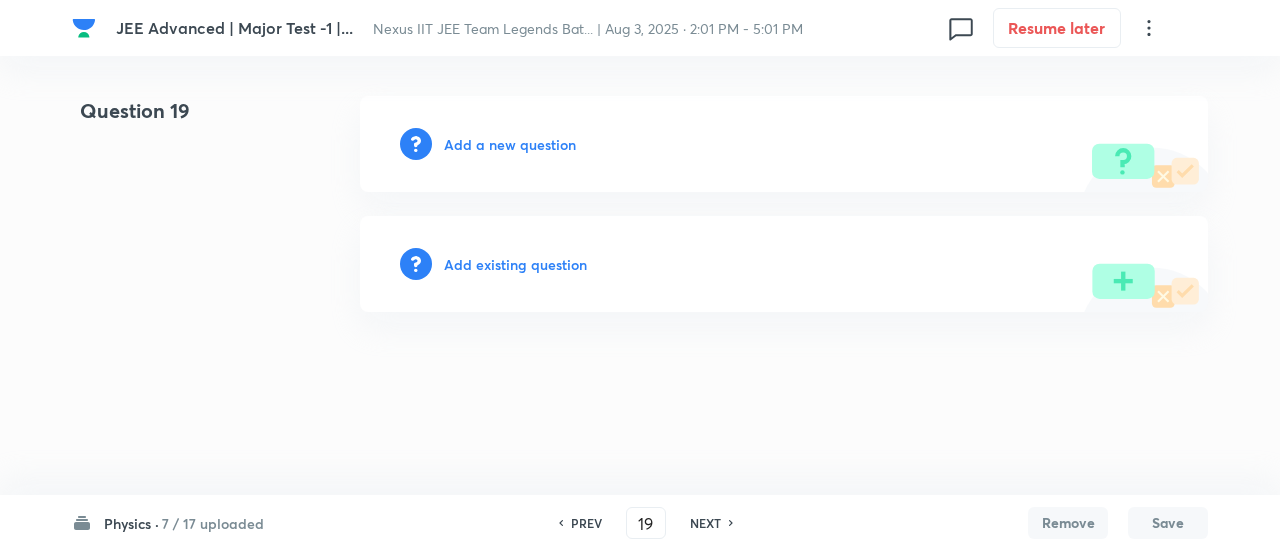 click on "PREV" at bounding box center [586, 523] 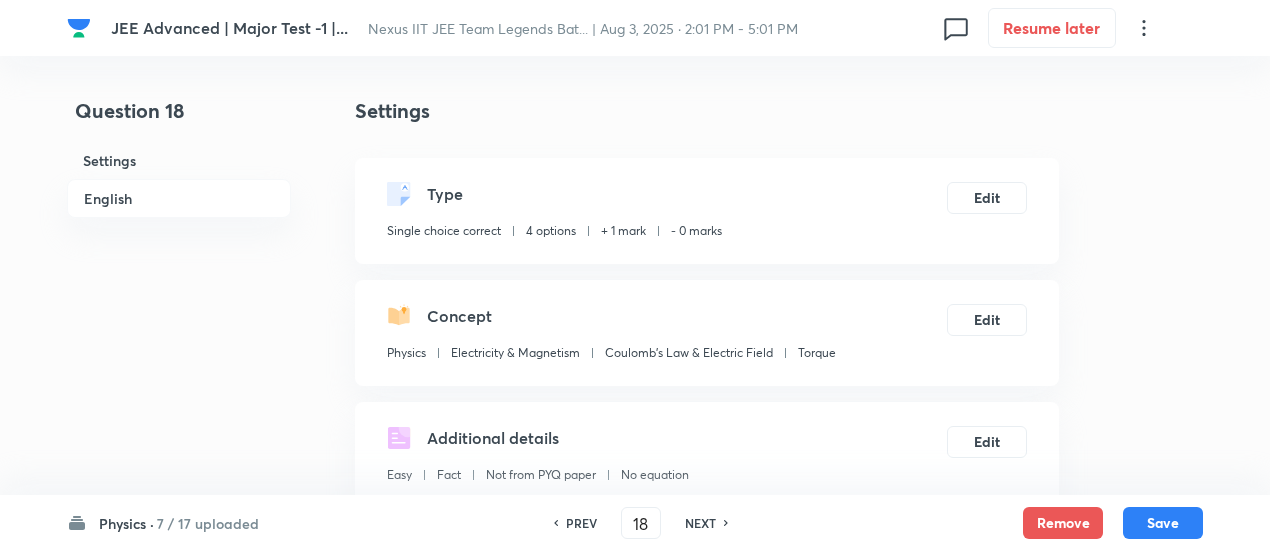 click on "NEXT" at bounding box center [700, 523] 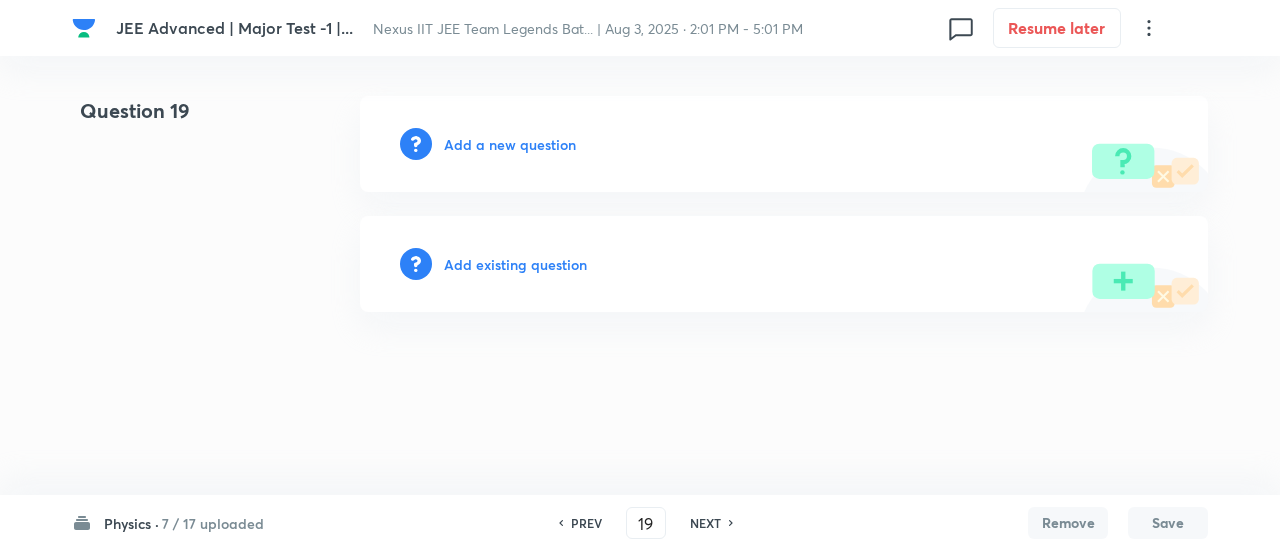 click on "Add existing question" at bounding box center (515, 264) 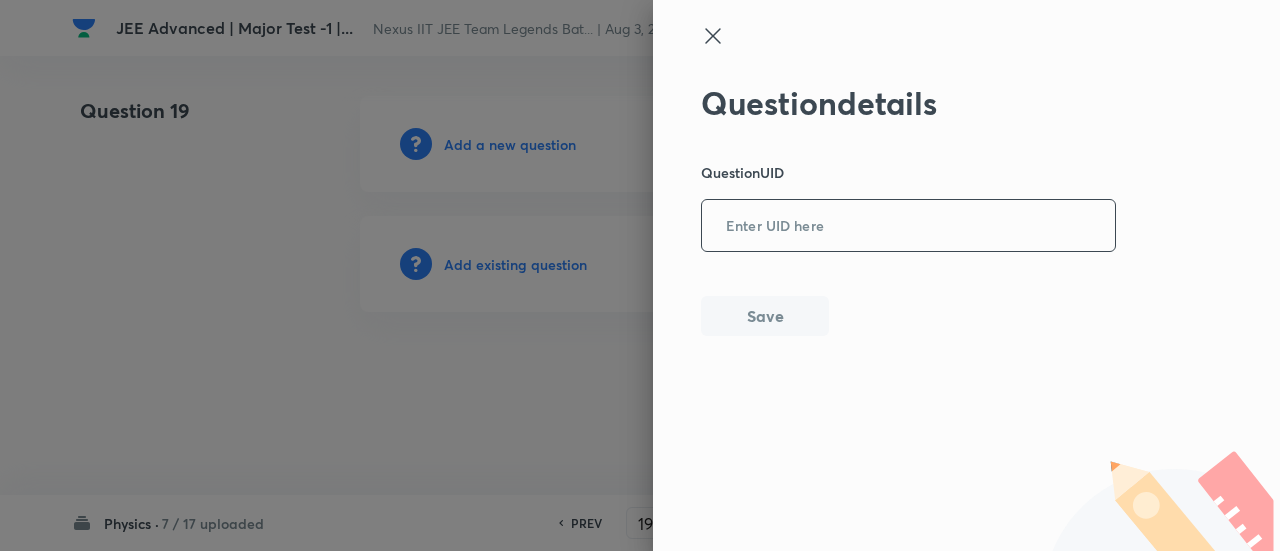 click at bounding box center (908, 226) 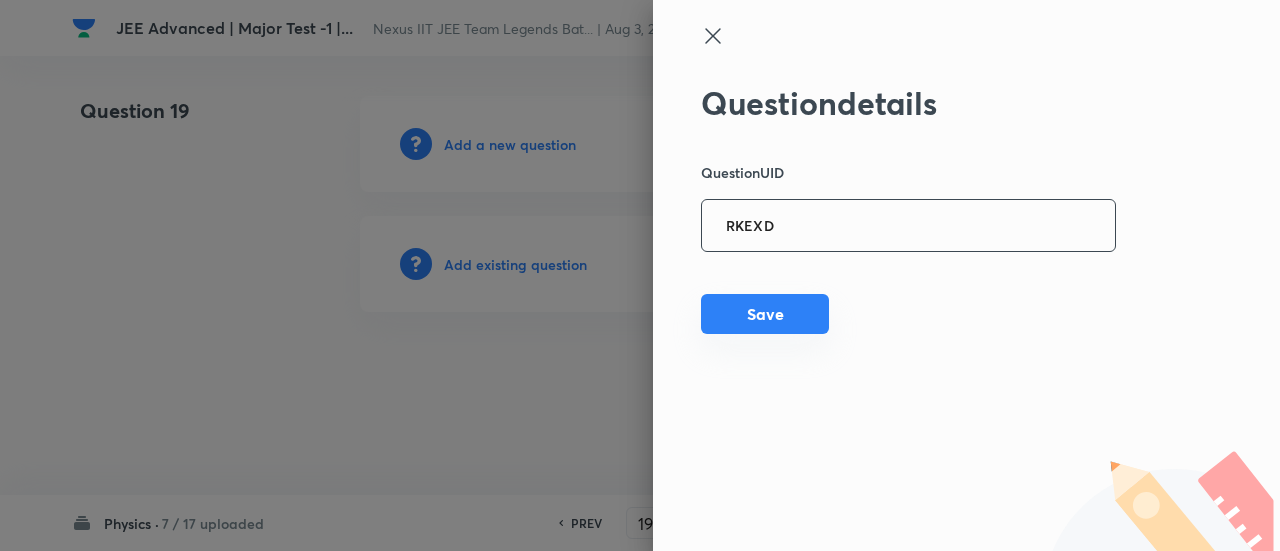 type on "RKEXD" 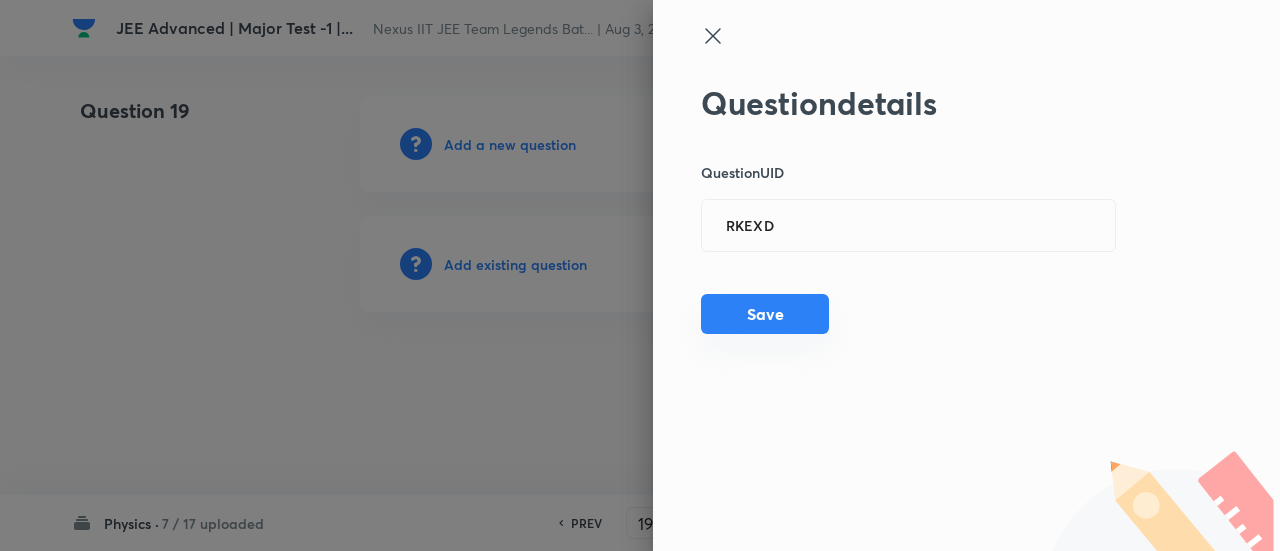 click on "Save" at bounding box center (765, 314) 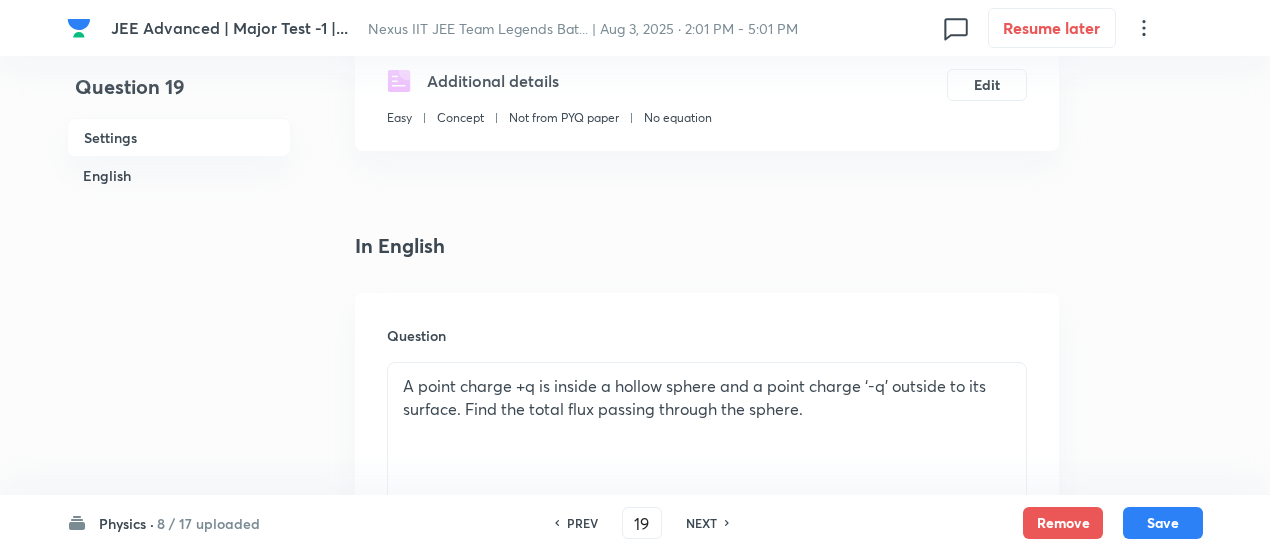 scroll, scrollTop: 321, scrollLeft: 0, axis: vertical 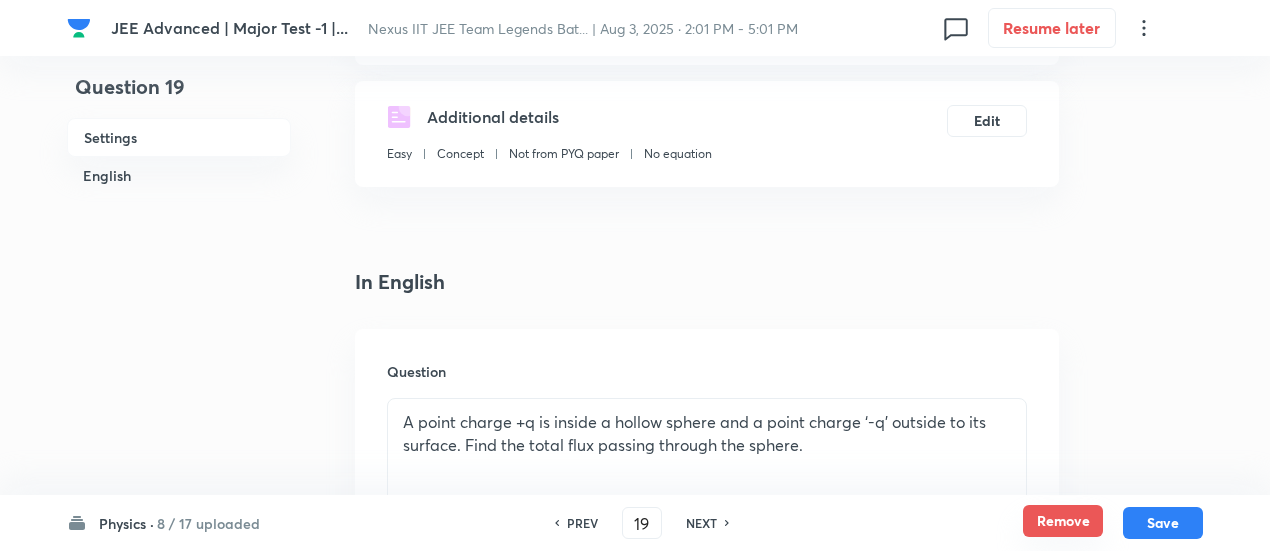 click on "Remove" at bounding box center [1063, 521] 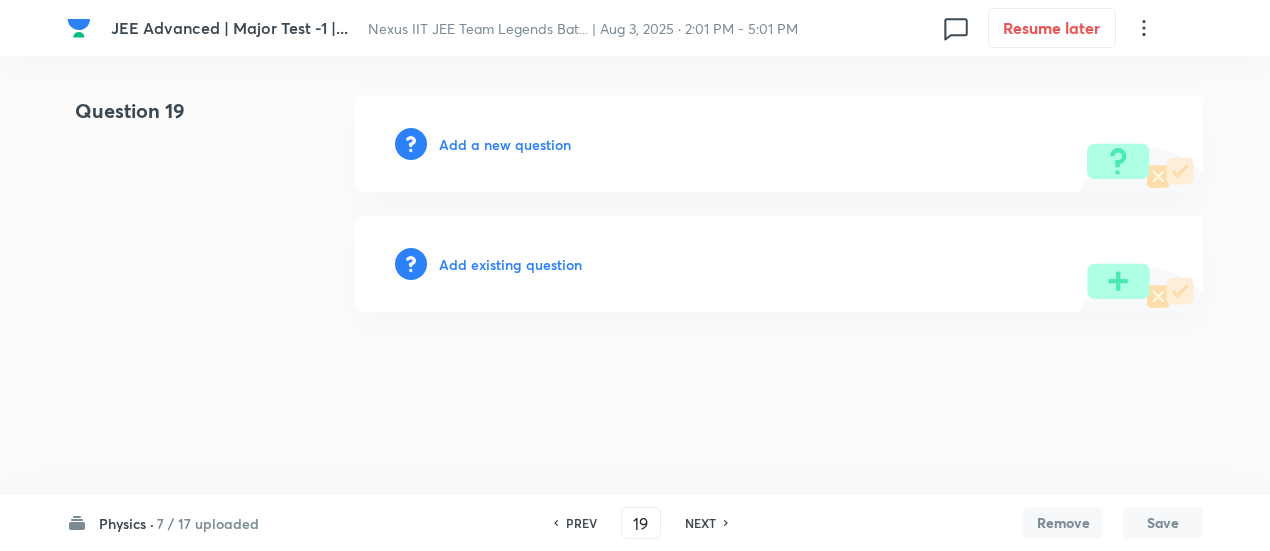 scroll, scrollTop: 0, scrollLeft: 0, axis: both 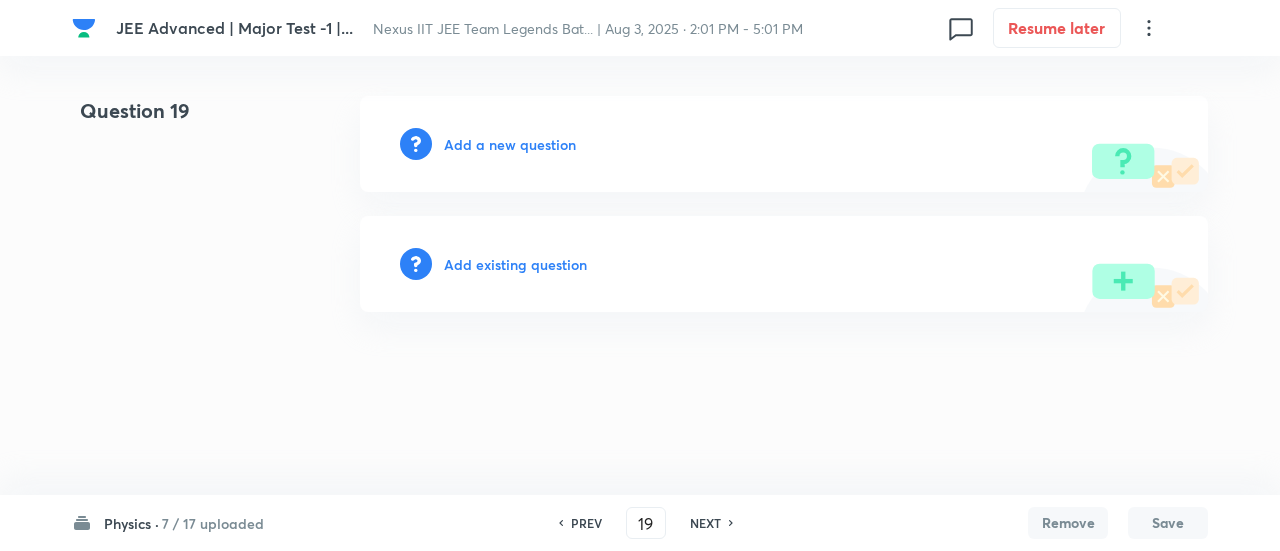 click on "Add existing question" at bounding box center (515, 264) 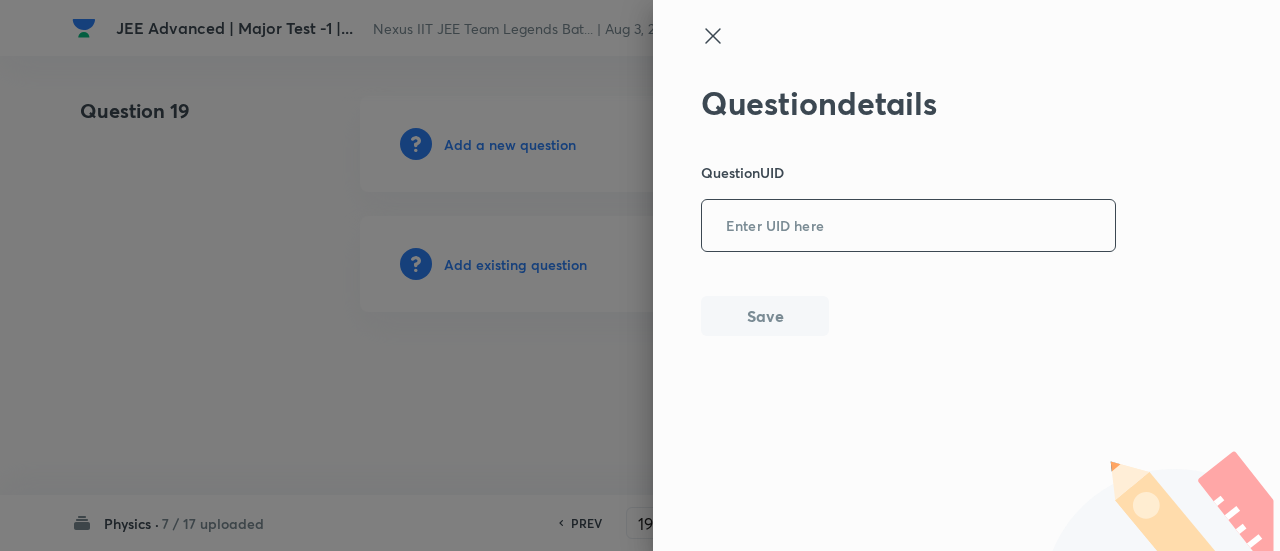 click at bounding box center [908, 226] 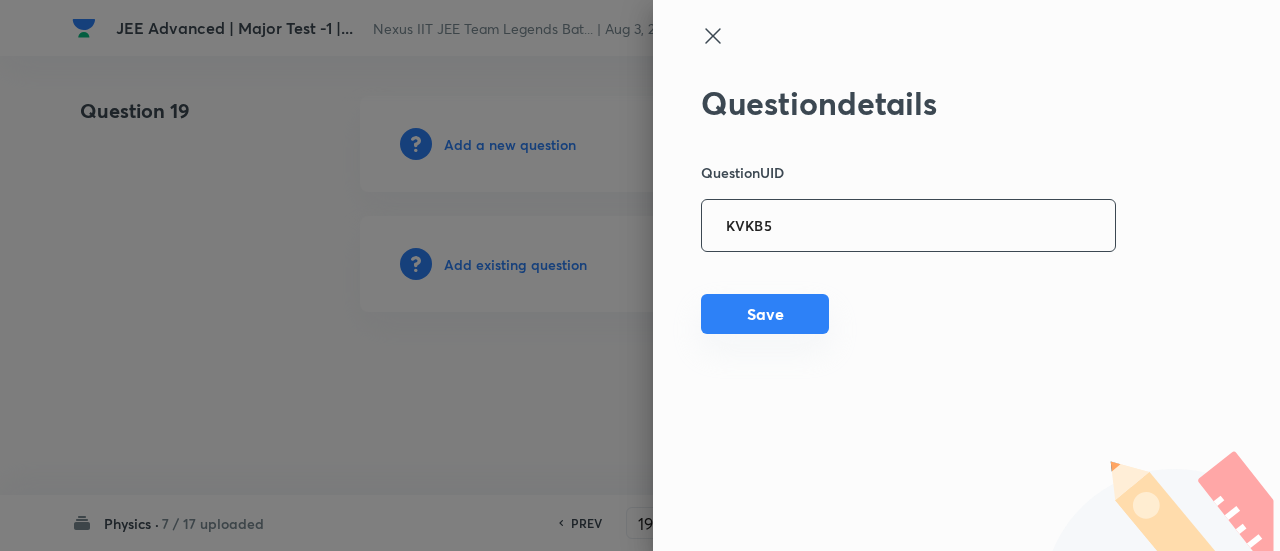 type on "KVKB5" 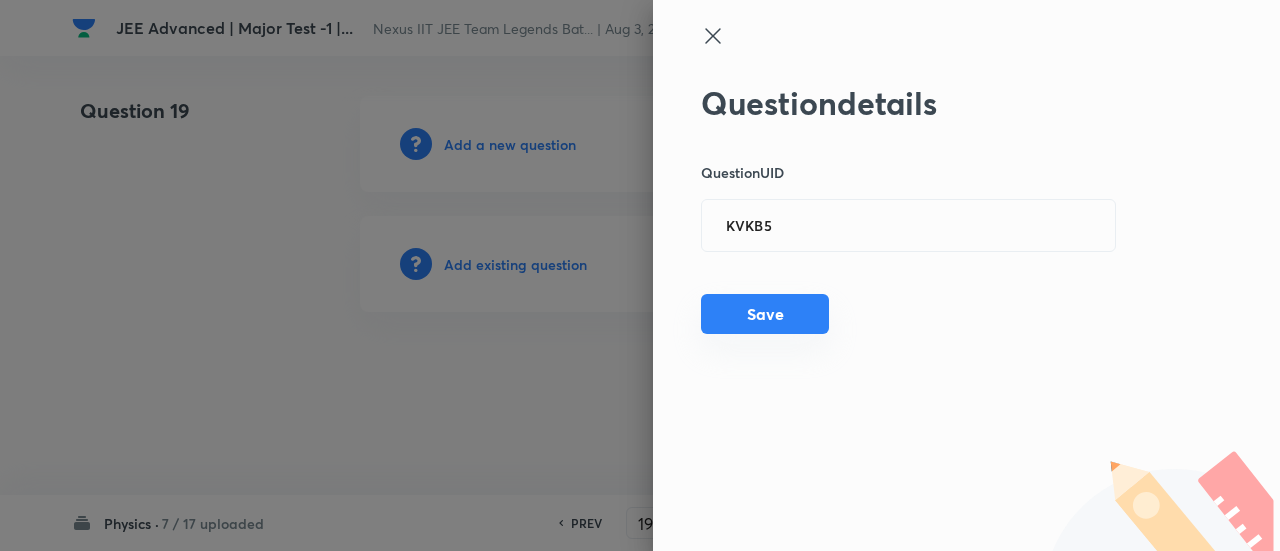 click on "Save" at bounding box center [765, 314] 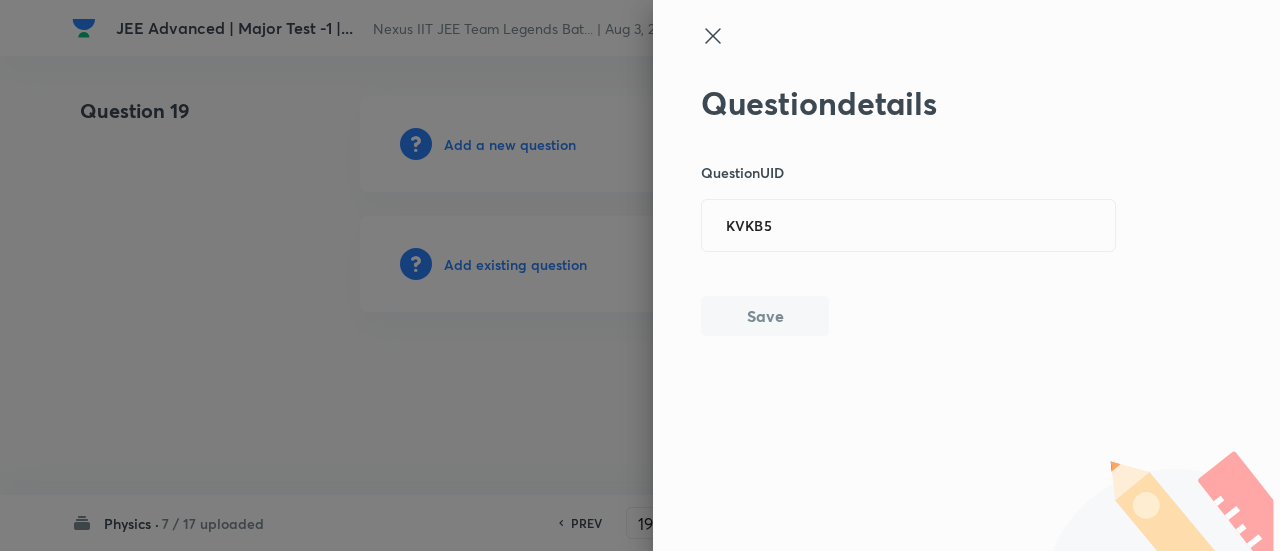 type 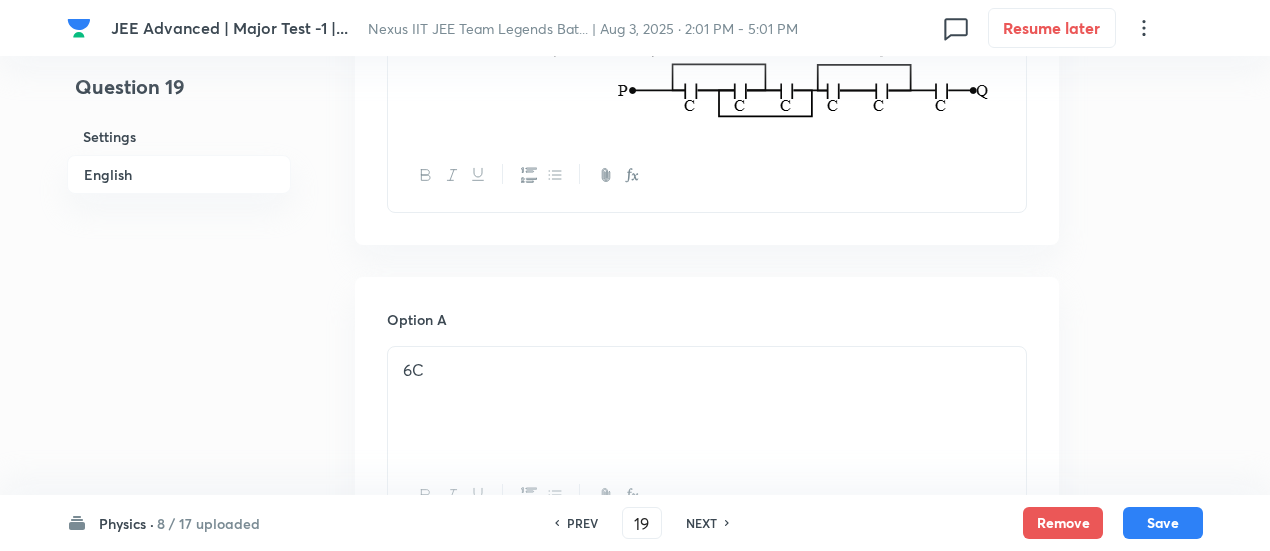 scroll, scrollTop: 694, scrollLeft: 0, axis: vertical 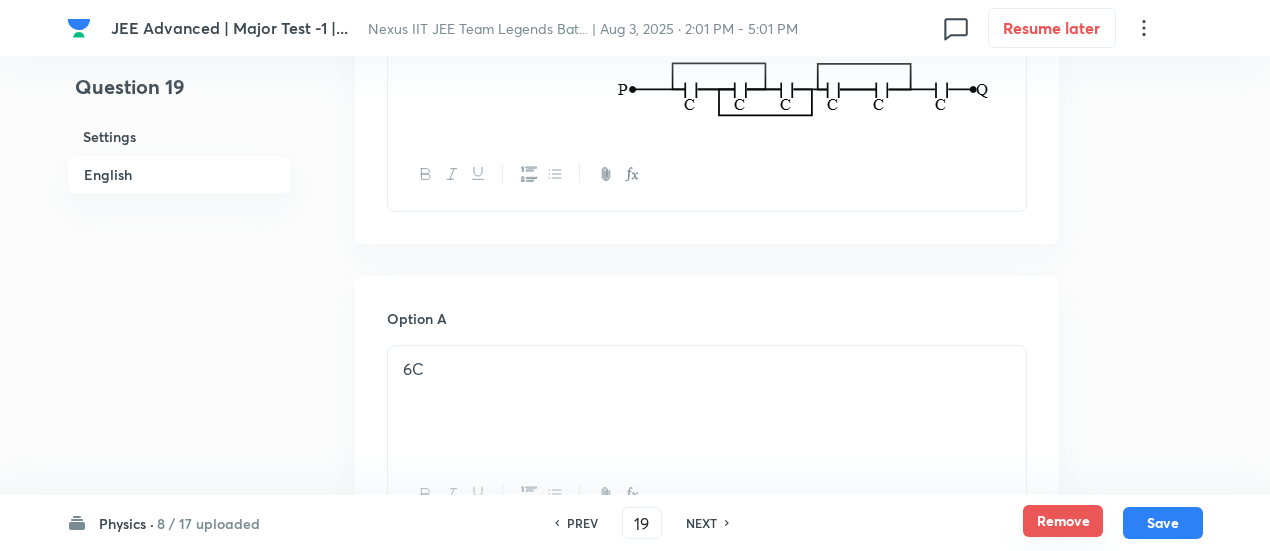 click on "Remove" at bounding box center [1063, 521] 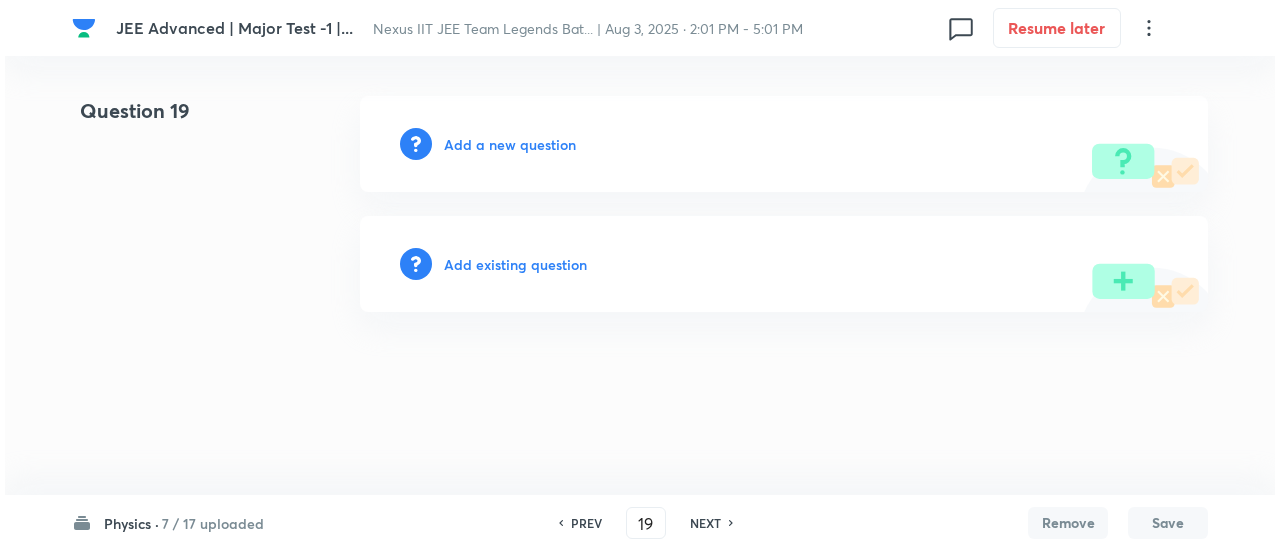 scroll, scrollTop: 0, scrollLeft: 0, axis: both 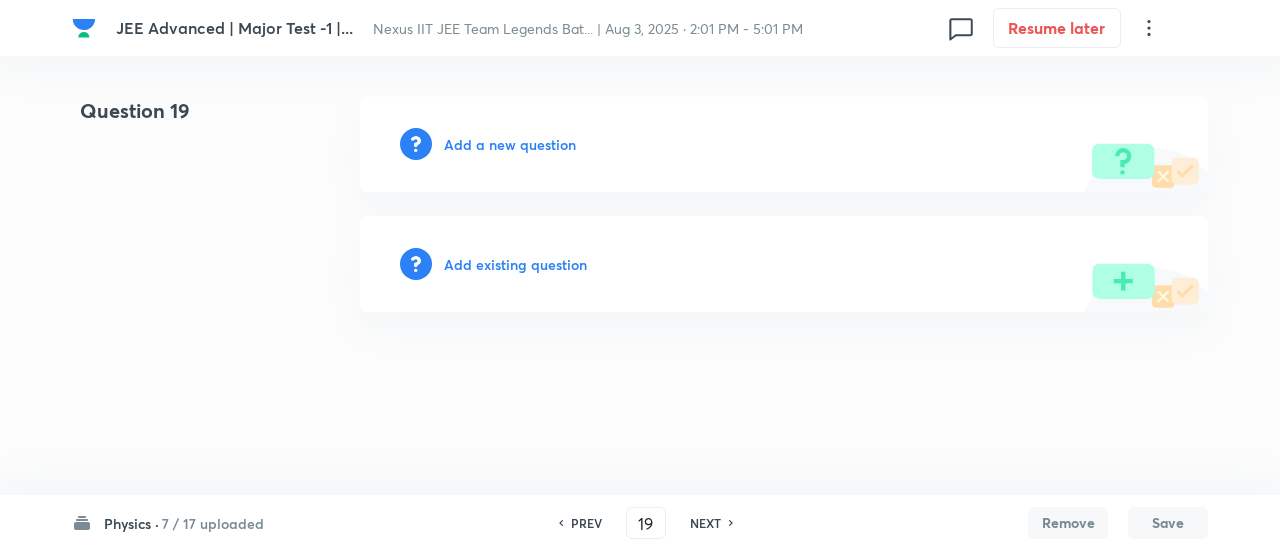 click on "Add existing question" at bounding box center [515, 264] 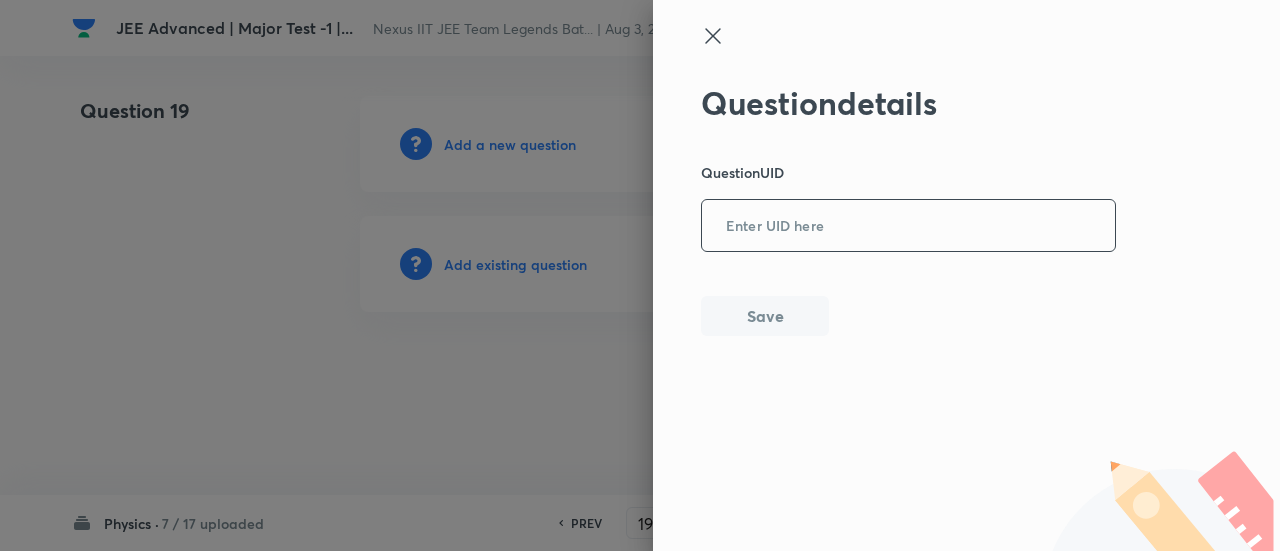 click at bounding box center [908, 226] 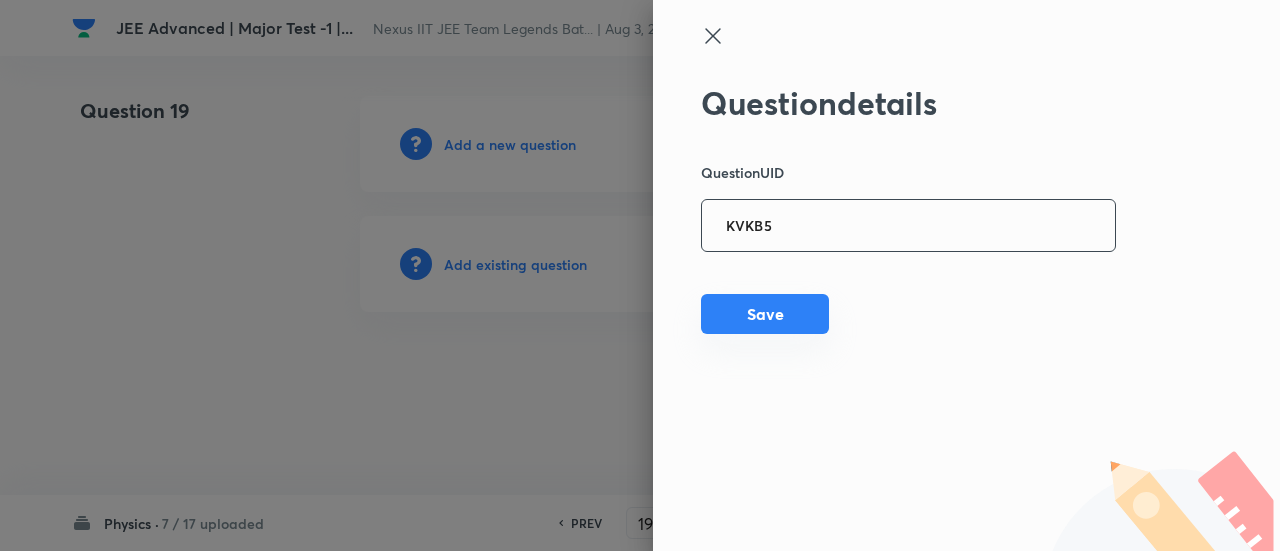 type on "KVKB5" 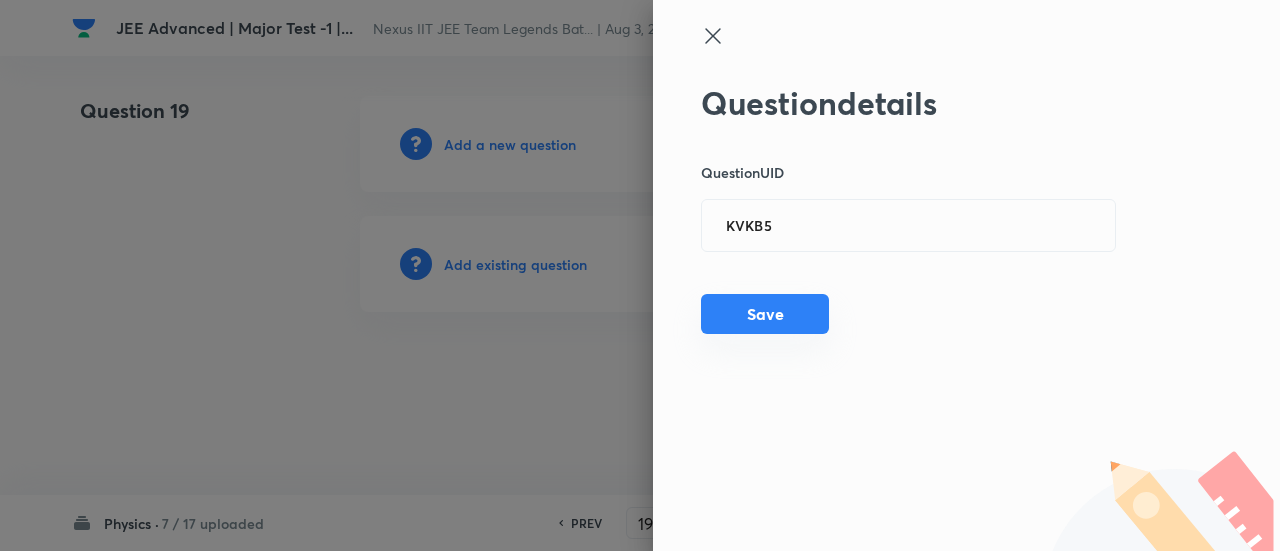 click on "Save" at bounding box center [765, 314] 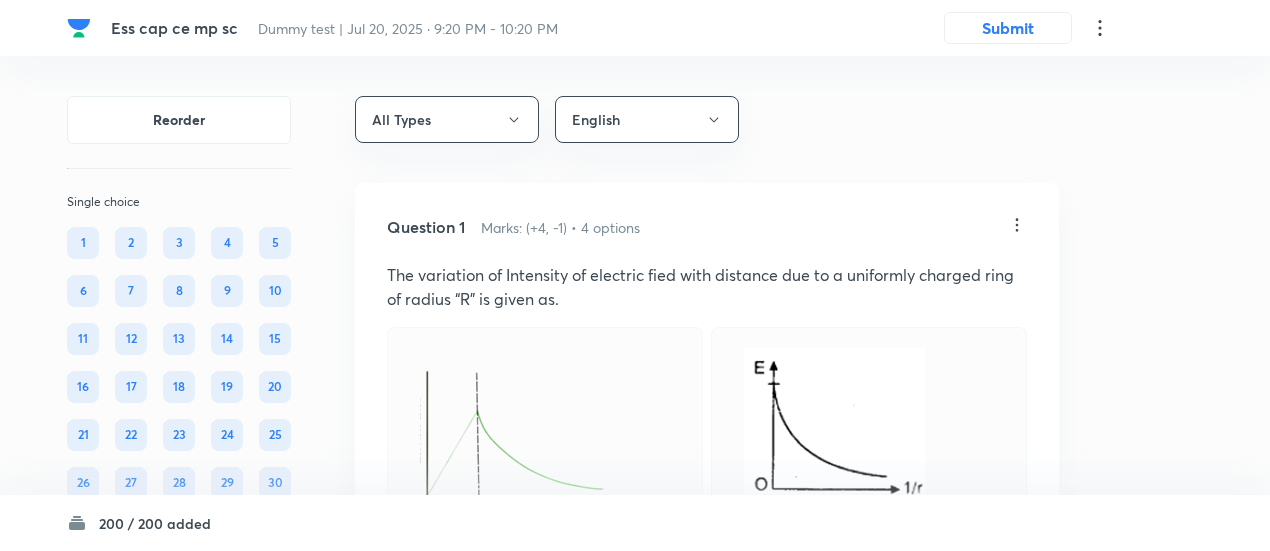 scroll, scrollTop: 0, scrollLeft: 0, axis: both 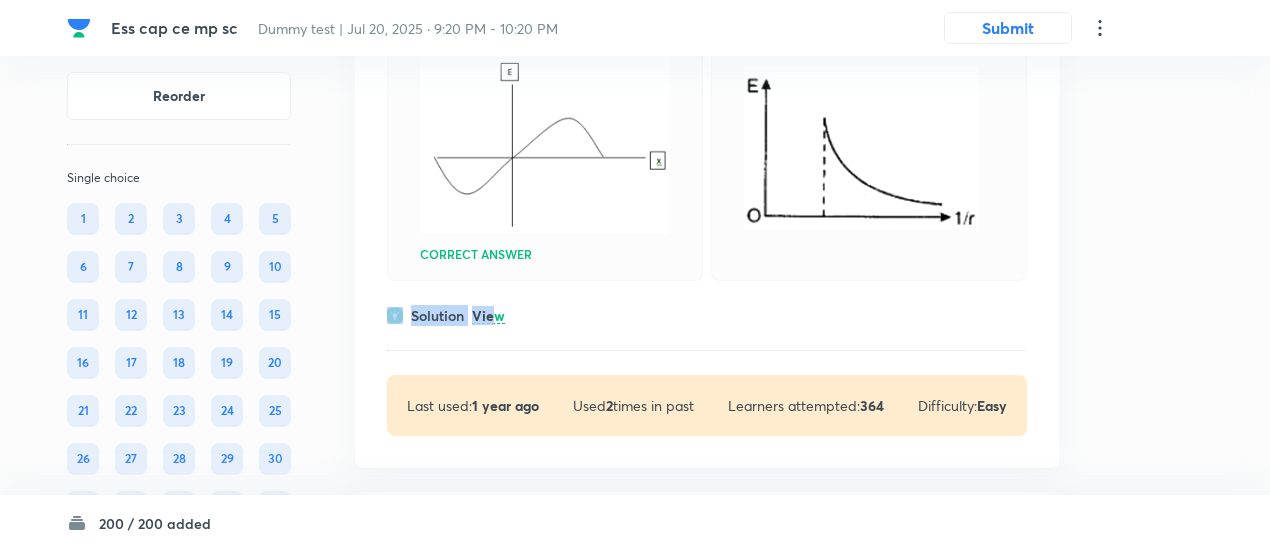 drag, startPoint x: 506, startPoint y: 325, endPoint x: 490, endPoint y: 311, distance: 21.260292 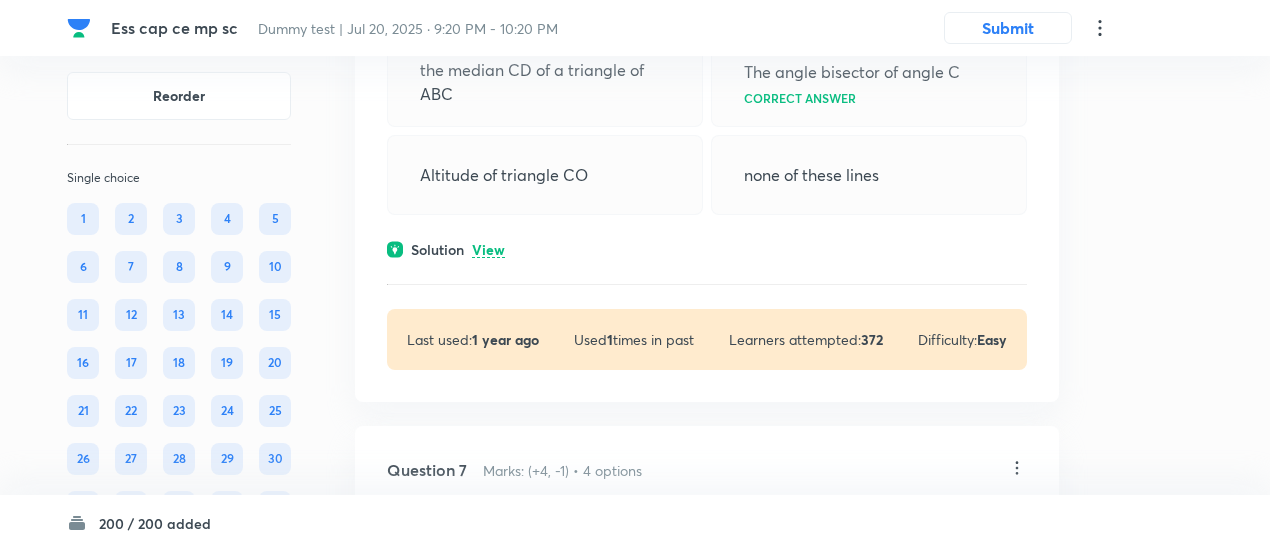 scroll, scrollTop: 3710, scrollLeft: 0, axis: vertical 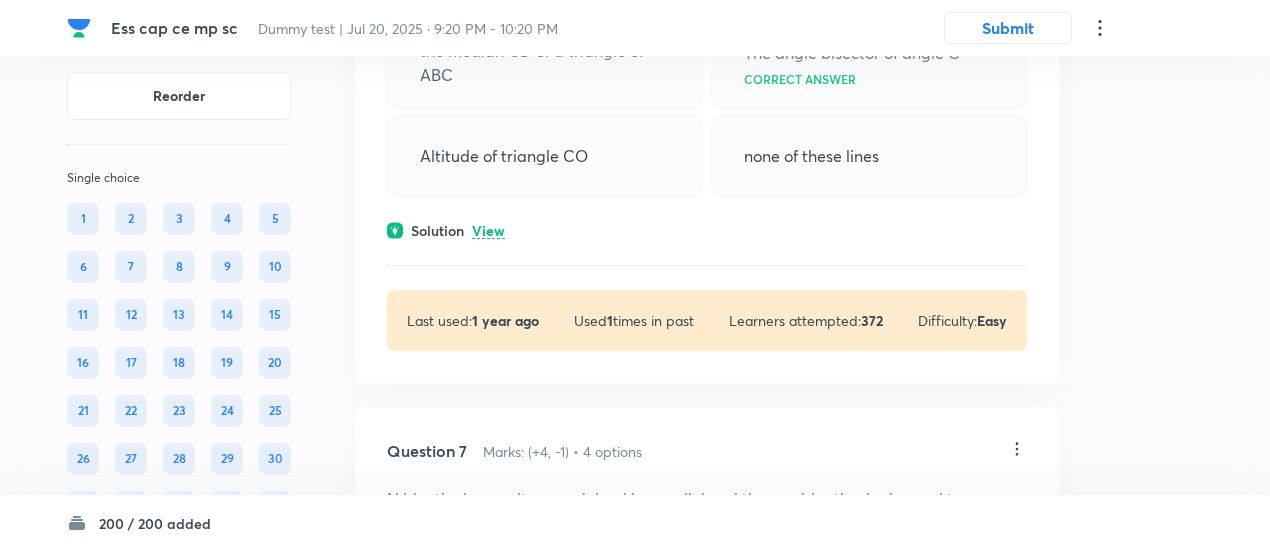 click on "View" at bounding box center (488, 231) 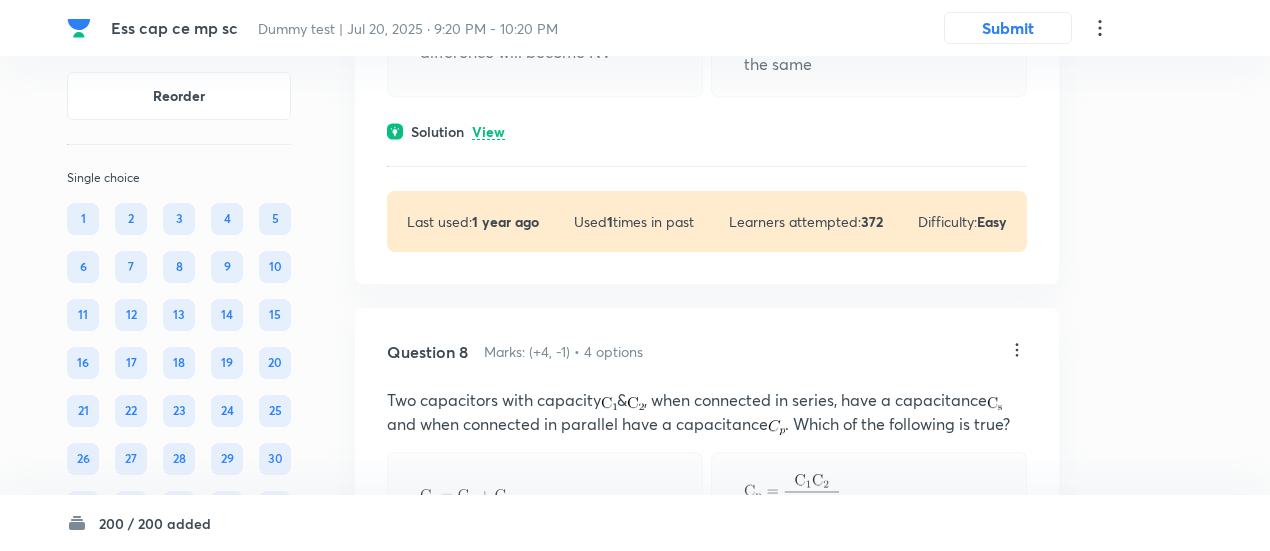 scroll, scrollTop: 5022, scrollLeft: 0, axis: vertical 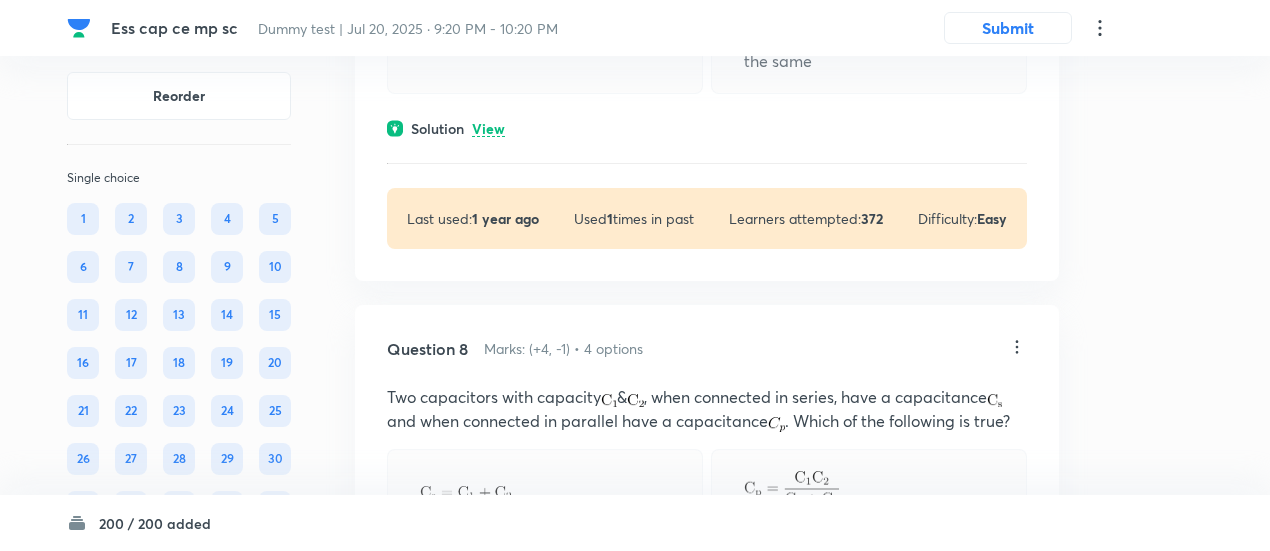 click on "View" at bounding box center [488, 129] 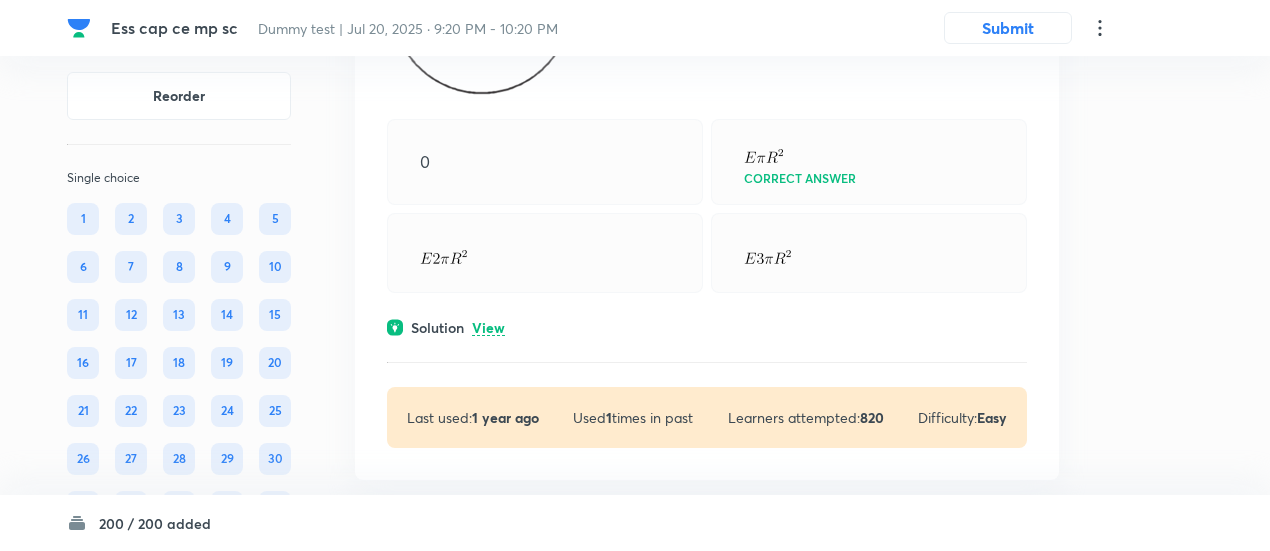 scroll, scrollTop: 7867, scrollLeft: 0, axis: vertical 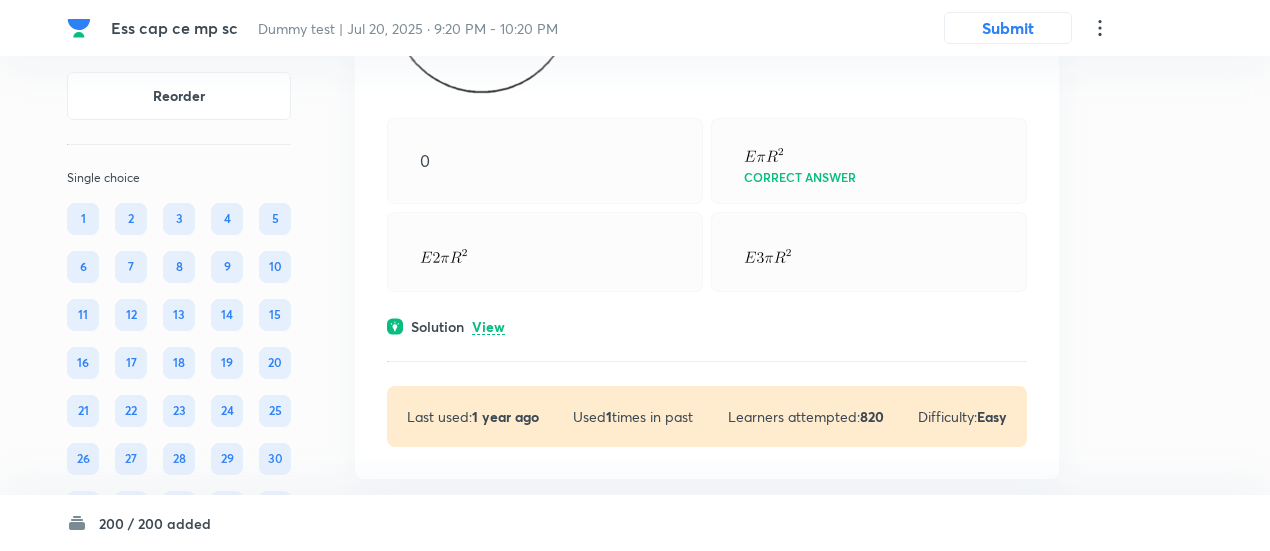 click on "View" at bounding box center (488, 327) 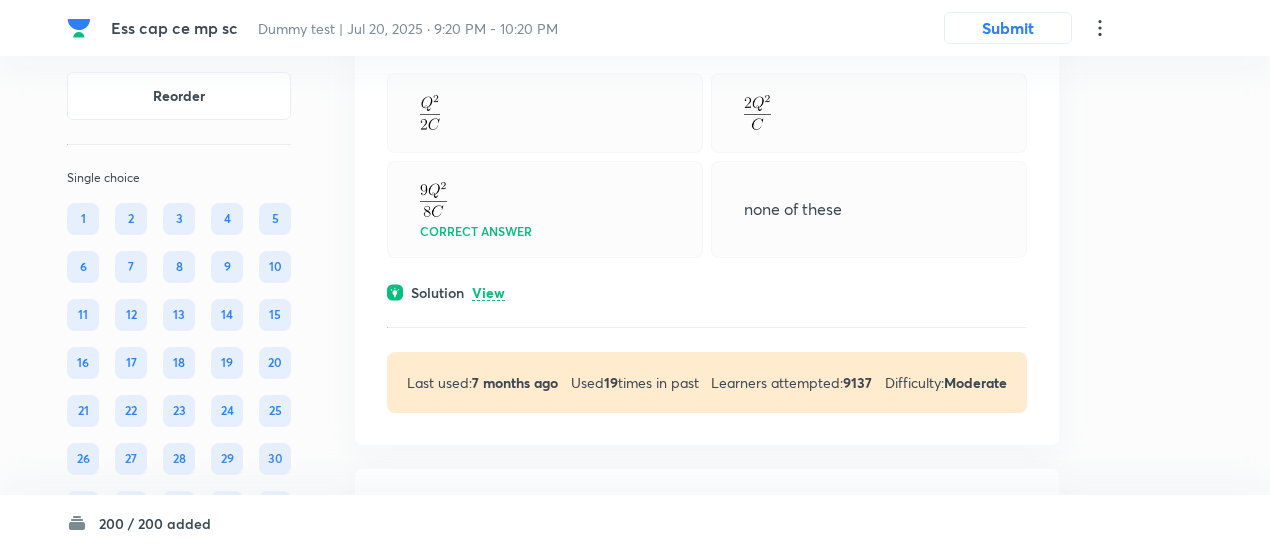 scroll, scrollTop: 10213, scrollLeft: 0, axis: vertical 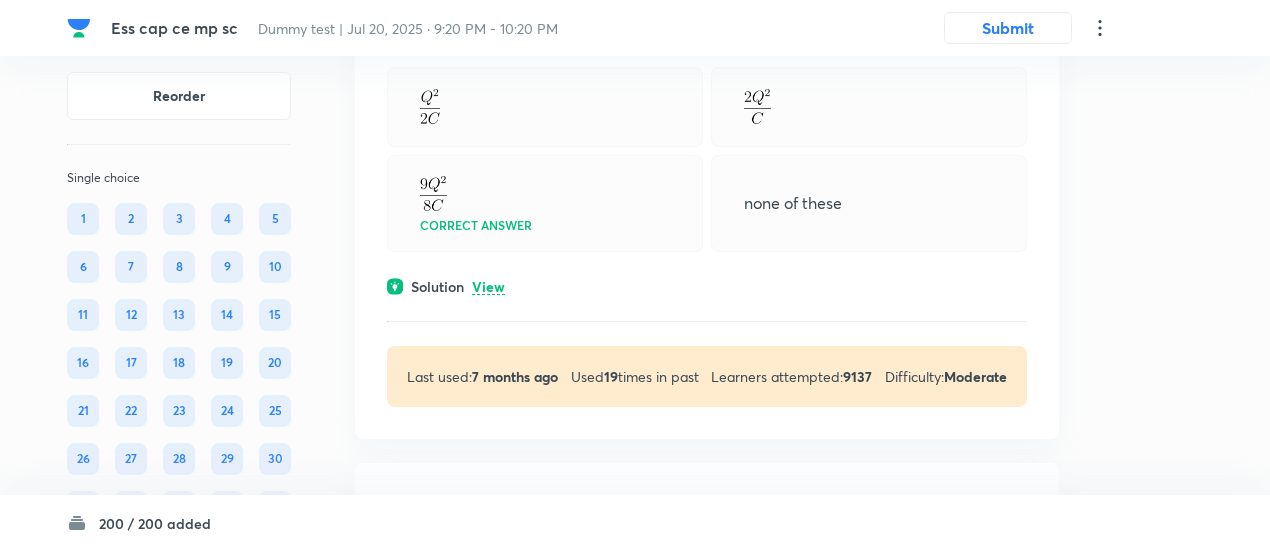 click on "View" at bounding box center [488, 287] 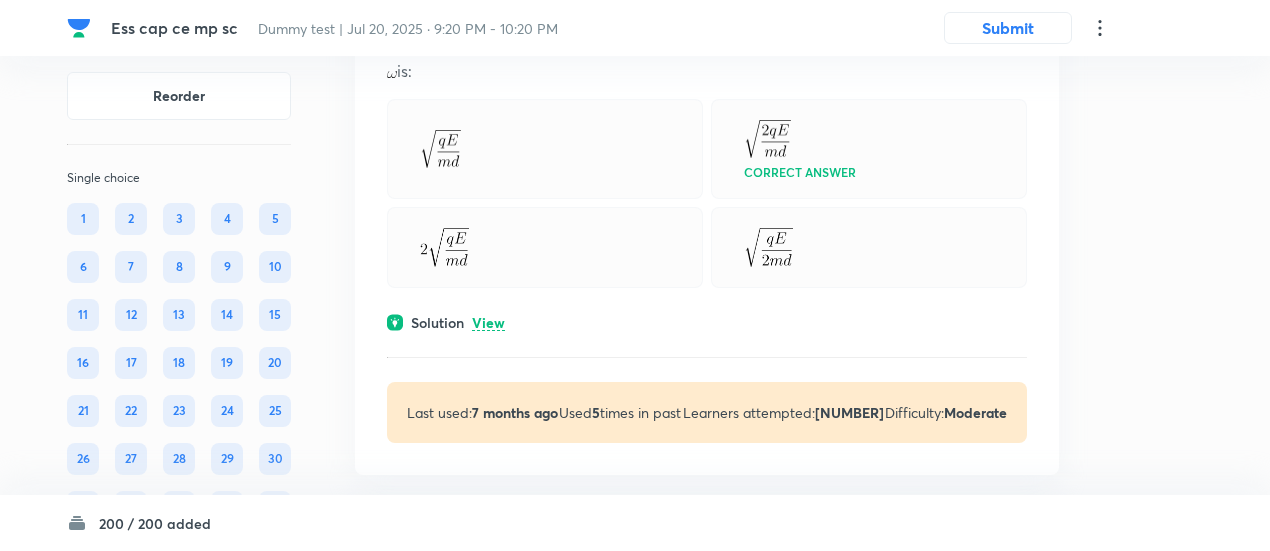 scroll, scrollTop: 11157, scrollLeft: 0, axis: vertical 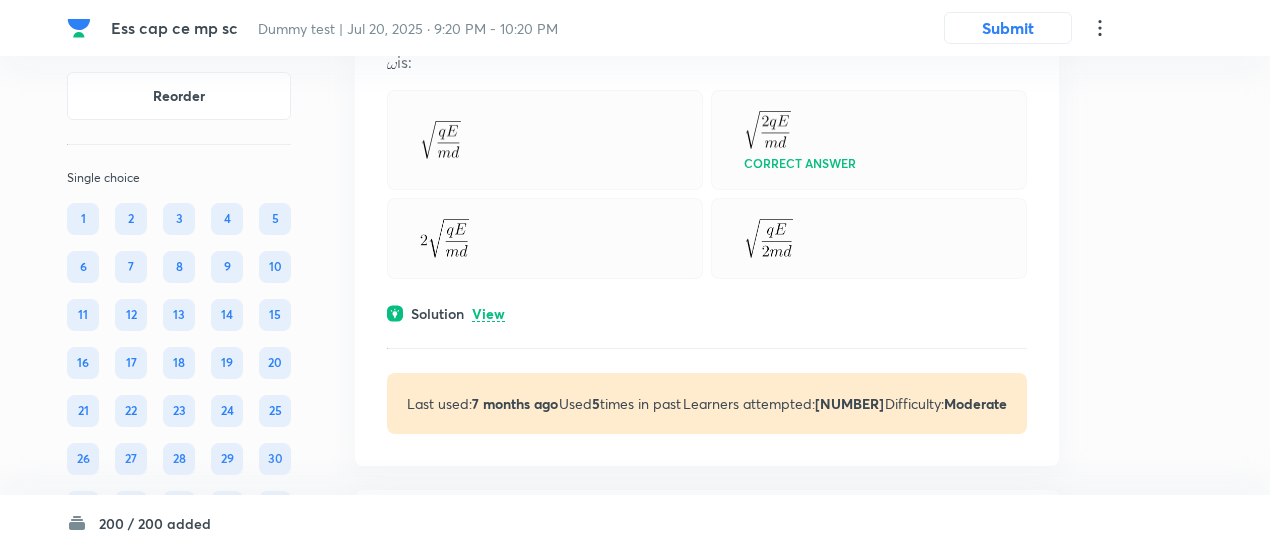 click on "View" at bounding box center (488, 314) 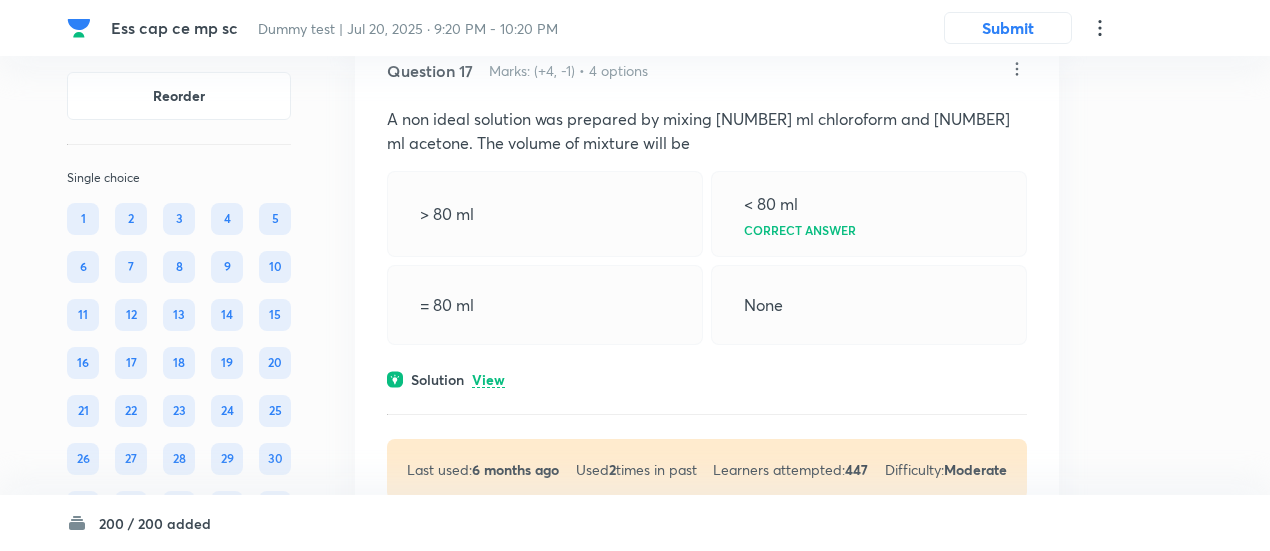 scroll, scrollTop: 11817, scrollLeft: 0, axis: vertical 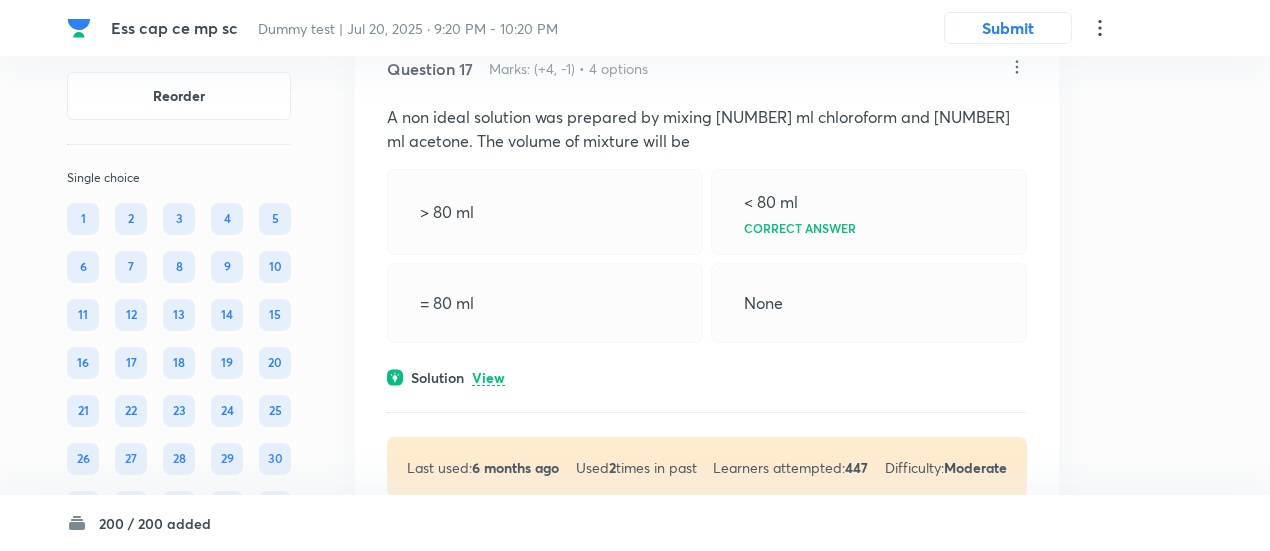 click on "Correct answer = 80 ml None Solution View Last used: 6 months ago Used 2 times in past Learners attempted: 447 Difficulty: Moderate" at bounding box center [707, 277] 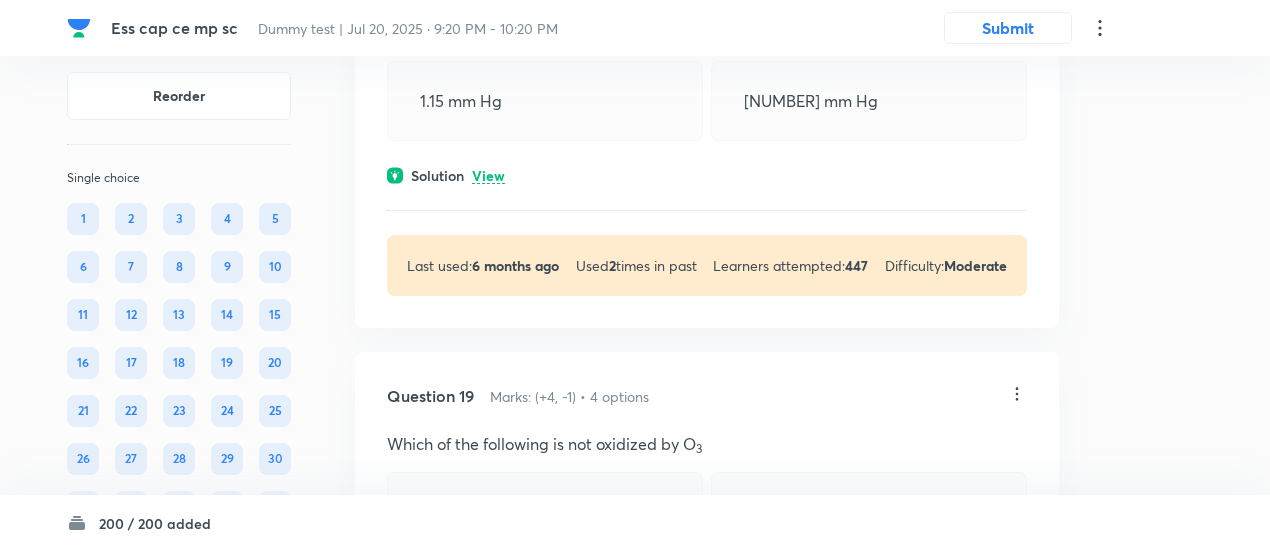scroll, scrollTop: 12743, scrollLeft: 0, axis: vertical 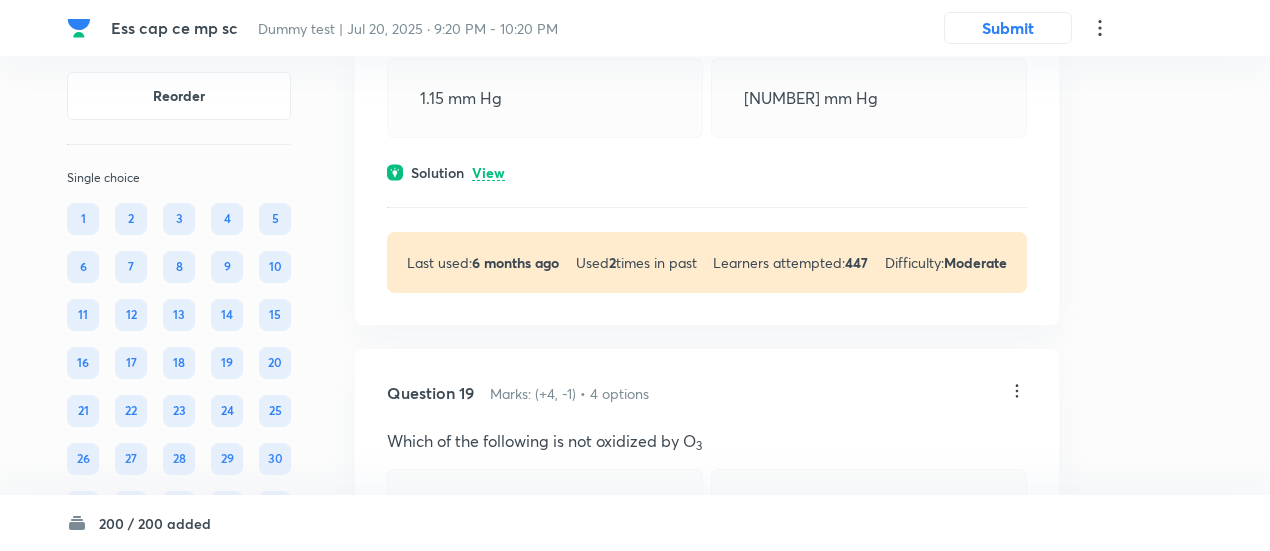 click on "View" at bounding box center (488, 173) 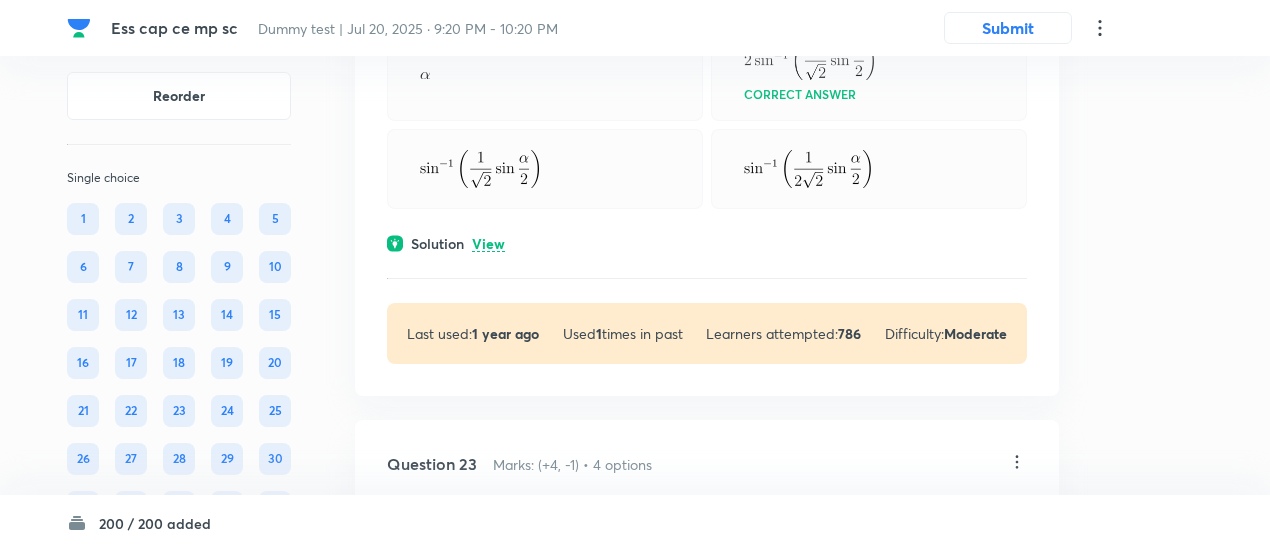 scroll, scrollTop: 15327, scrollLeft: 0, axis: vertical 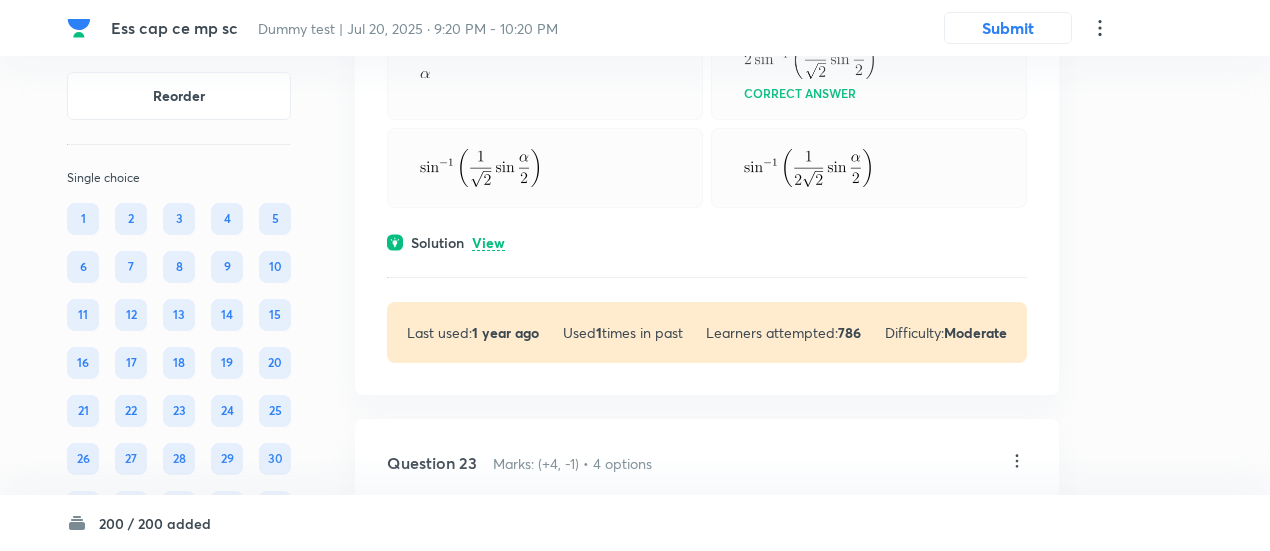 click on "Solution View" at bounding box center (707, 242) 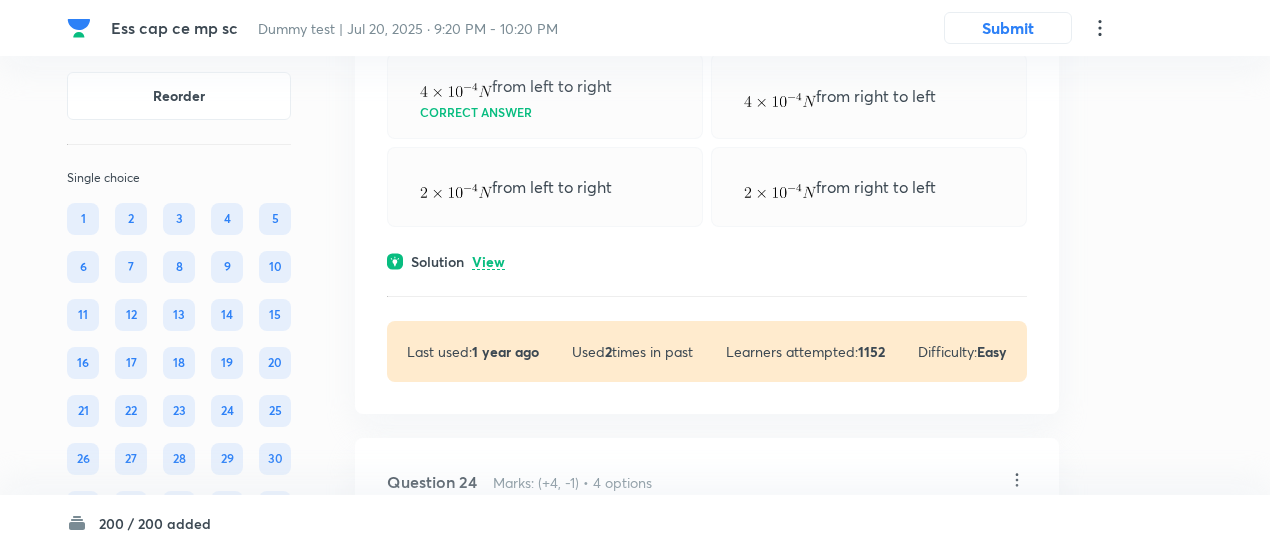 scroll, scrollTop: 16294, scrollLeft: 0, axis: vertical 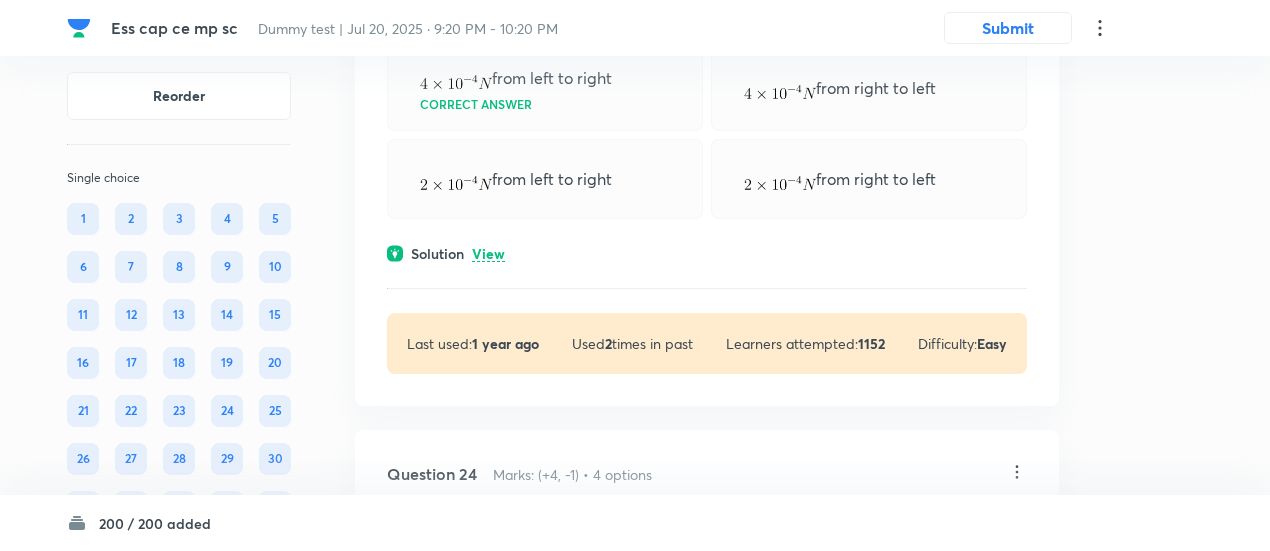 click on "View" at bounding box center (488, 254) 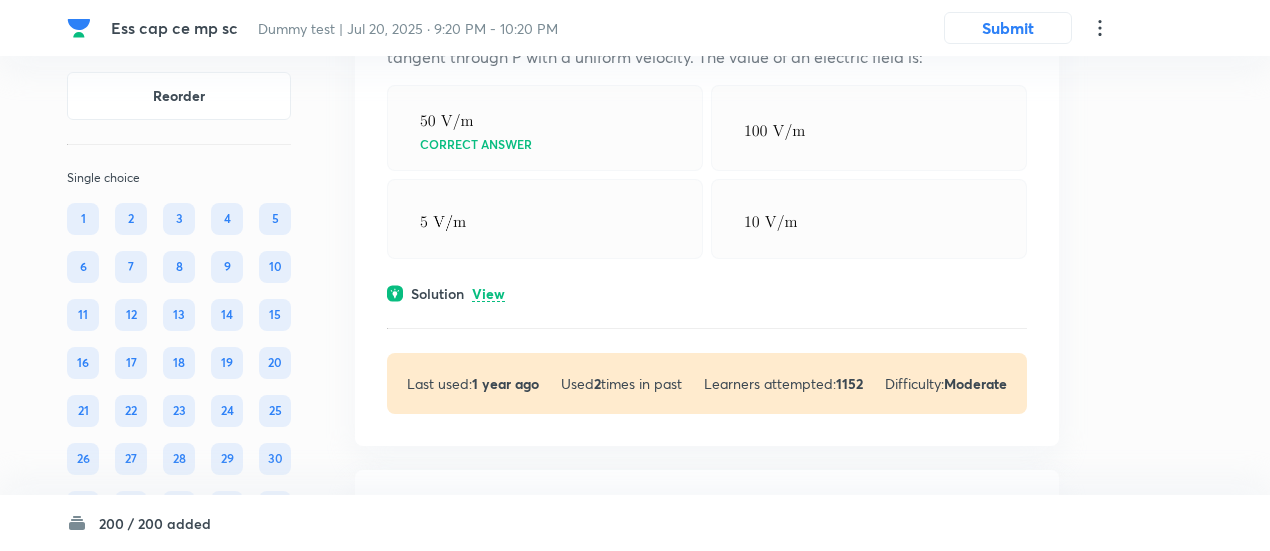 scroll, scrollTop: 17342, scrollLeft: 0, axis: vertical 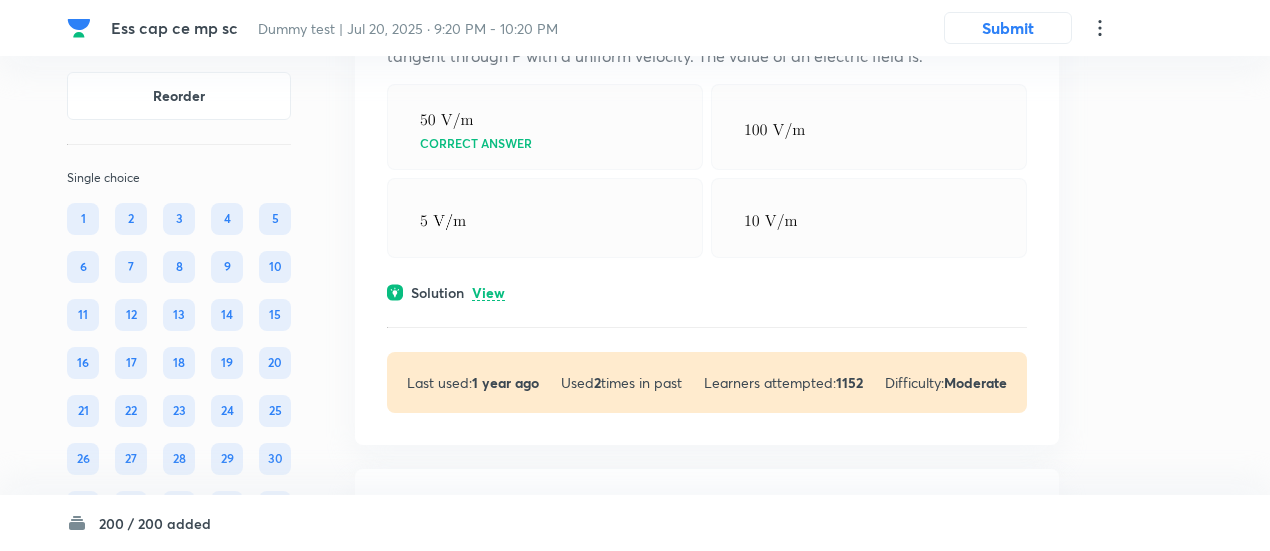 click on "View" at bounding box center (488, 293) 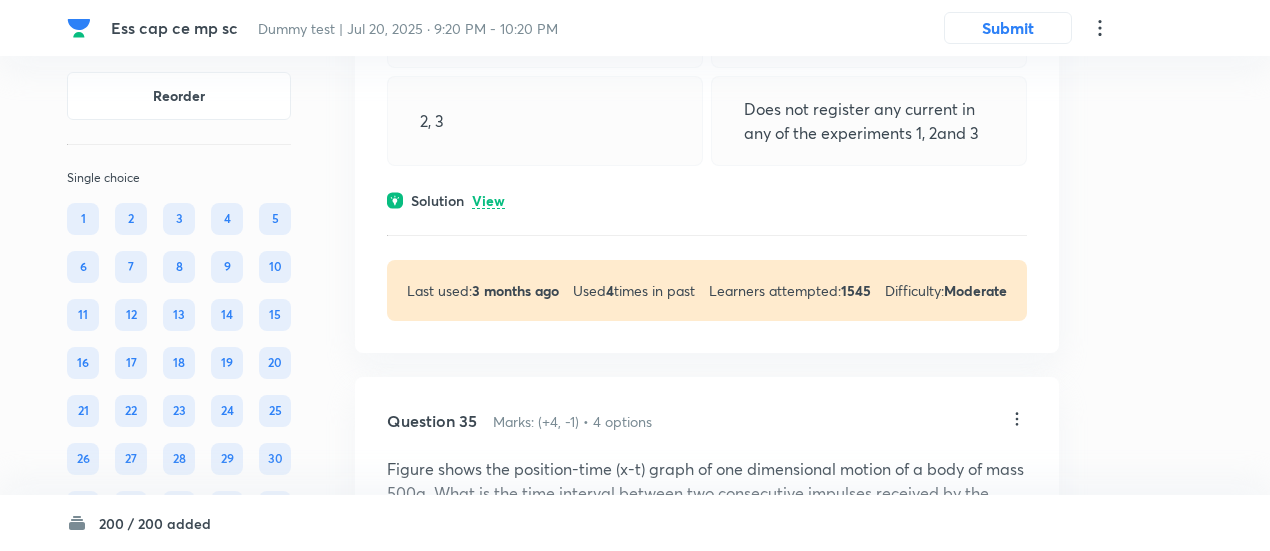scroll, scrollTop: 24358, scrollLeft: 0, axis: vertical 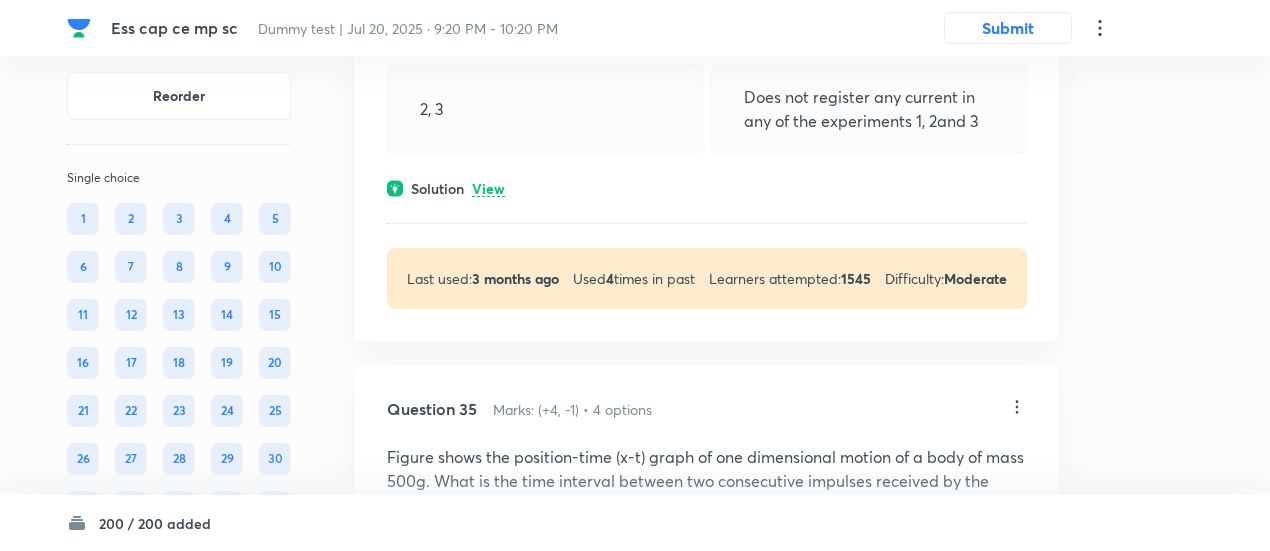 click on "View" at bounding box center (488, 189) 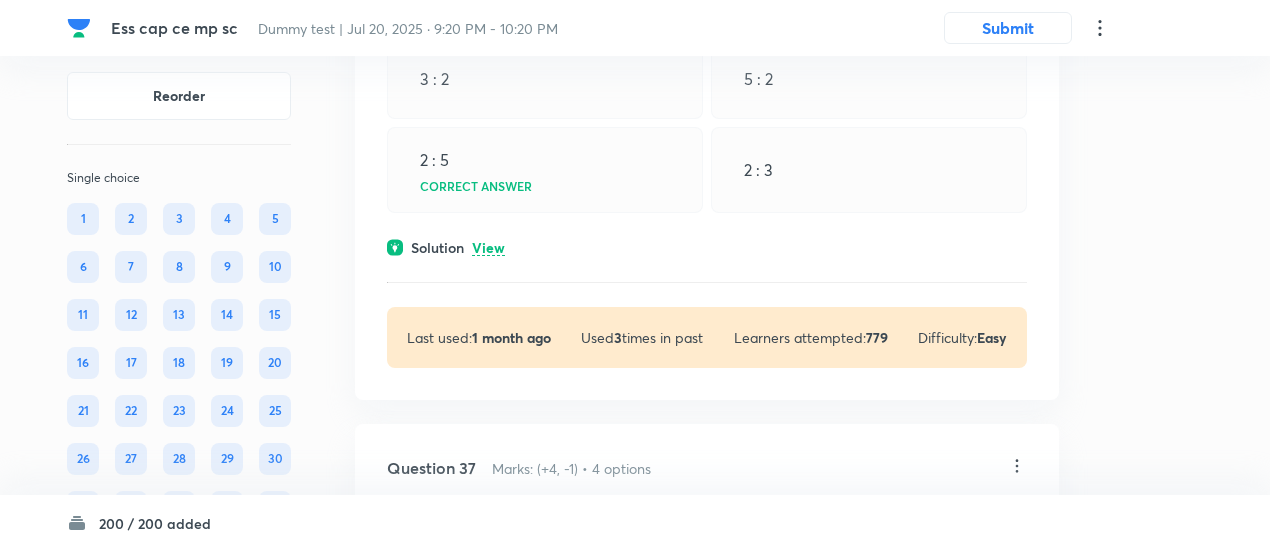 scroll, scrollTop: 25850, scrollLeft: 0, axis: vertical 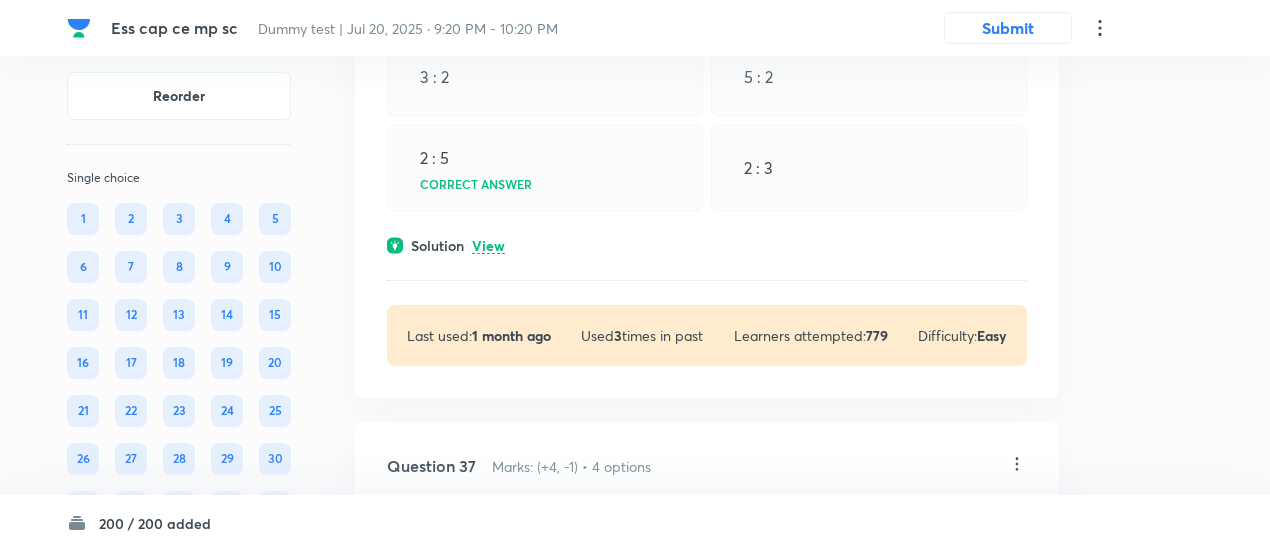 click on "View" at bounding box center [488, 246] 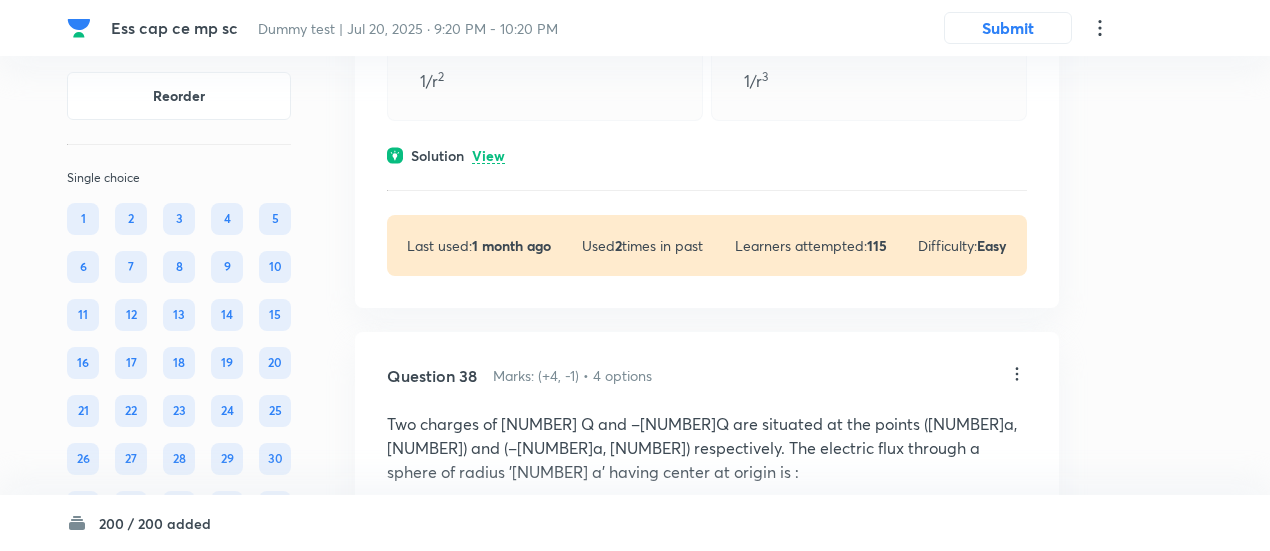 scroll, scrollTop: 26654, scrollLeft: 0, axis: vertical 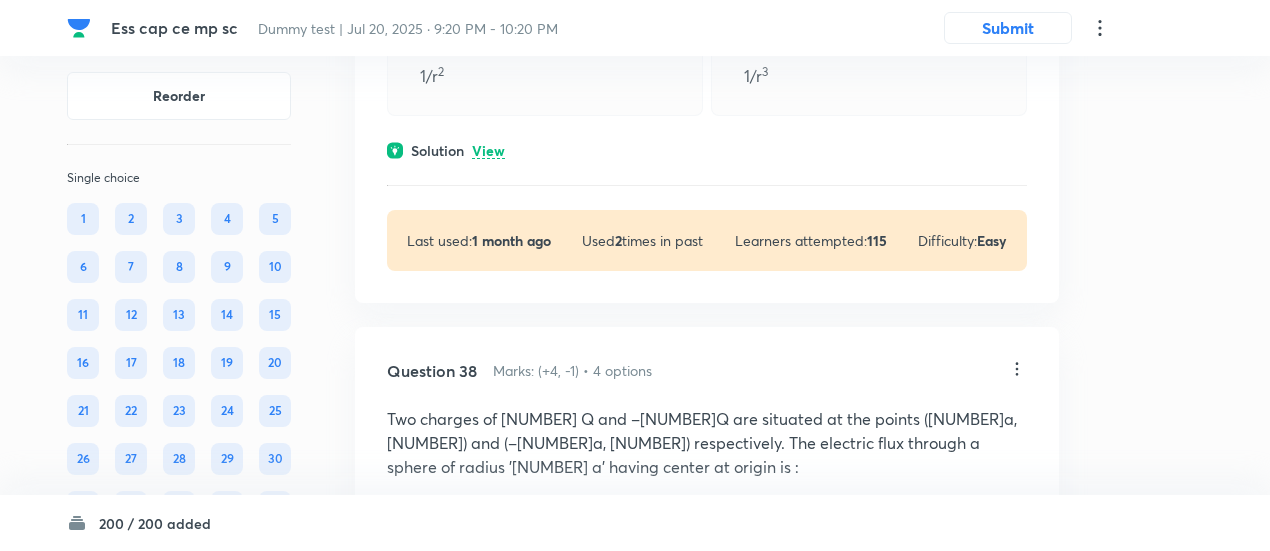 click on "View" at bounding box center [488, 151] 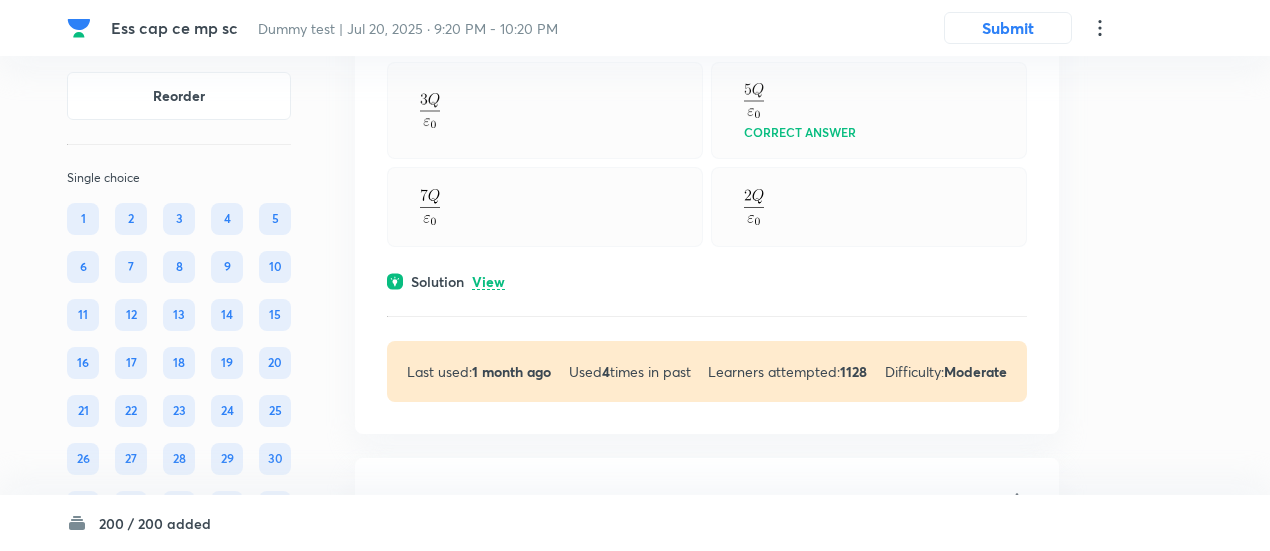 scroll, scrollTop: 27283, scrollLeft: 0, axis: vertical 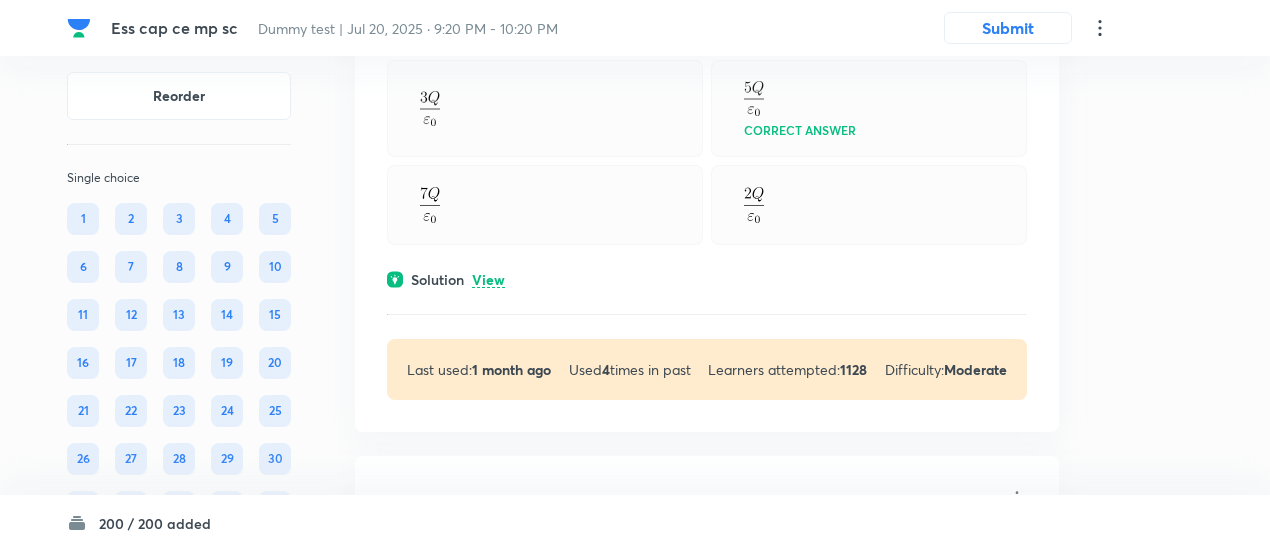 click on "View" at bounding box center (488, 280) 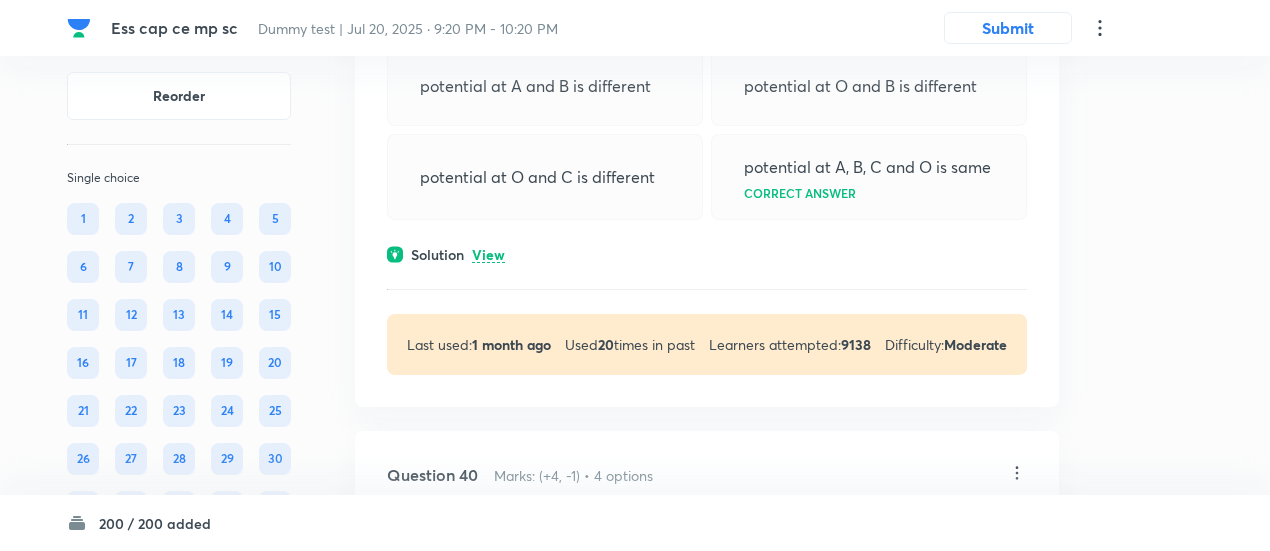 click on "View" at bounding box center (488, 255) 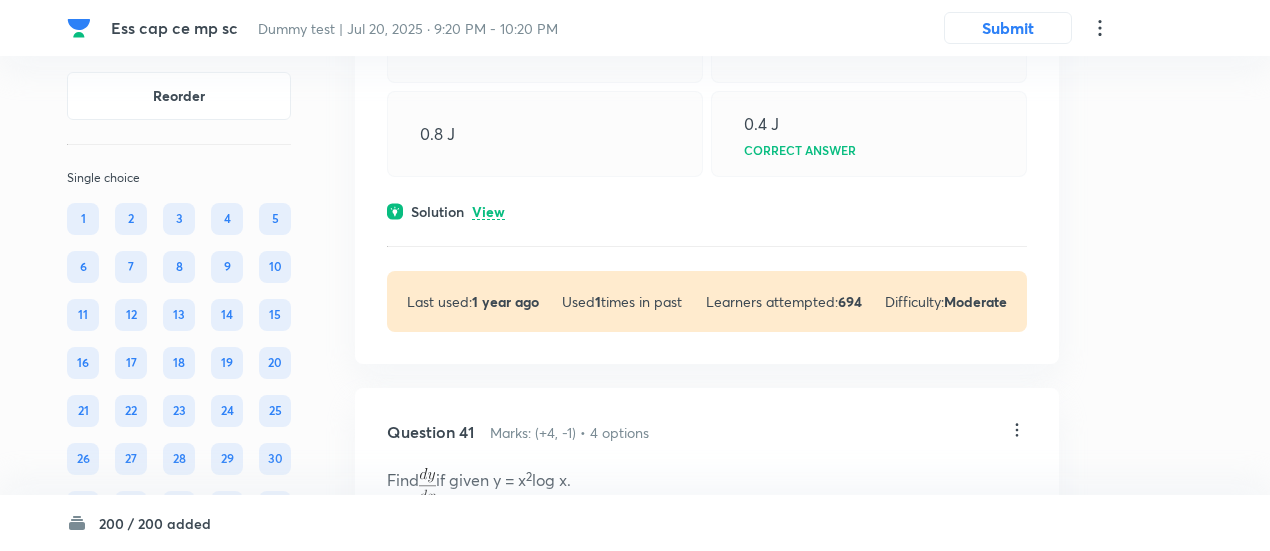 scroll, scrollTop: 29240, scrollLeft: 0, axis: vertical 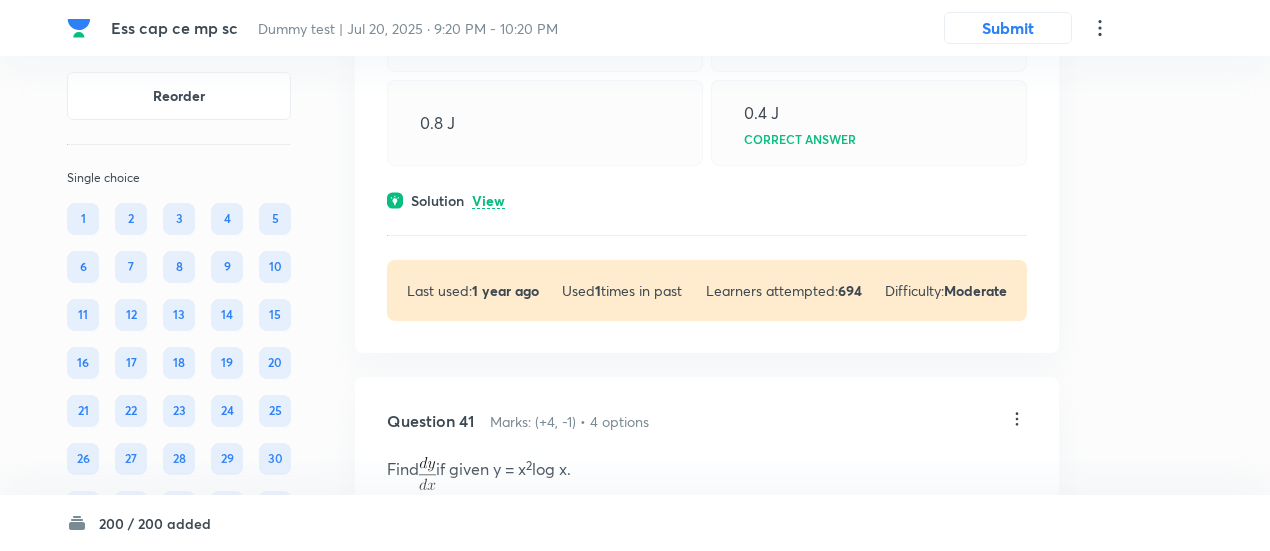 click on "View" at bounding box center (488, 201) 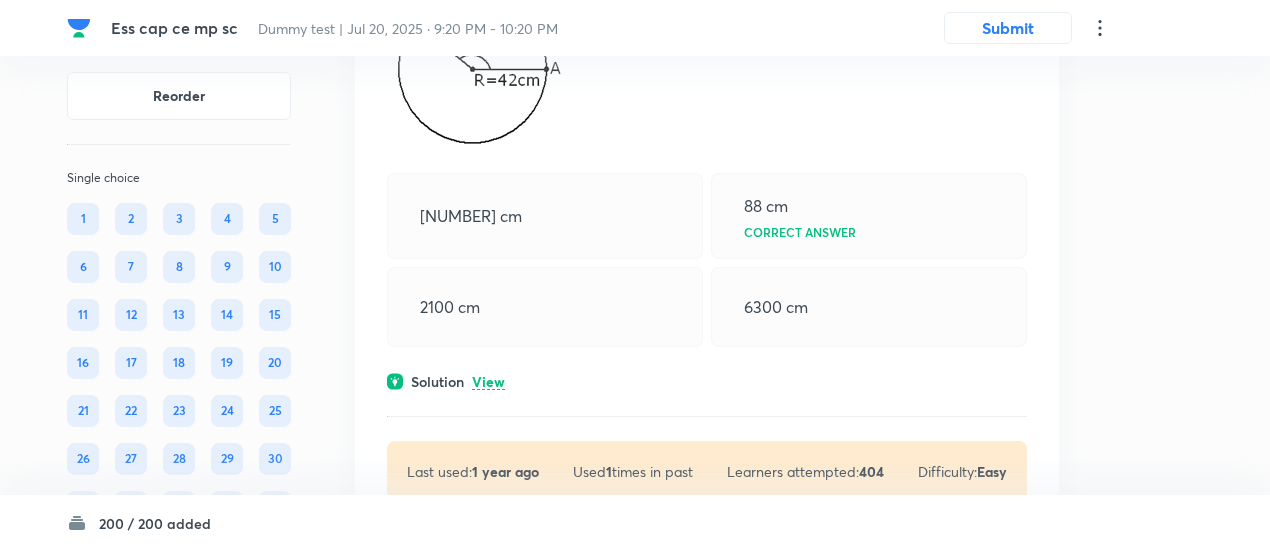 scroll, scrollTop: 32452, scrollLeft: 0, axis: vertical 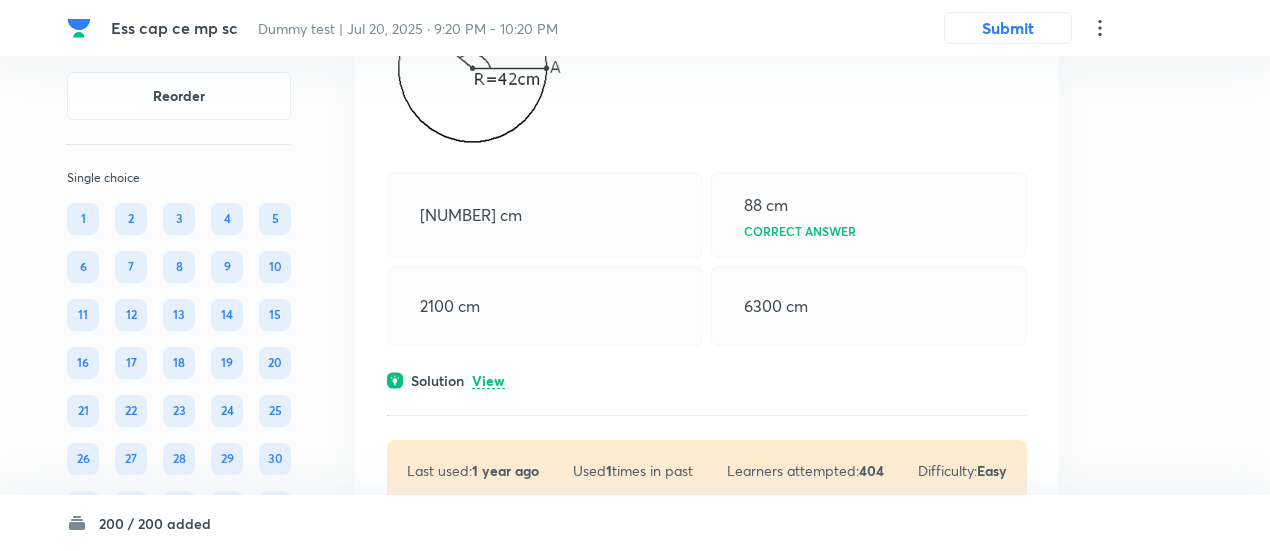 click on "View" at bounding box center [488, 381] 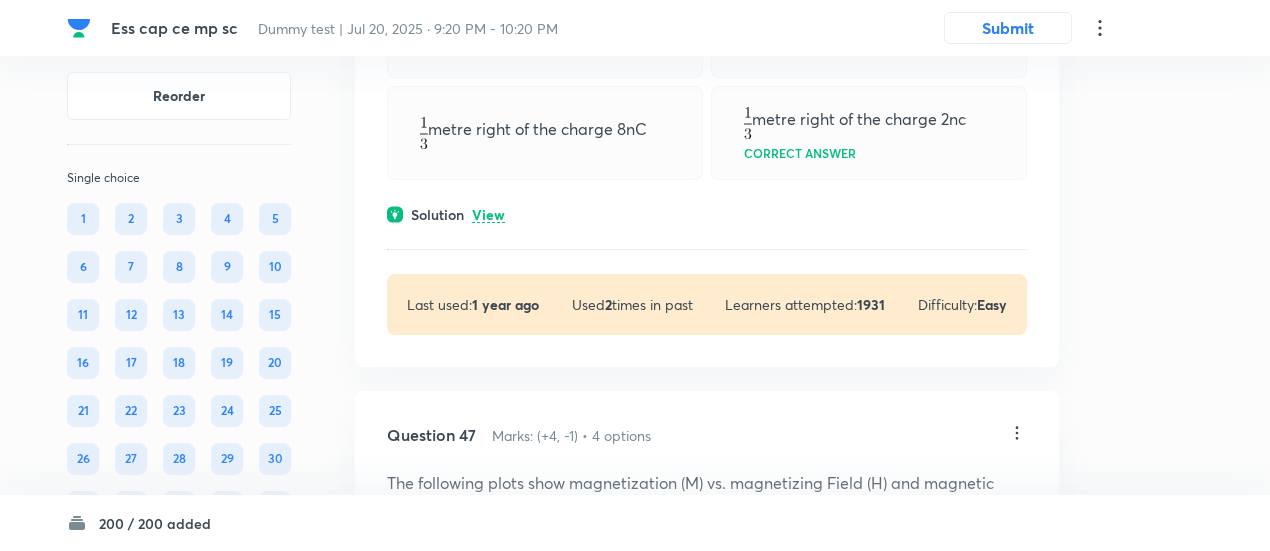 scroll, scrollTop: 33350, scrollLeft: 0, axis: vertical 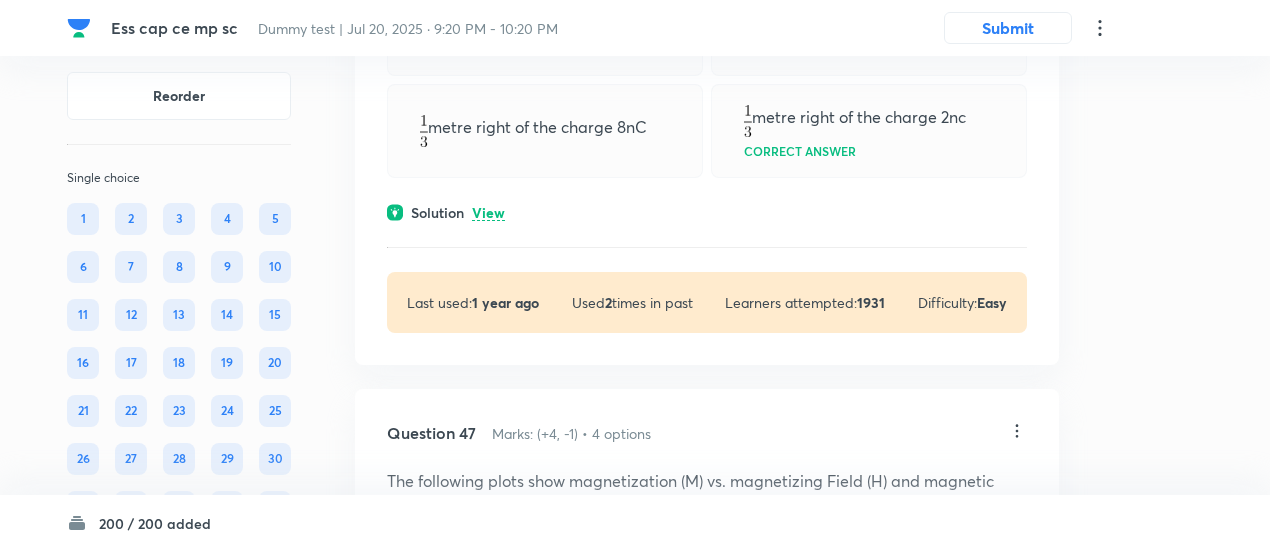 click on "View" at bounding box center (488, 213) 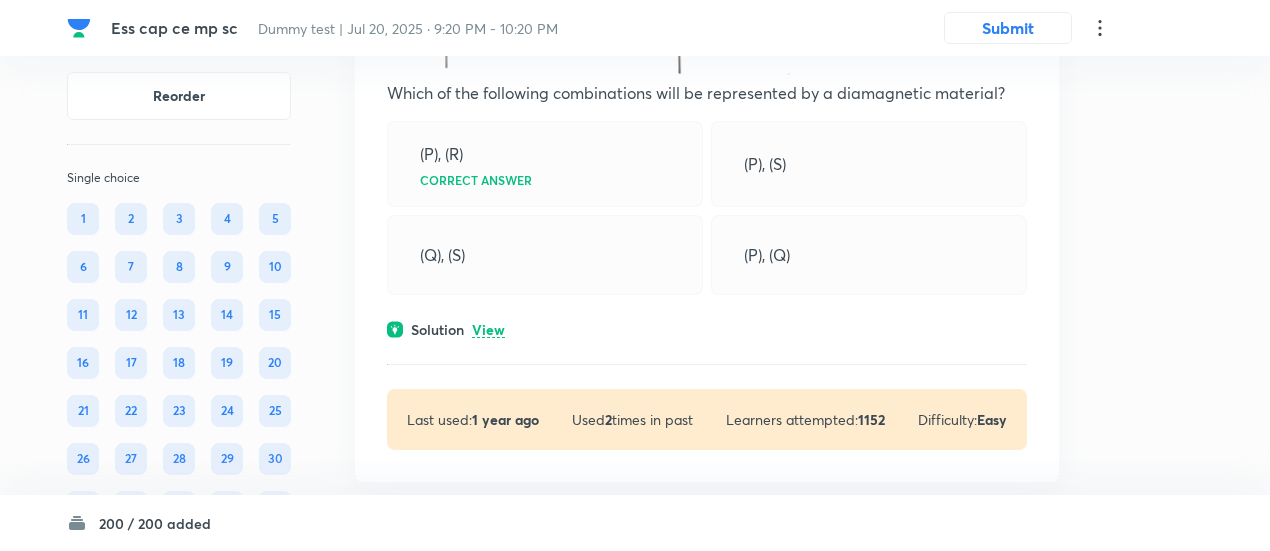 scroll, scrollTop: 34191, scrollLeft: 0, axis: vertical 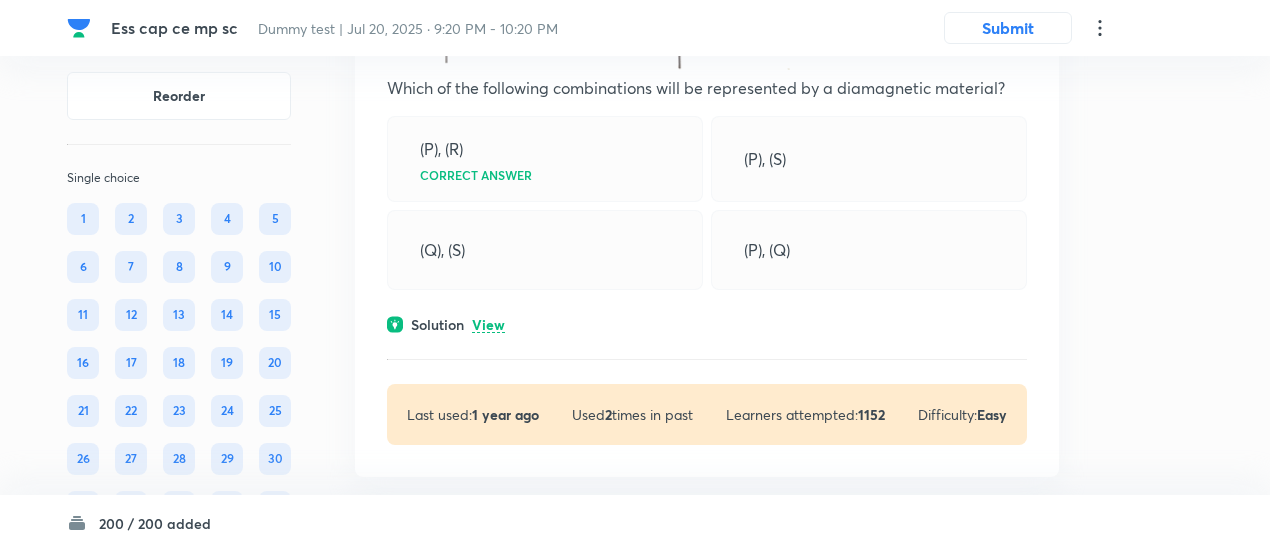 click on "View" at bounding box center (488, 325) 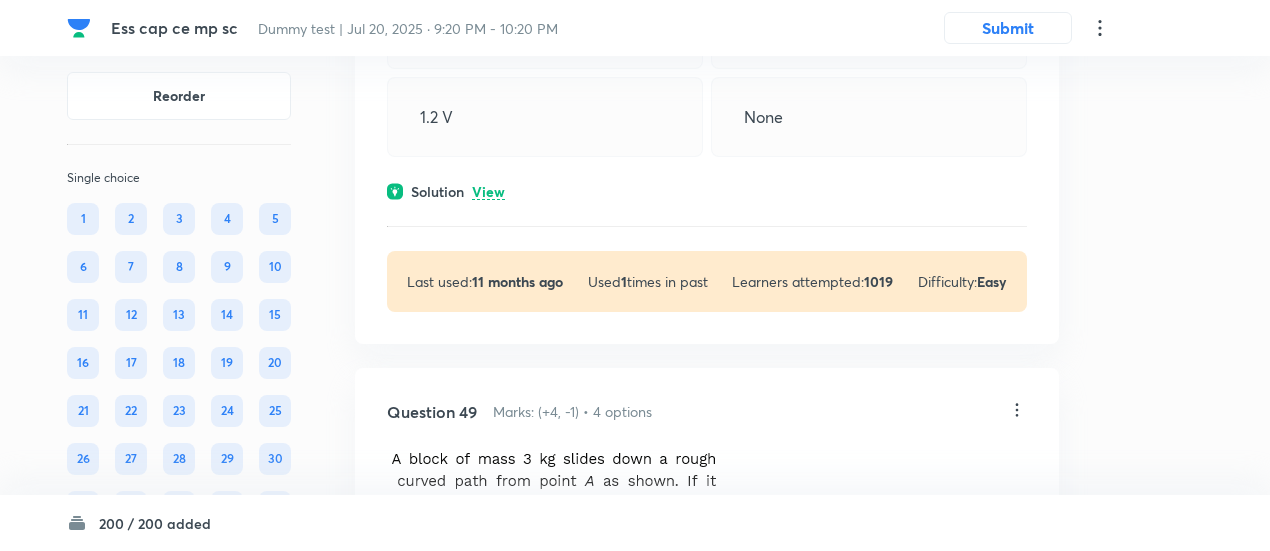 scroll, scrollTop: 35197, scrollLeft: 0, axis: vertical 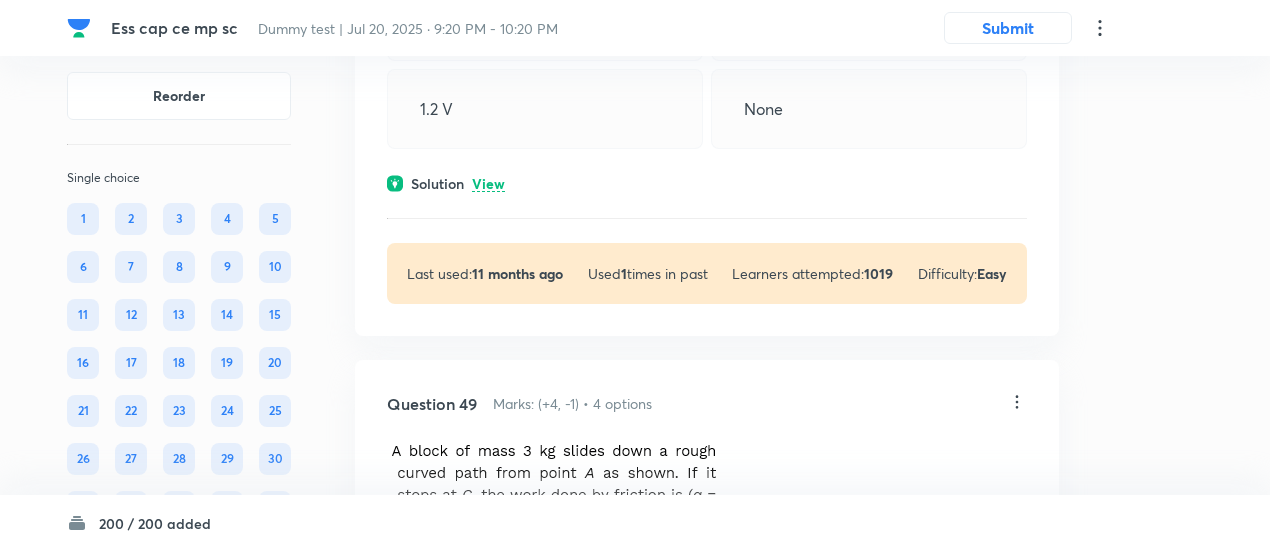click on "View" at bounding box center [488, 184] 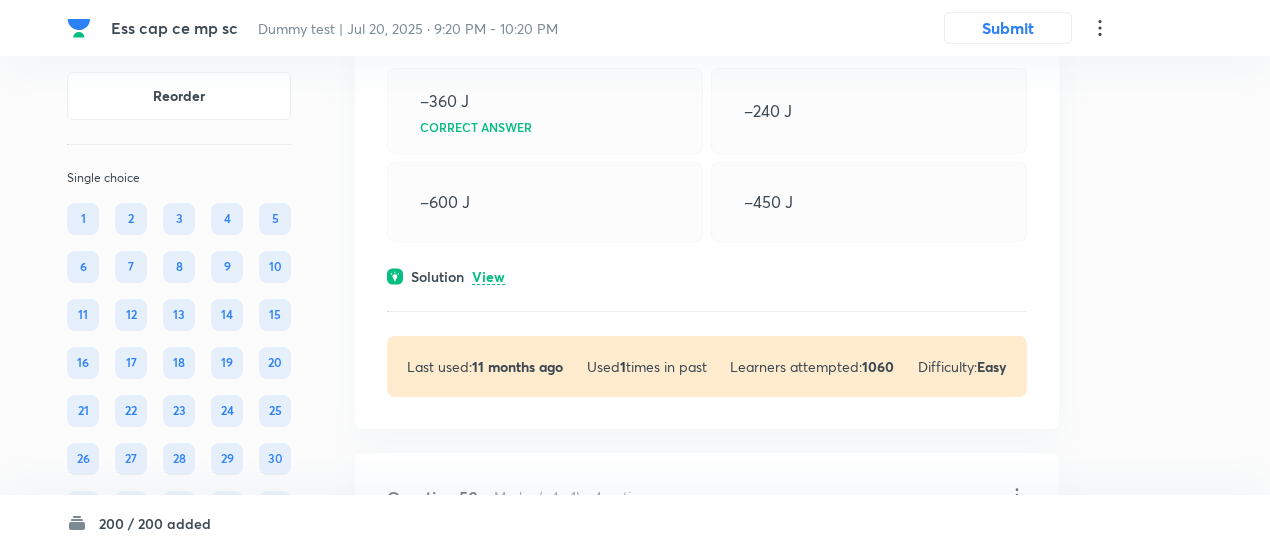 scroll, scrollTop: 36425, scrollLeft: 0, axis: vertical 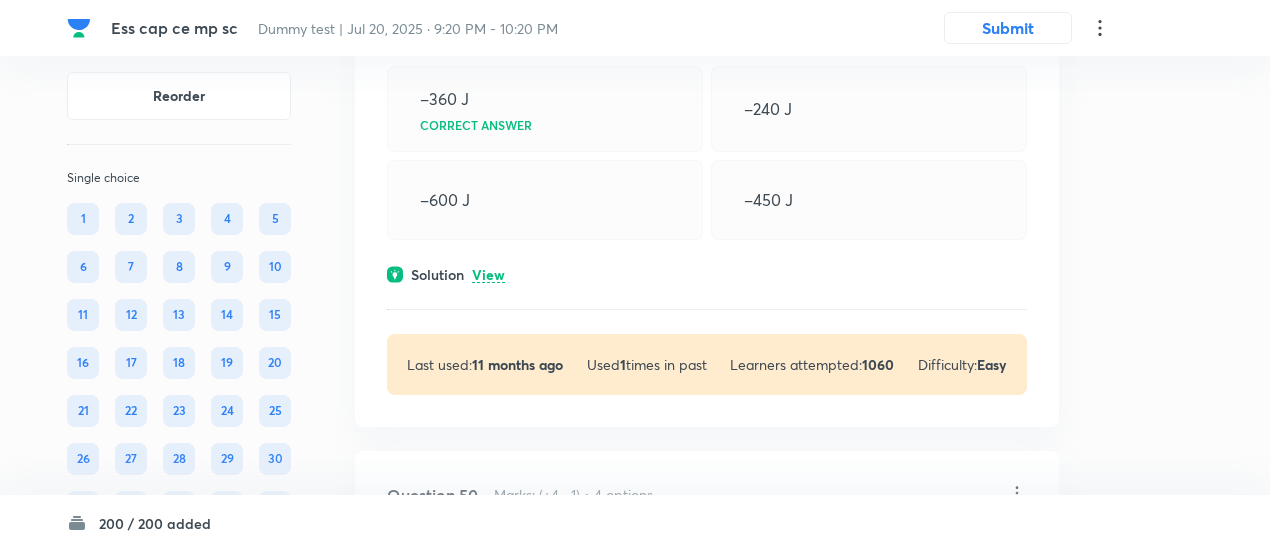 click on "View" at bounding box center [488, 275] 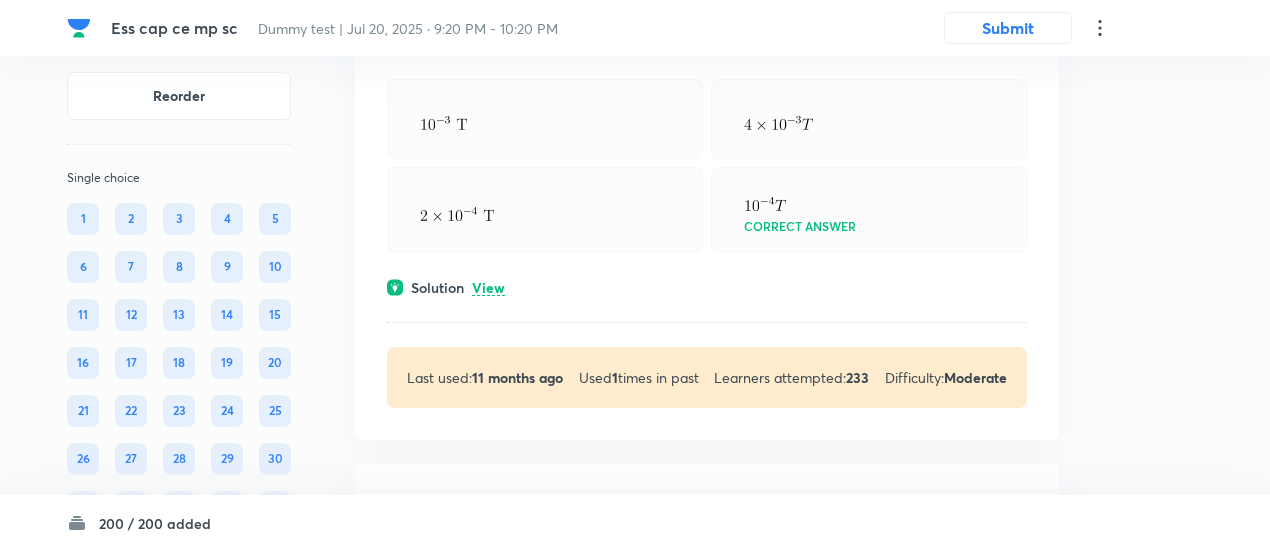 scroll, scrollTop: 37607, scrollLeft: 0, axis: vertical 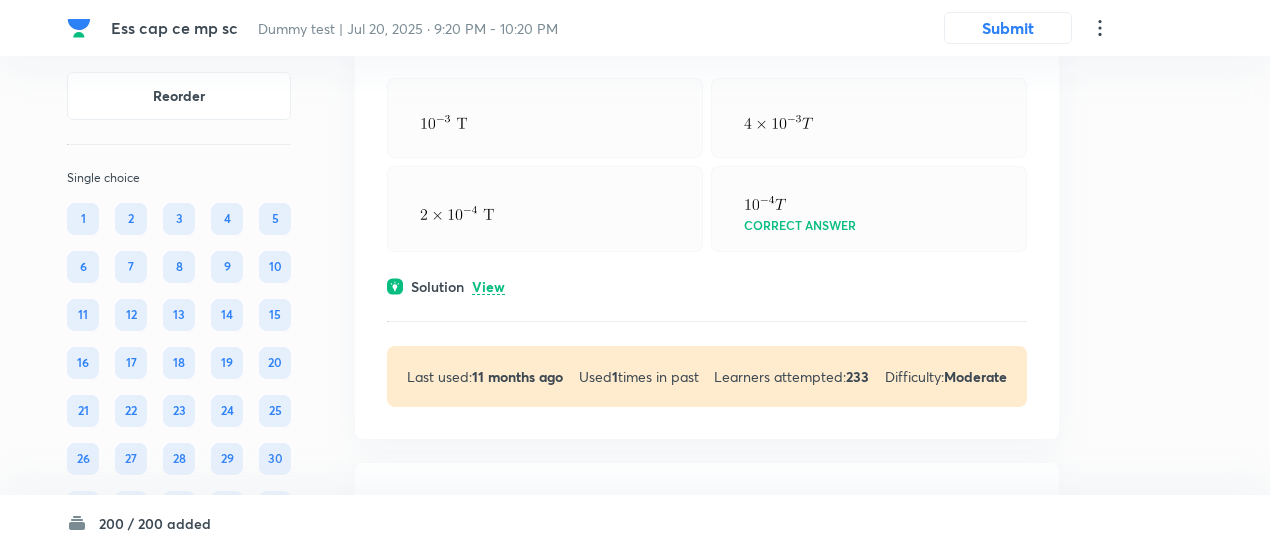 click on "View" at bounding box center [488, 287] 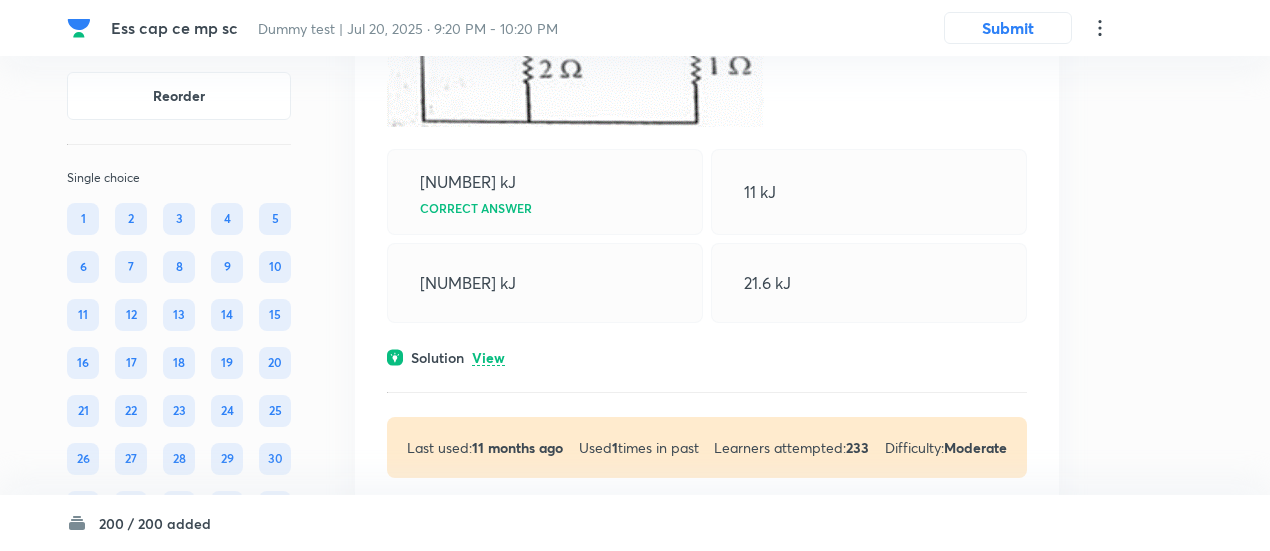 scroll, scrollTop: 38454, scrollLeft: 0, axis: vertical 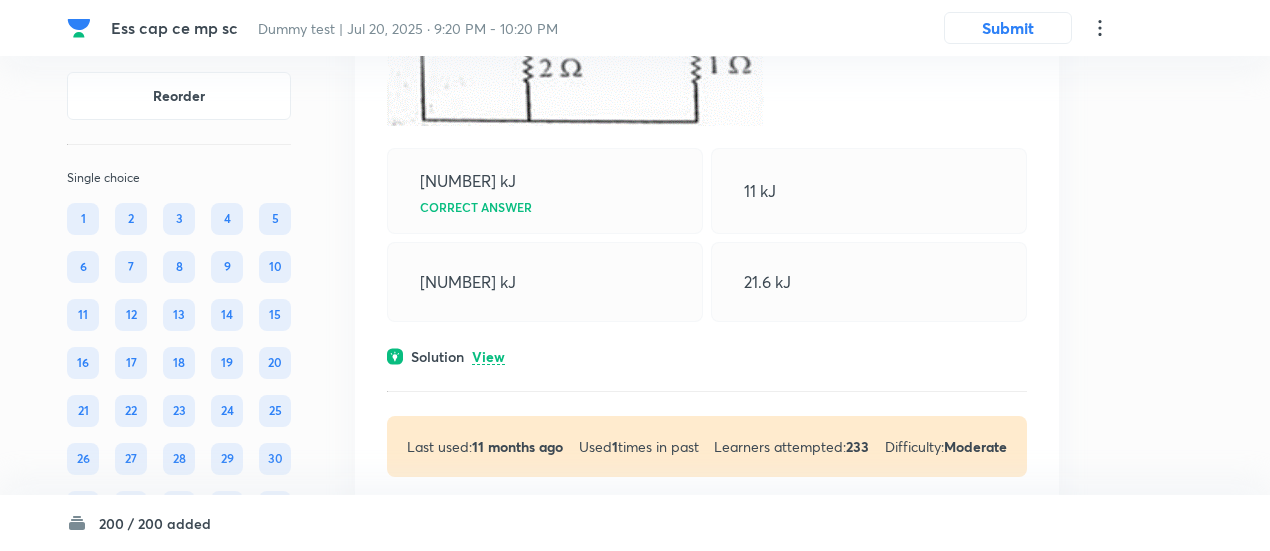 click on "View" at bounding box center (488, 357) 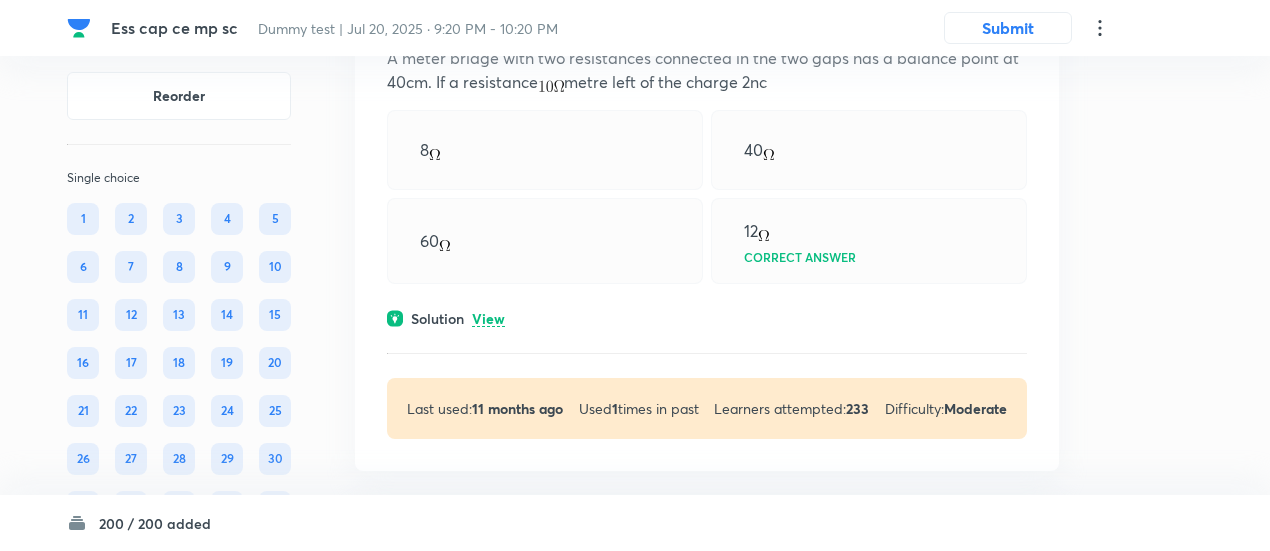 scroll, scrollTop: 39595, scrollLeft: 0, axis: vertical 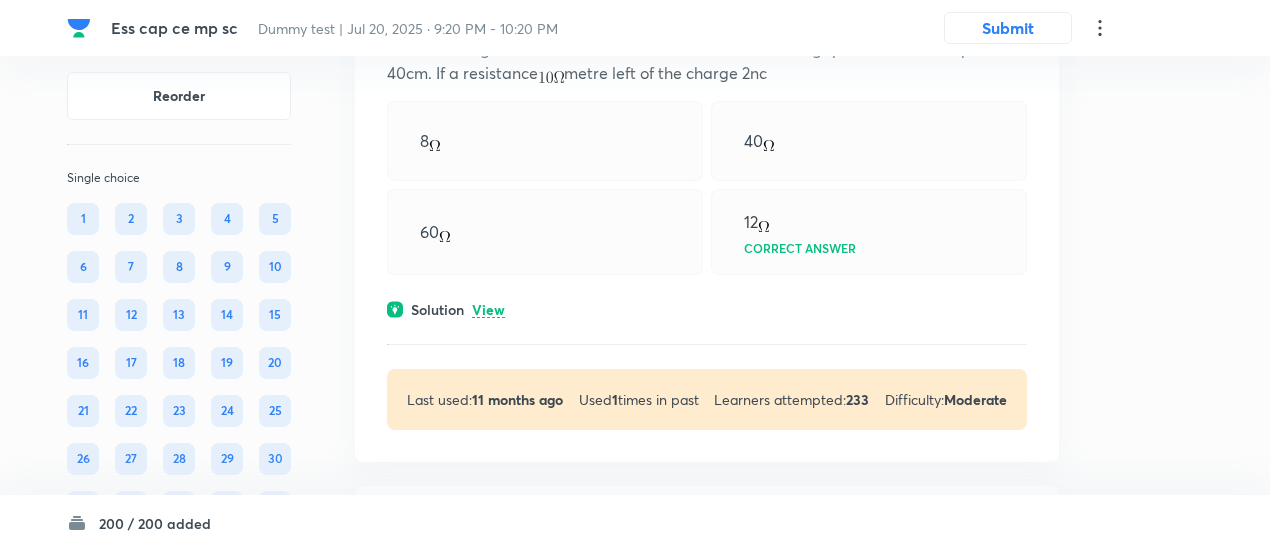 click on "A meter bridge with two resistances connected in the two gaps has a balance point at [NUMBER]cm. If a resistance   is connected in series with the smaller resistor, the balance point shifts by [NUMBER] cm. Neglecting any corrections, the larger resistance 8 40 60 12 Correct answer Solution View Last used:  11 months ago Used  1  times in past Learners attempted:  233 Difficulty: Moderate" at bounding box center (707, 209) 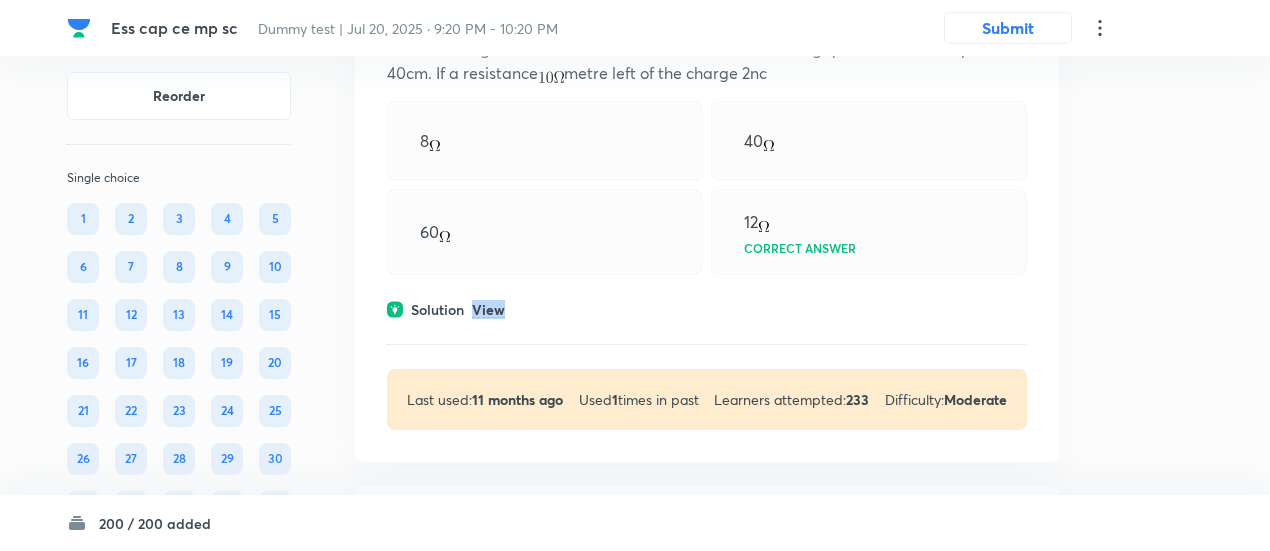 click on "A meter bridge with two resistances connected in the two gaps has a balance point at [NUMBER]cm. If a resistance   is connected in series with the smaller resistor, the balance point shifts by [NUMBER] cm. Neglecting any corrections, the larger resistance 8 40 60 12 Correct answer Solution View Last used:  11 months ago Used  1  times in past Learners attempted:  233 Difficulty: Moderate" at bounding box center [707, 209] 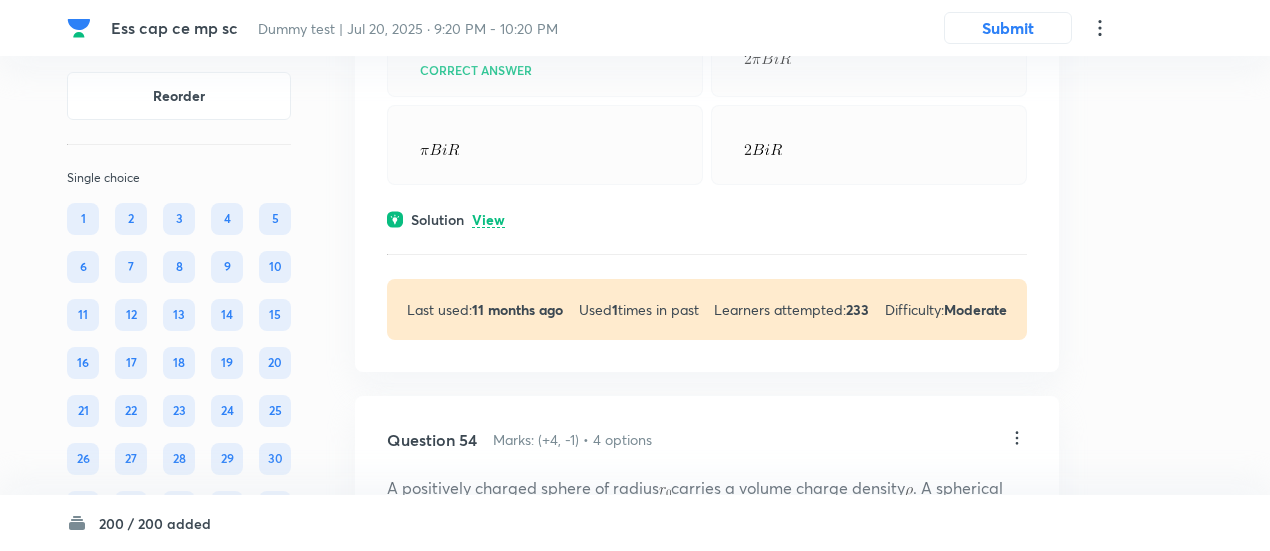 scroll, scrollTop: 40620, scrollLeft: 0, axis: vertical 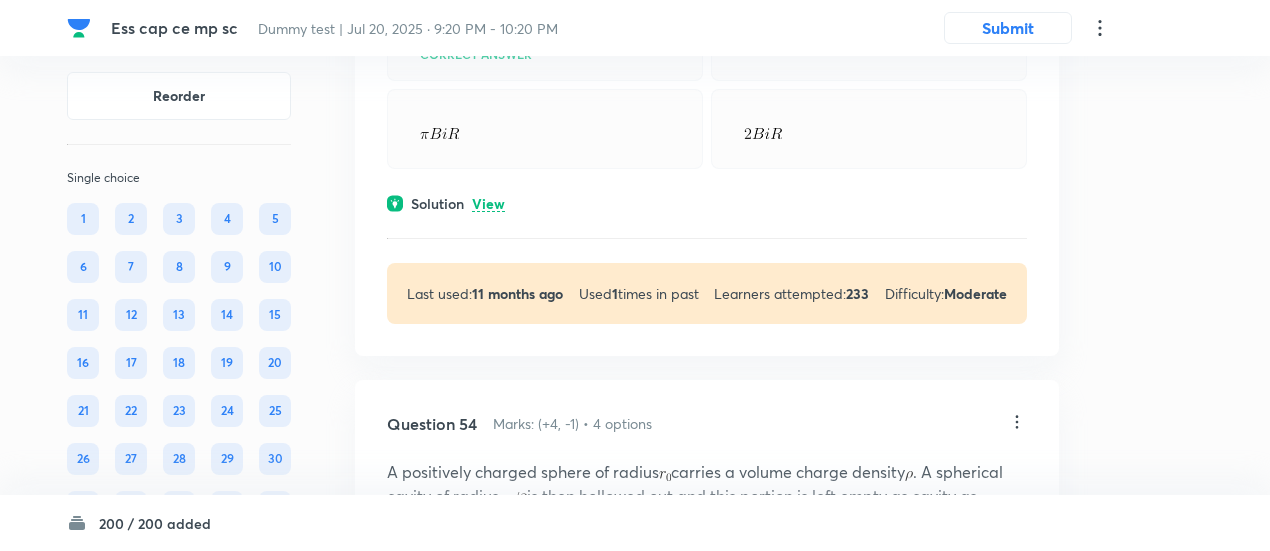 click on "View" at bounding box center (488, 204) 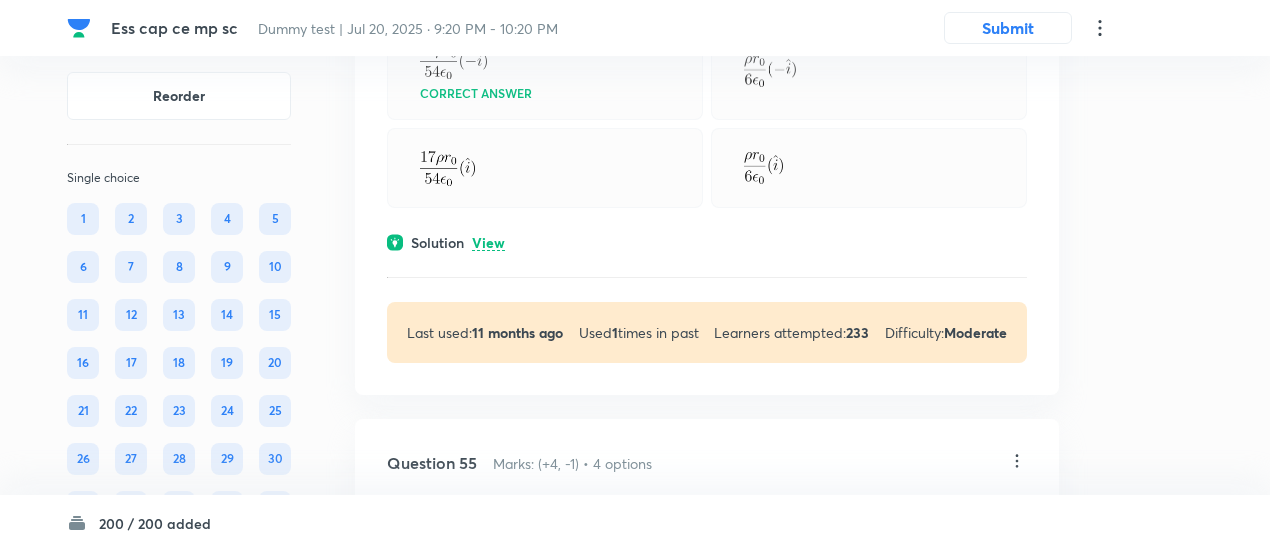 scroll, scrollTop: 41821, scrollLeft: 0, axis: vertical 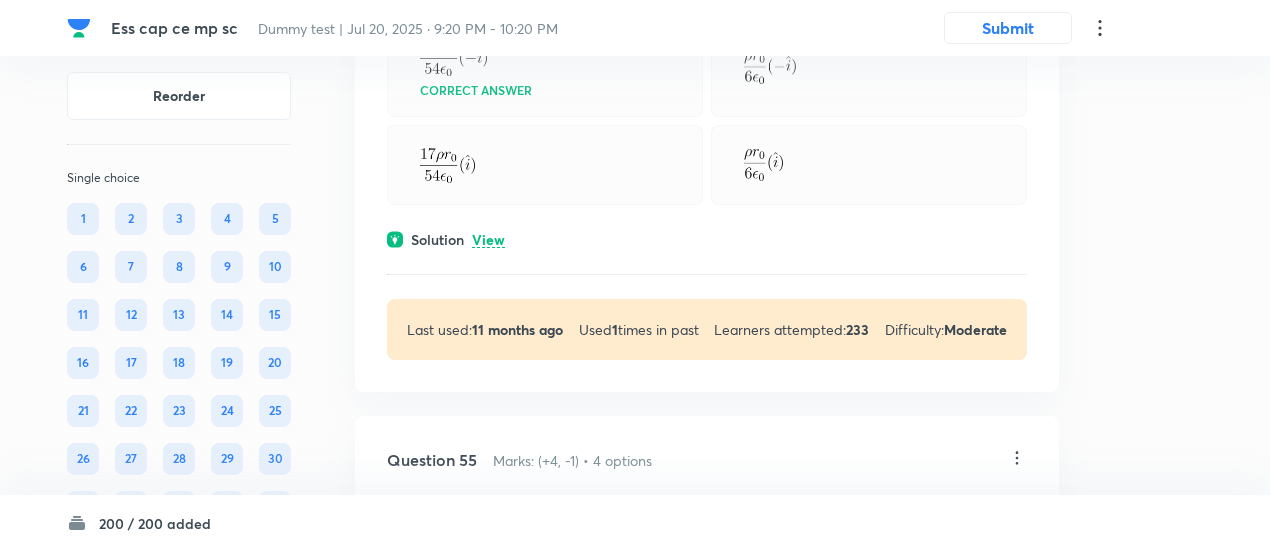 click on "View" at bounding box center [488, 240] 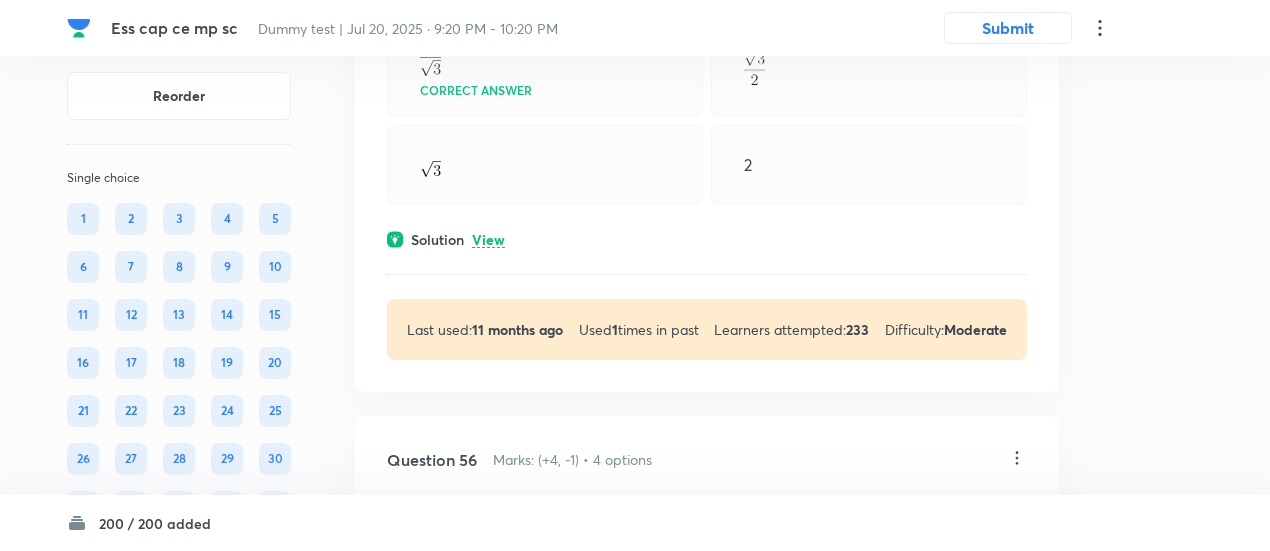 scroll, scrollTop: 42860, scrollLeft: 0, axis: vertical 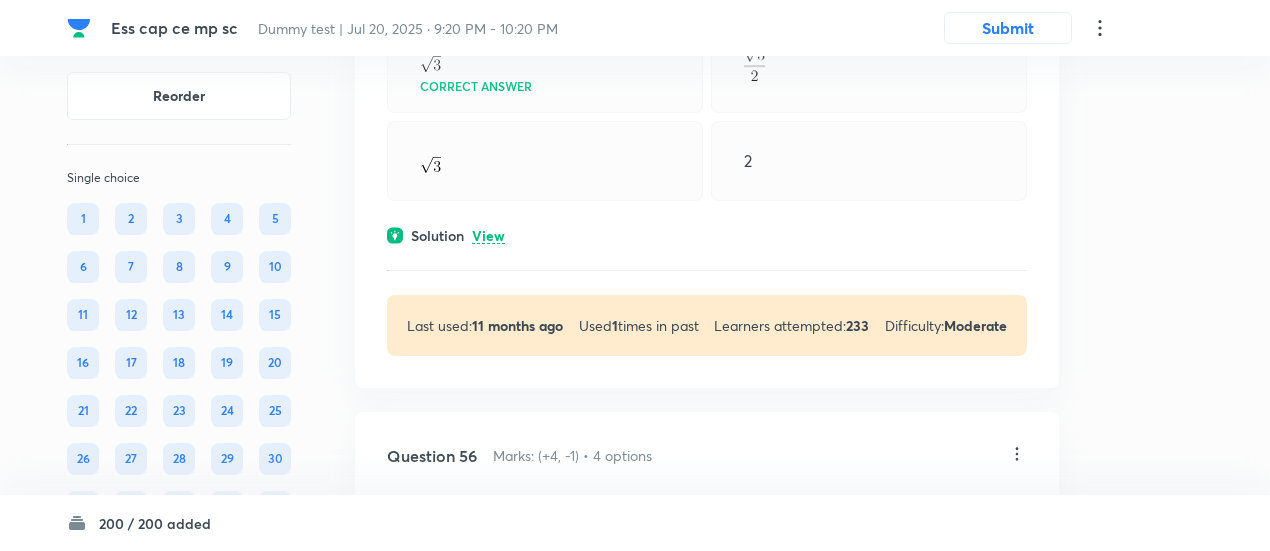click on "View" at bounding box center [488, 236] 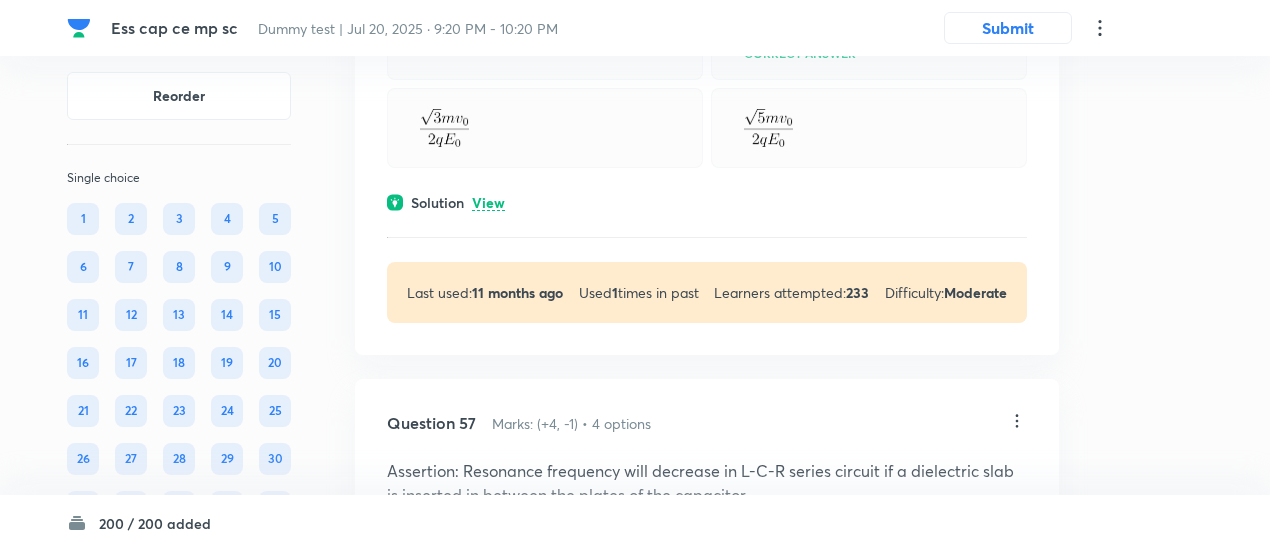 scroll, scrollTop: 43596, scrollLeft: 0, axis: vertical 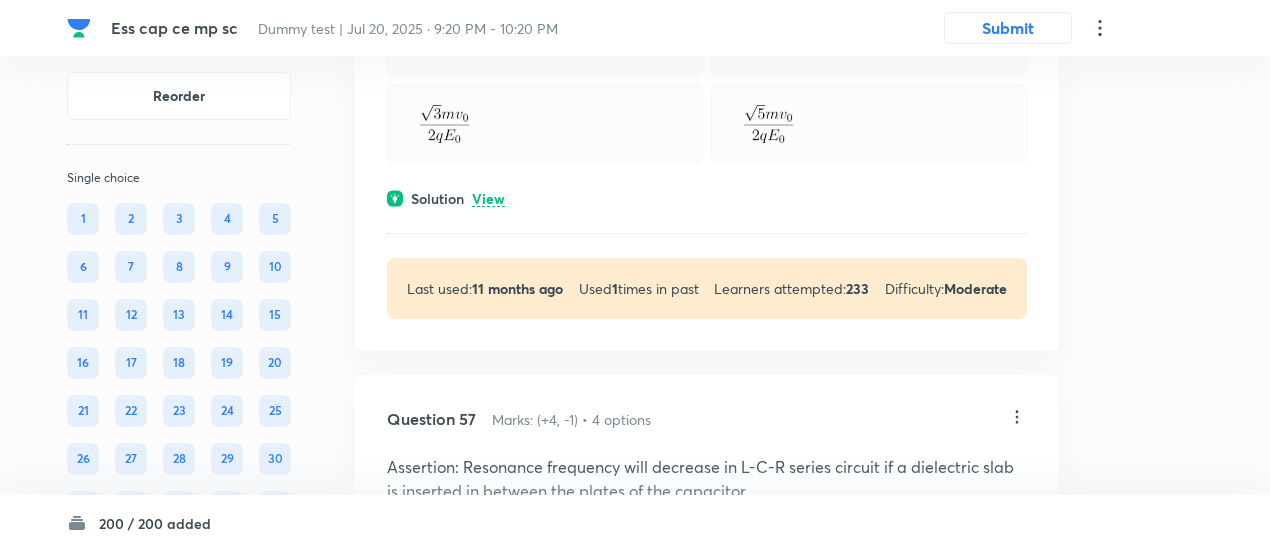 click on "View" at bounding box center [488, 199] 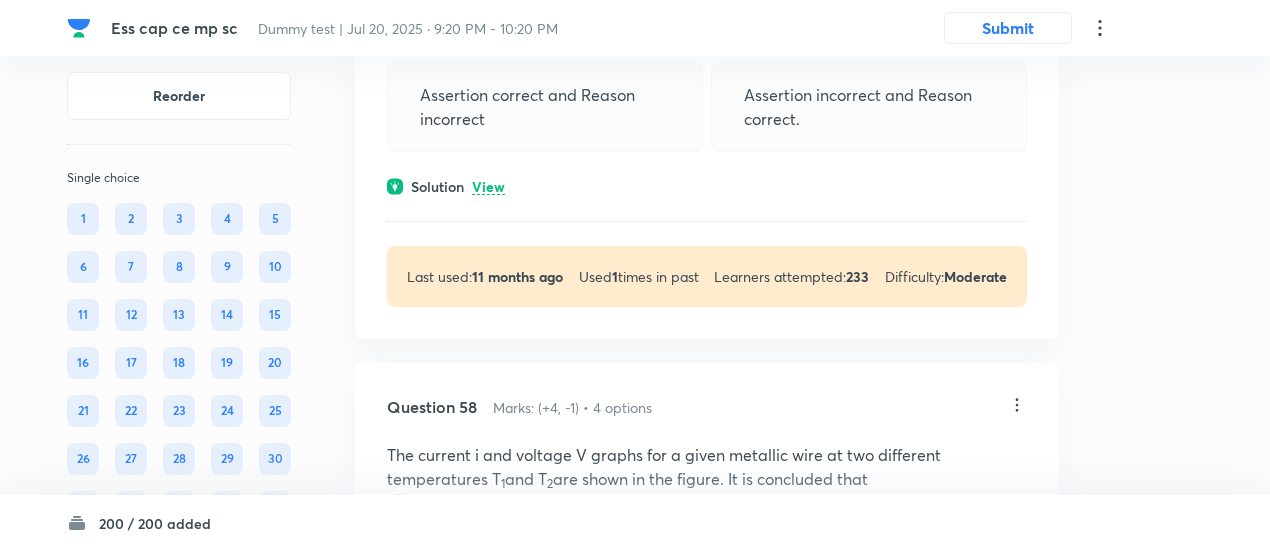 scroll, scrollTop: 44466, scrollLeft: 0, axis: vertical 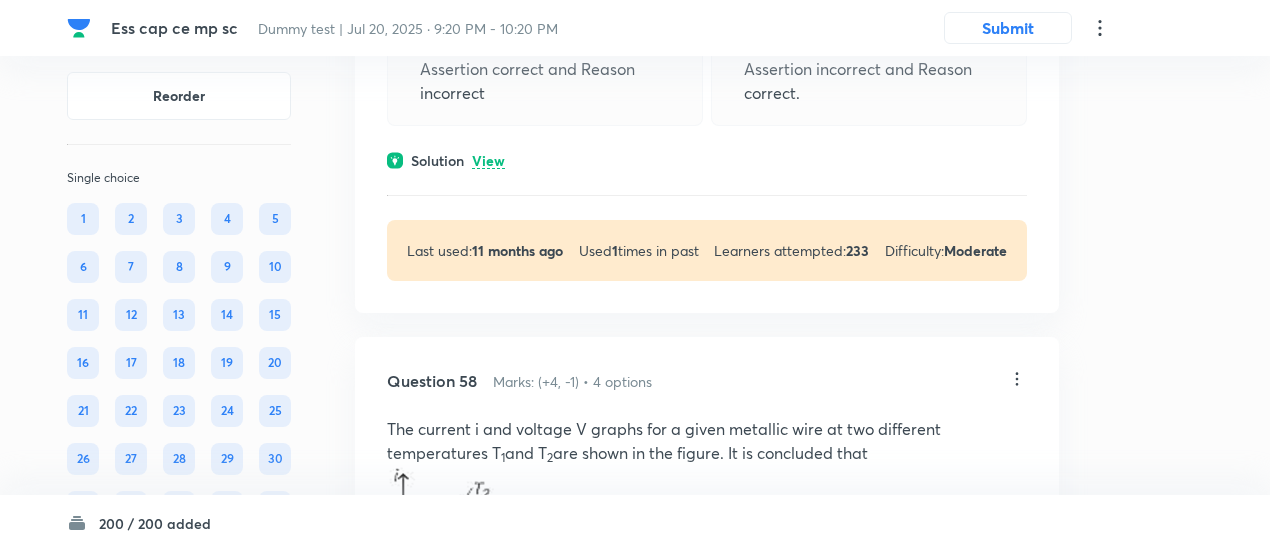 click on "Solution View" at bounding box center (707, 160) 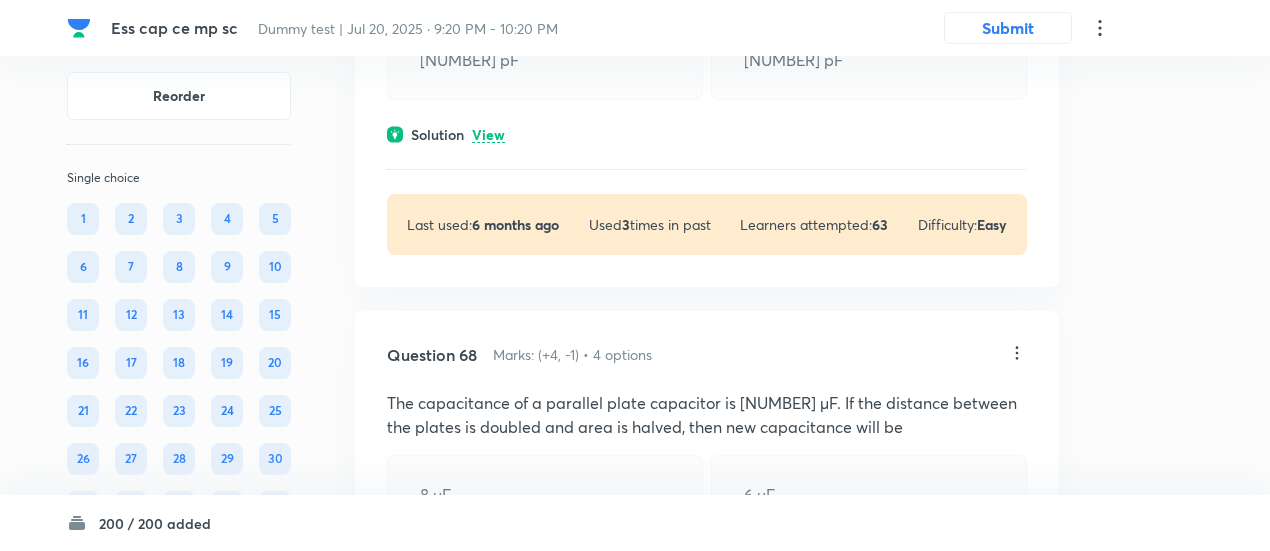 scroll, scrollTop: 50867, scrollLeft: 0, axis: vertical 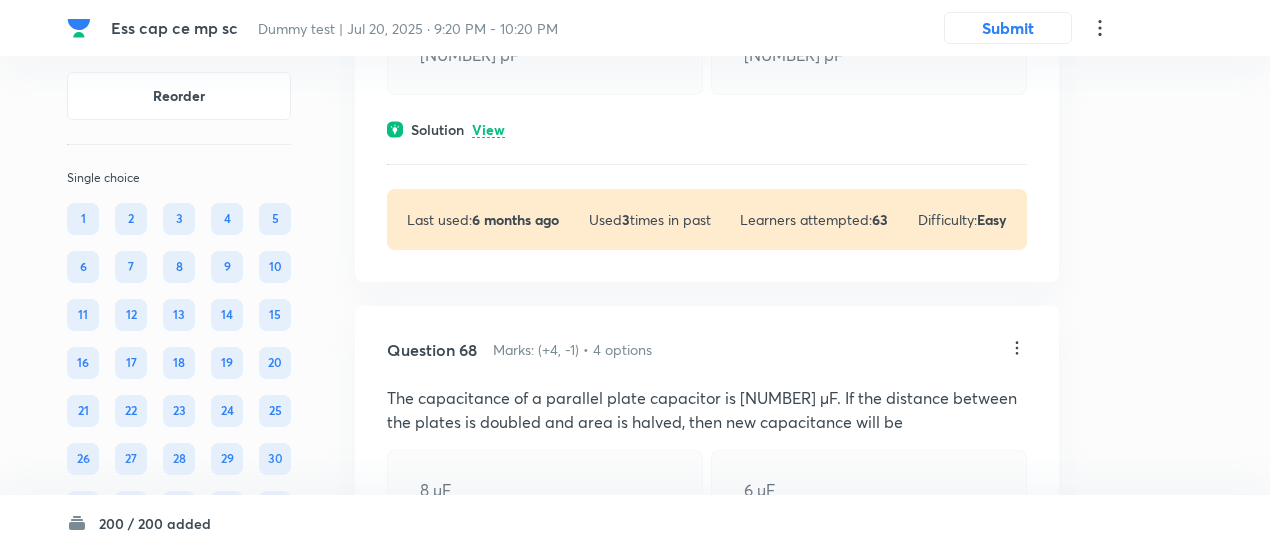 click on "View" at bounding box center (488, 130) 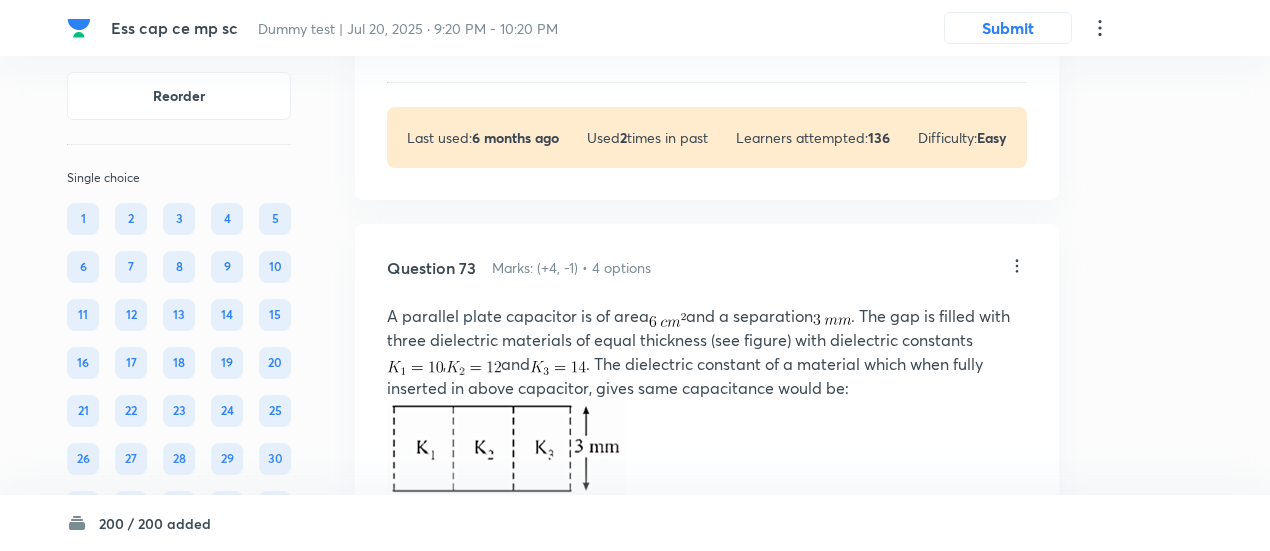 scroll, scrollTop: 54616, scrollLeft: 0, axis: vertical 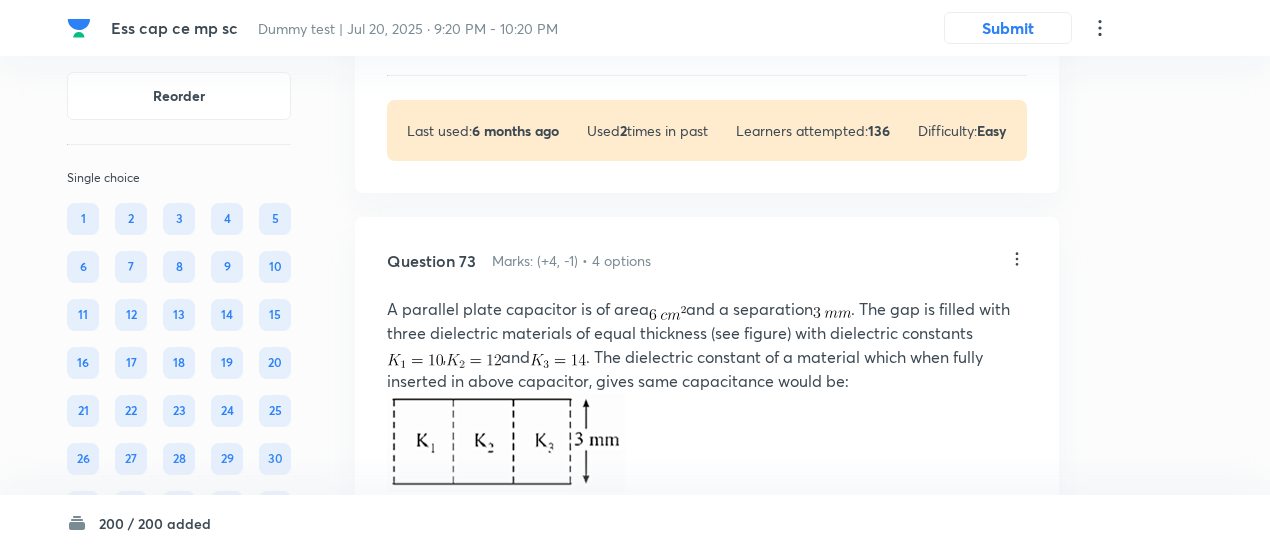 click on "View" at bounding box center [488, 41] 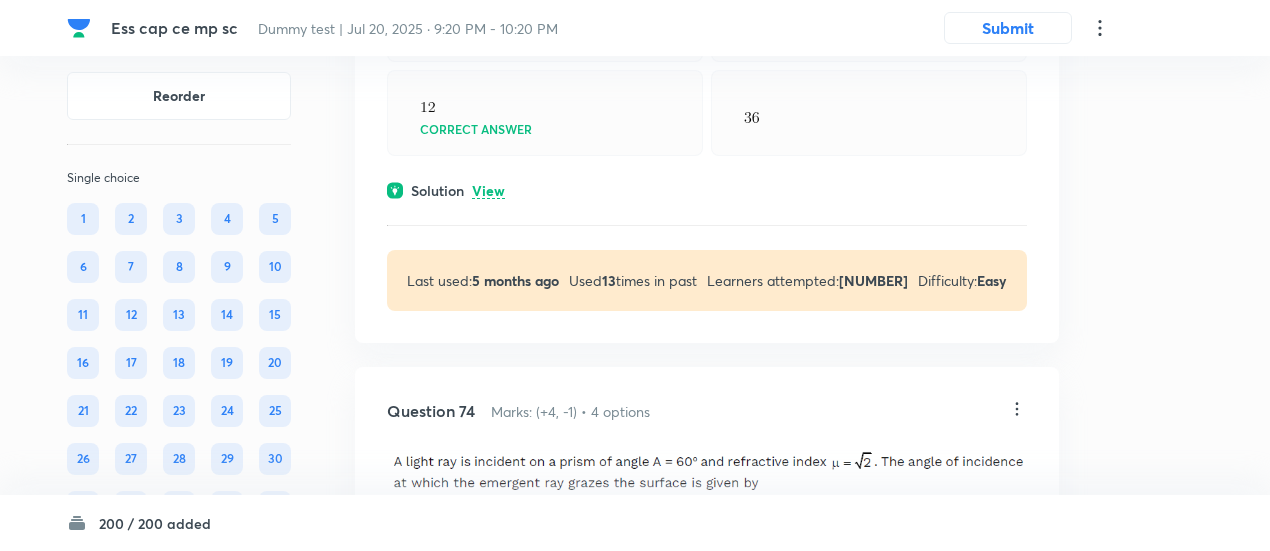 click on "View" at bounding box center (488, 191) 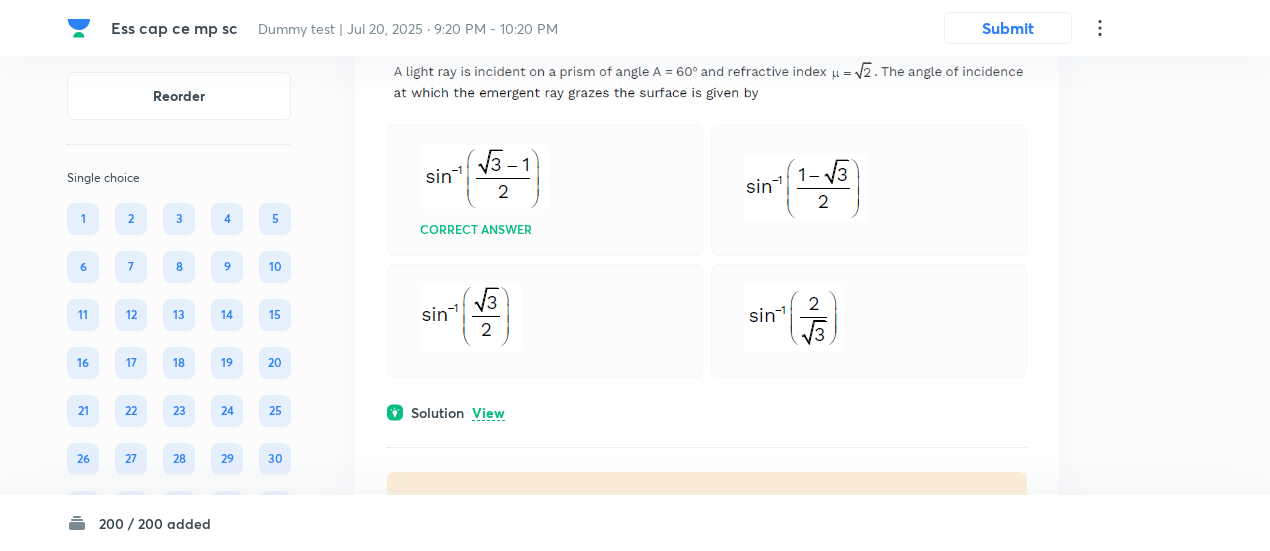 scroll, scrollTop: 56029, scrollLeft: 0, axis: vertical 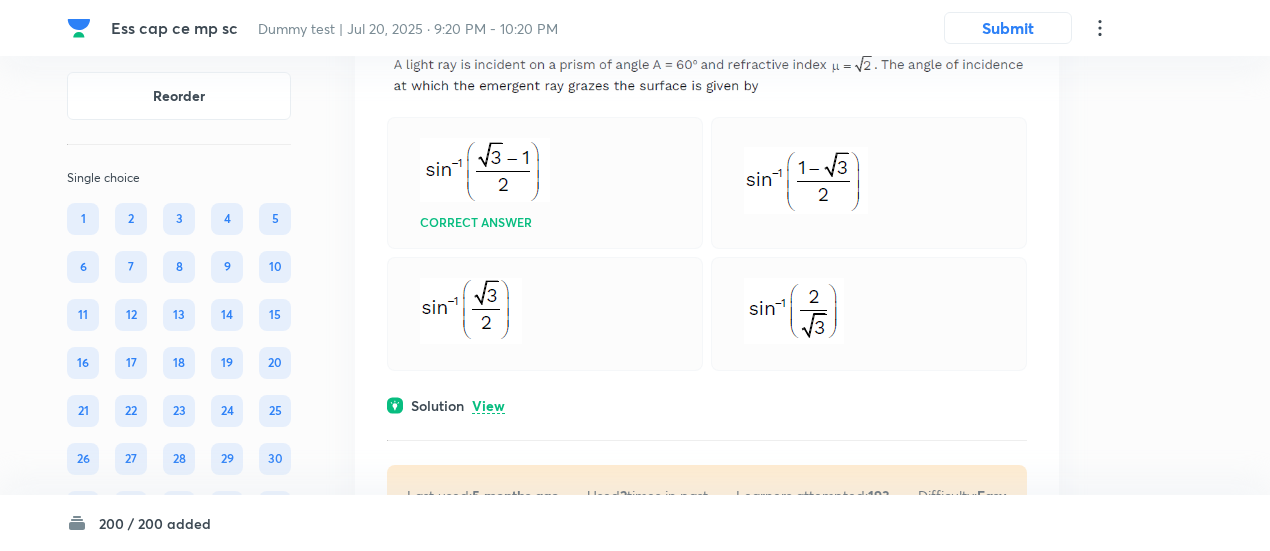 click on "View" at bounding box center [488, 406] 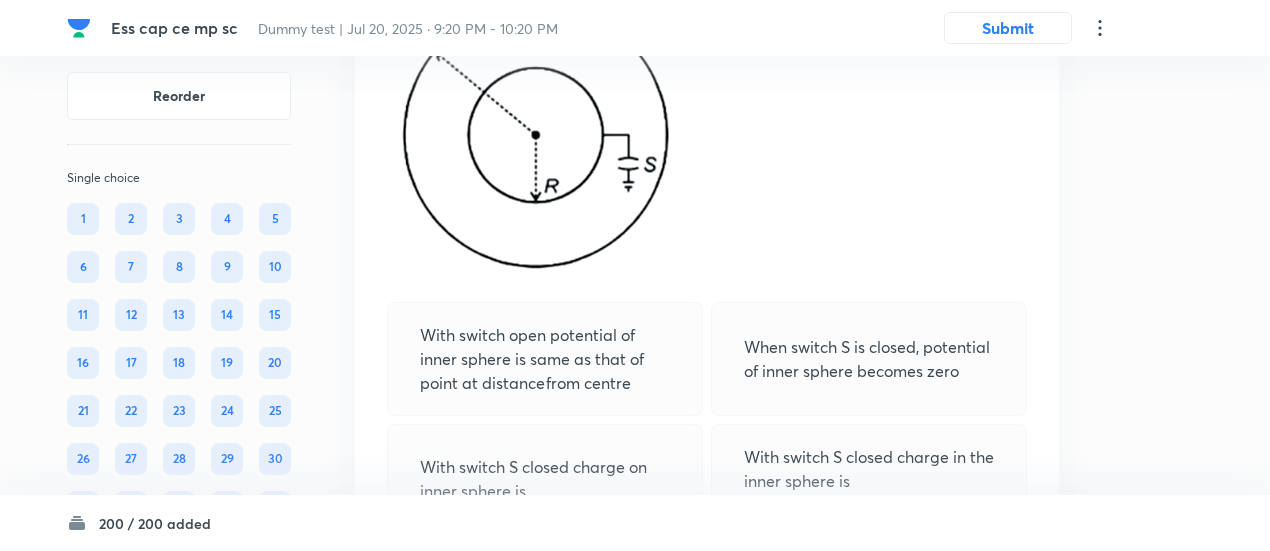 scroll, scrollTop: 54086, scrollLeft: 0, axis: vertical 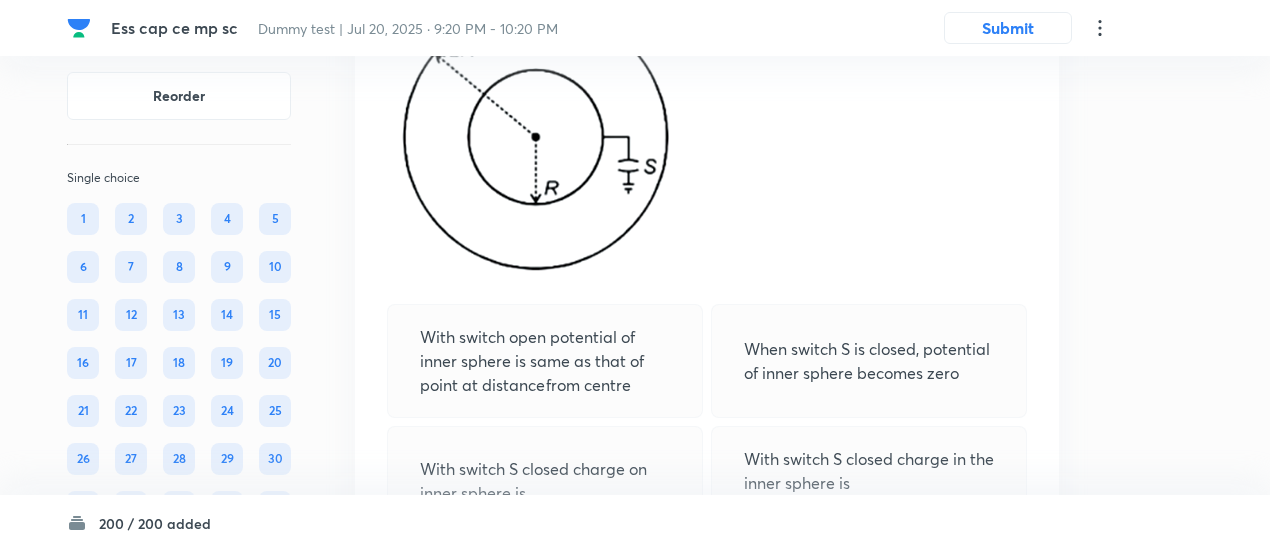 click on "The variation of Intensity of electric fied with distance due to a uniformly charged ring of radius “R” is given as. Correct answer Solution Hide C Physics Used" at bounding box center (635, 15322) 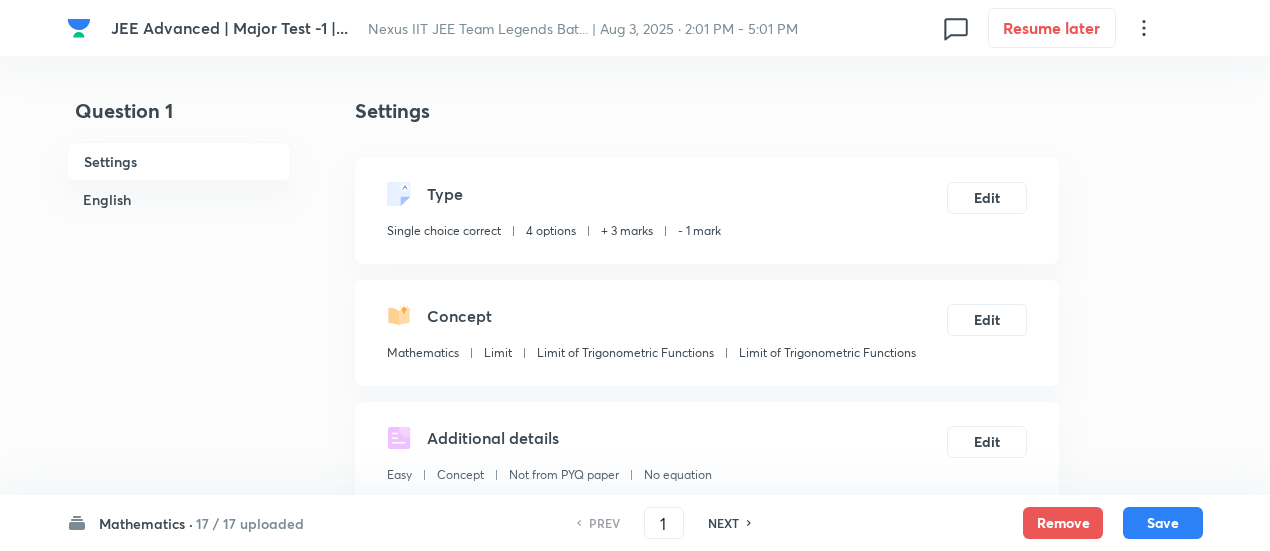 scroll, scrollTop: 0, scrollLeft: 0, axis: both 